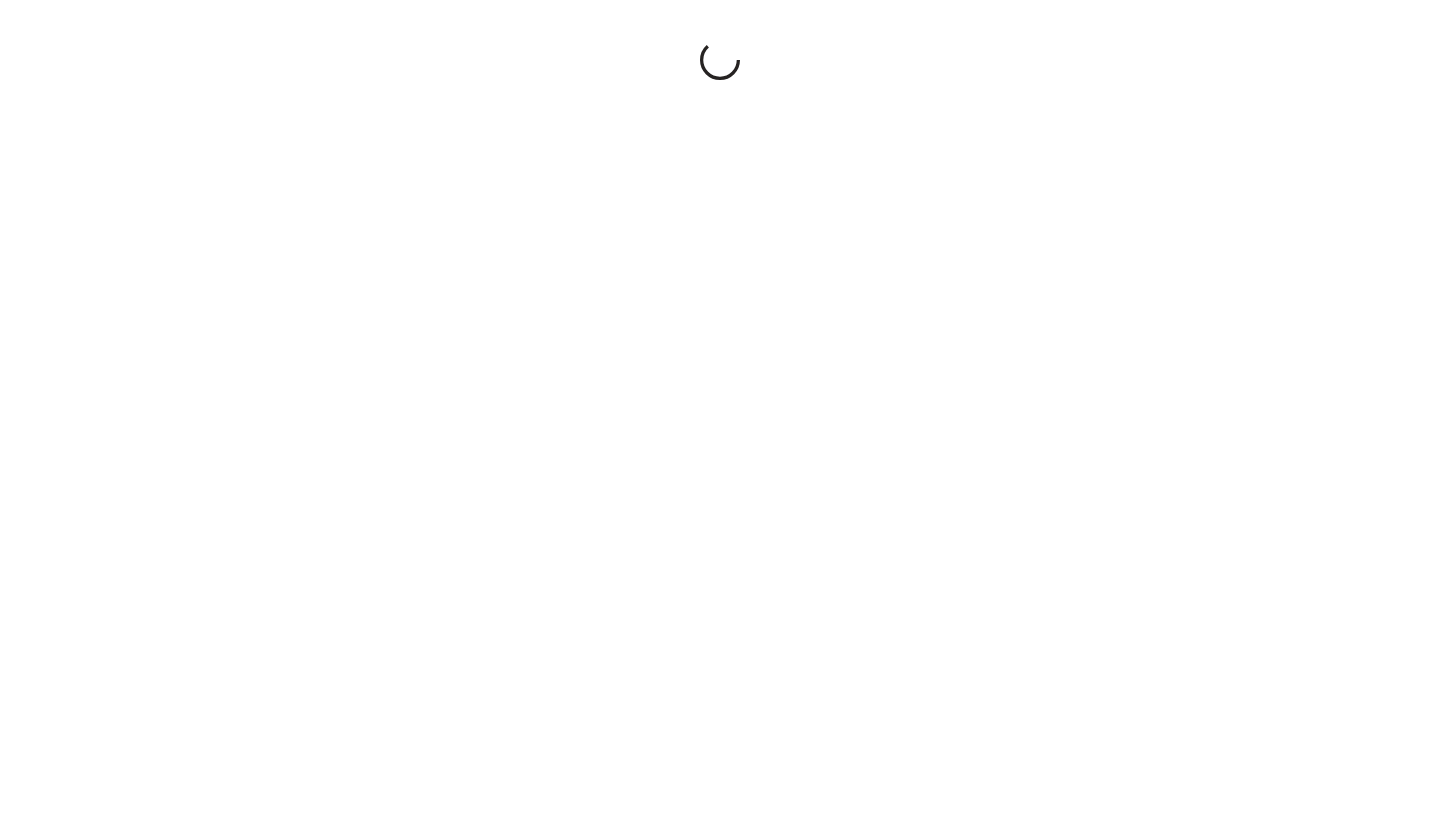 scroll, scrollTop: 0, scrollLeft: 0, axis: both 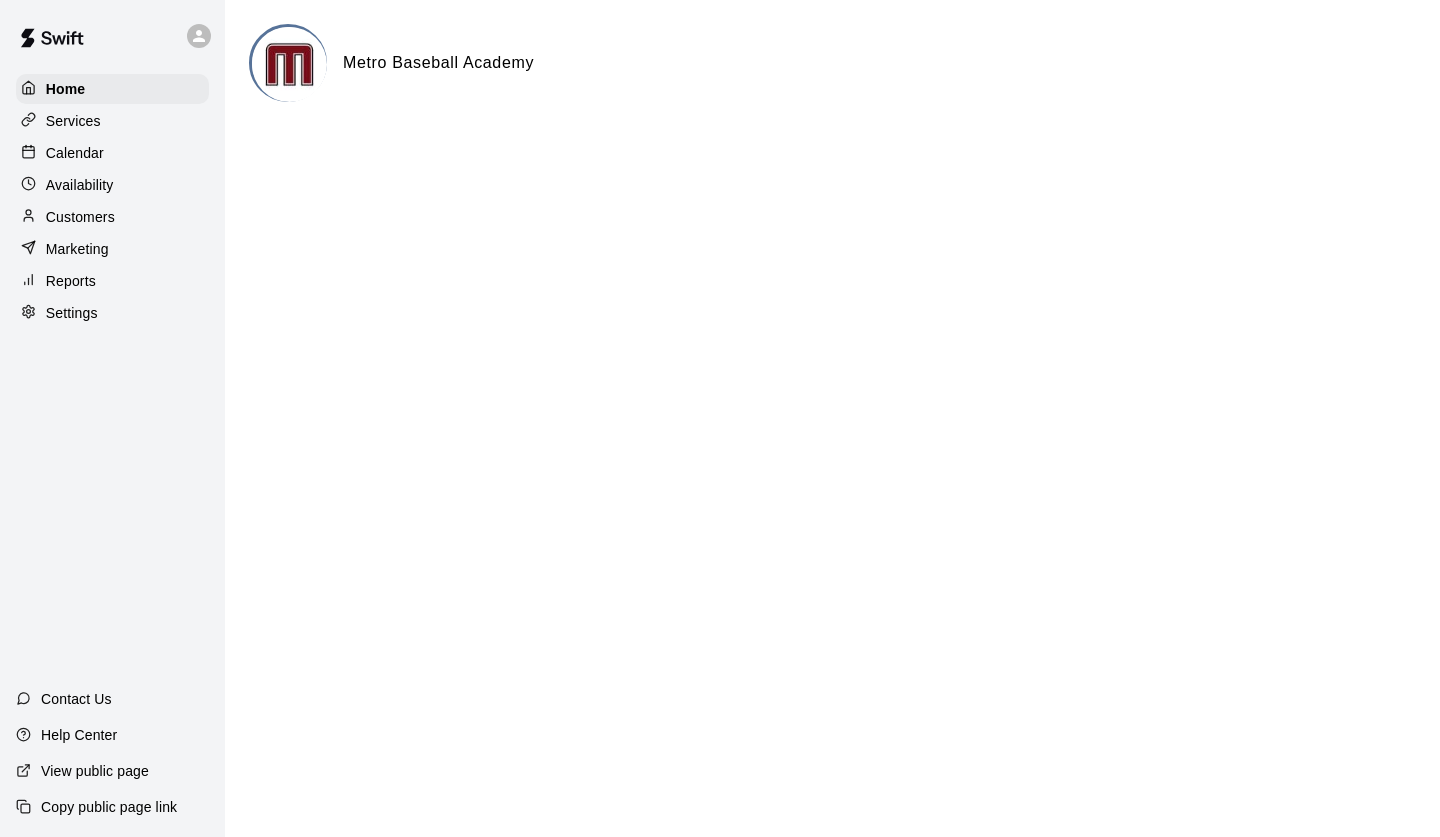 click on "Customers" at bounding box center [80, 217] 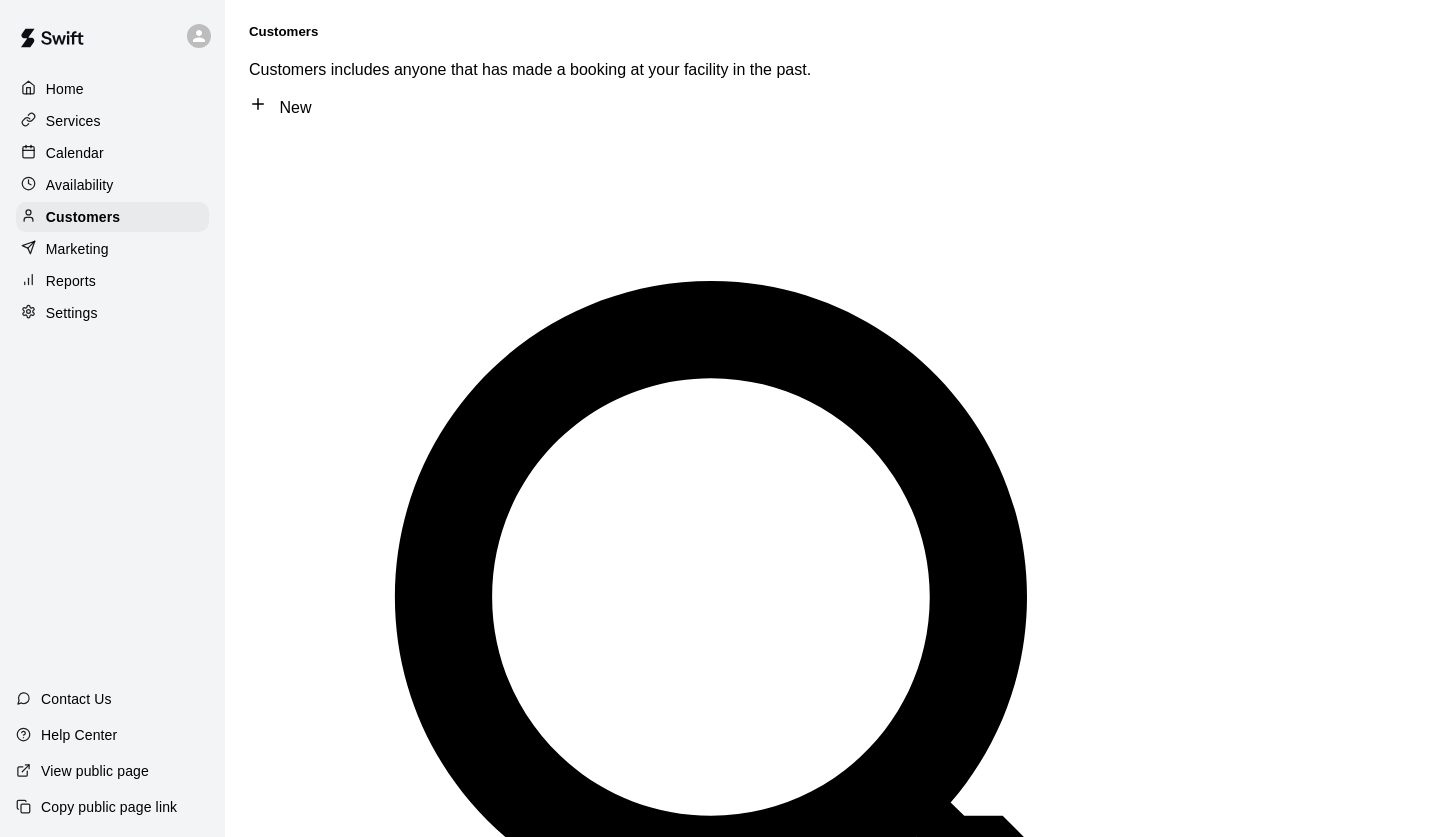 scroll, scrollTop: 0, scrollLeft: 0, axis: both 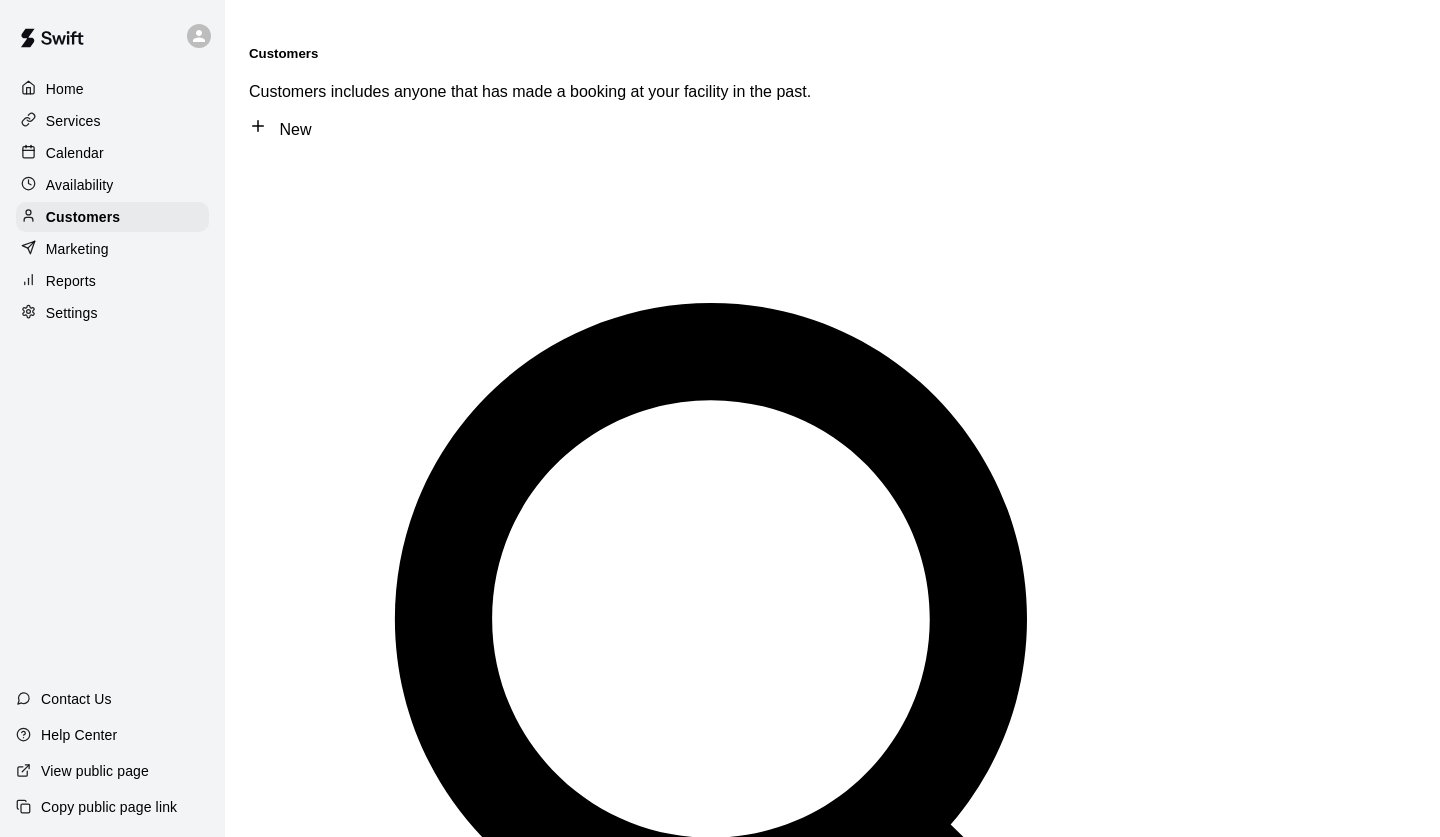 click on "Memberships" at bounding box center (399, 1826) 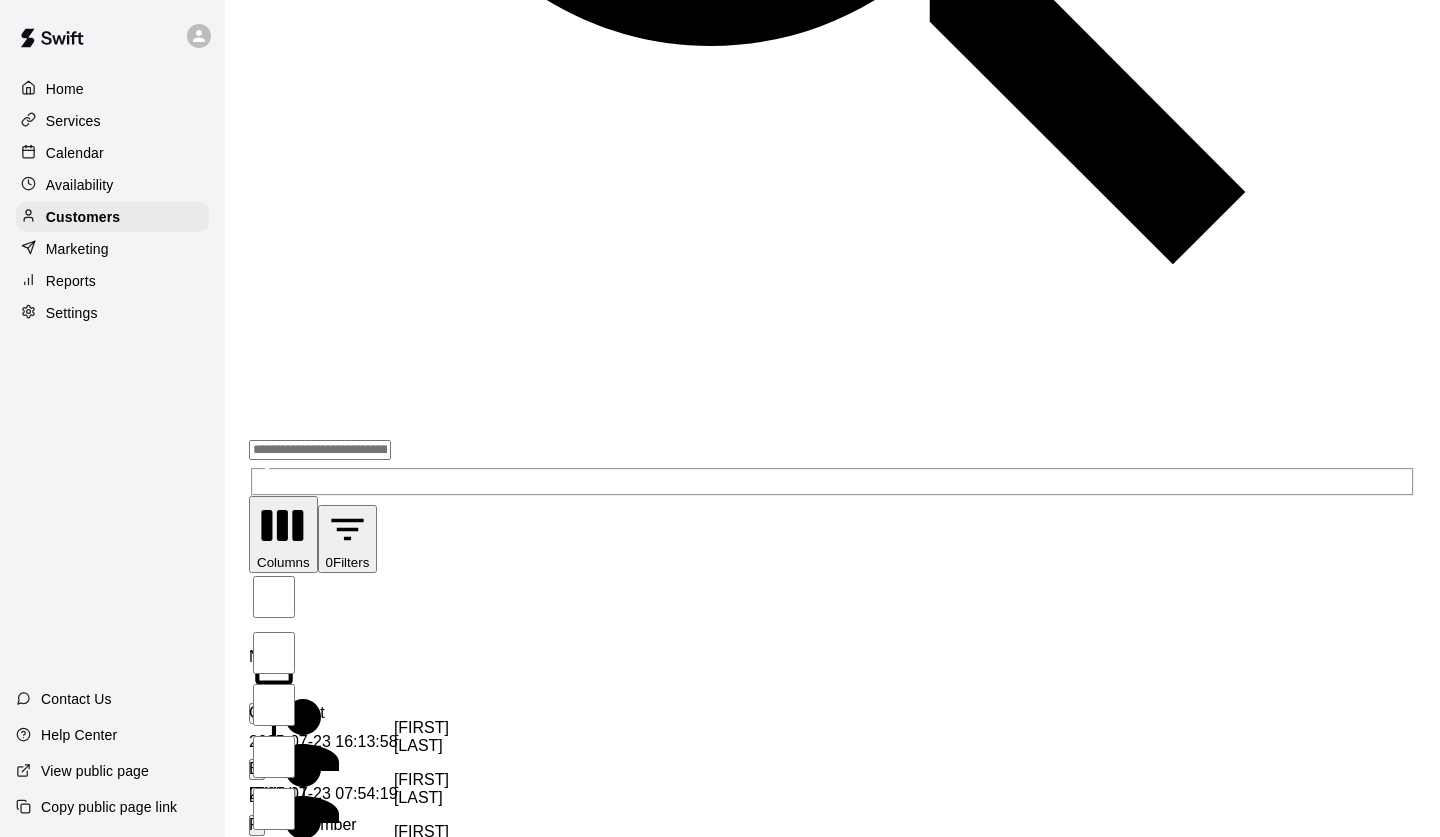 scroll, scrollTop: 888, scrollLeft: 0, axis: vertical 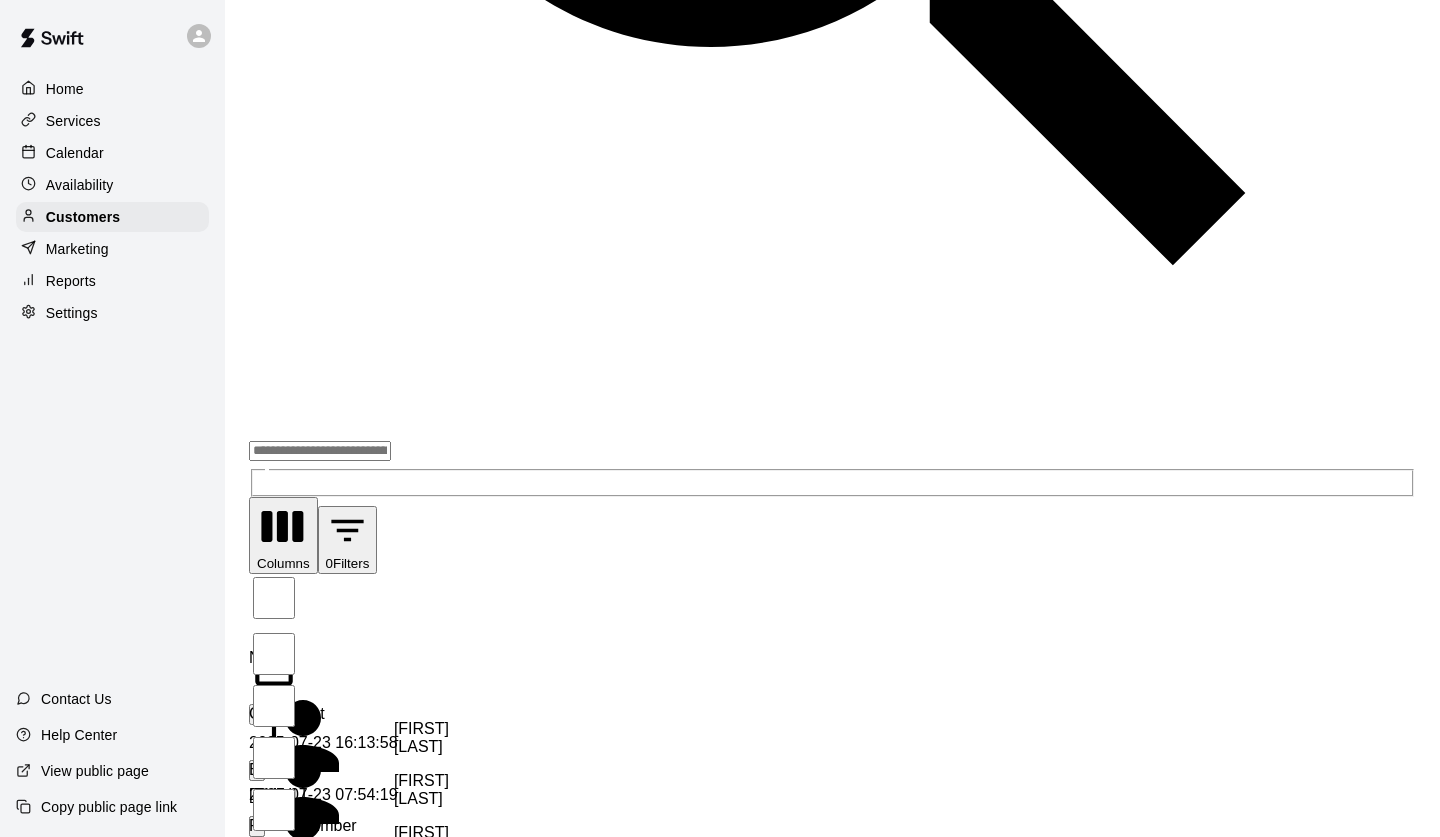 click on "Home Services Calendar Availability Customers Marketing Reports Settings Contact Us Help Center View public page Copy public page link Customers Customers includes anyone that has made a booking at your facility in the past.   New ​ ​ Columns 0 Filters Name Created At Email Phone Number Age Memberships Russell Fox 2025-07-23 16:13:58 foxrh10@yahoo.com +17039941031 Hitters Club Membership Stephanie McNamara  2025-07-23 07:54:19 steffielou@msn.com +12023021168 Senators Player Membership Larkin Gibas 2025-07-21 10:53:44 larkin.read@gmail.com +15714818605 Senators Player Membership Melissa Brady 2025-07-16 09:59:46 mjbrady31@gmail.com +17038994896 Senators Player Membership Karyn Schneider 2023-11-07 10:03:50 schneids3@hotmail.com +17039804235 Senators Player Membership Jeremy Boeing 2023-11-07 09:37:38 jeremy.boeing@gmail.com +15134008175 Allison Schmidt 2025-08-01 17:29:53 allisonnoel4@gmail.com +17038689004 Jeff Sellers 2023-11-07 10:04:18 jeffsellers@gmail.com +15084500643 Jamie Fullinwider +17036270227" at bounding box center (720, 1190) 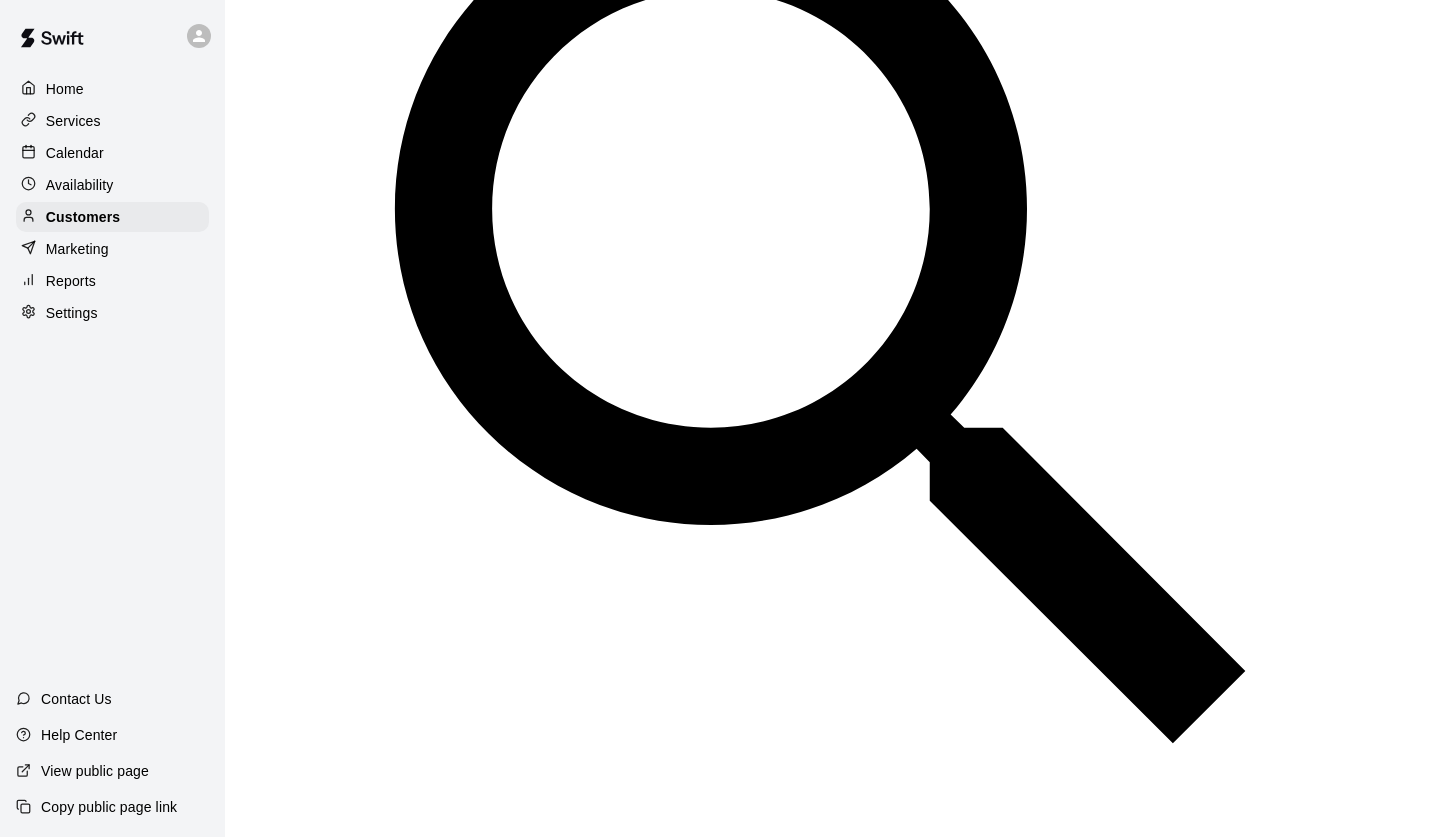 scroll, scrollTop: 413, scrollLeft: 0, axis: vertical 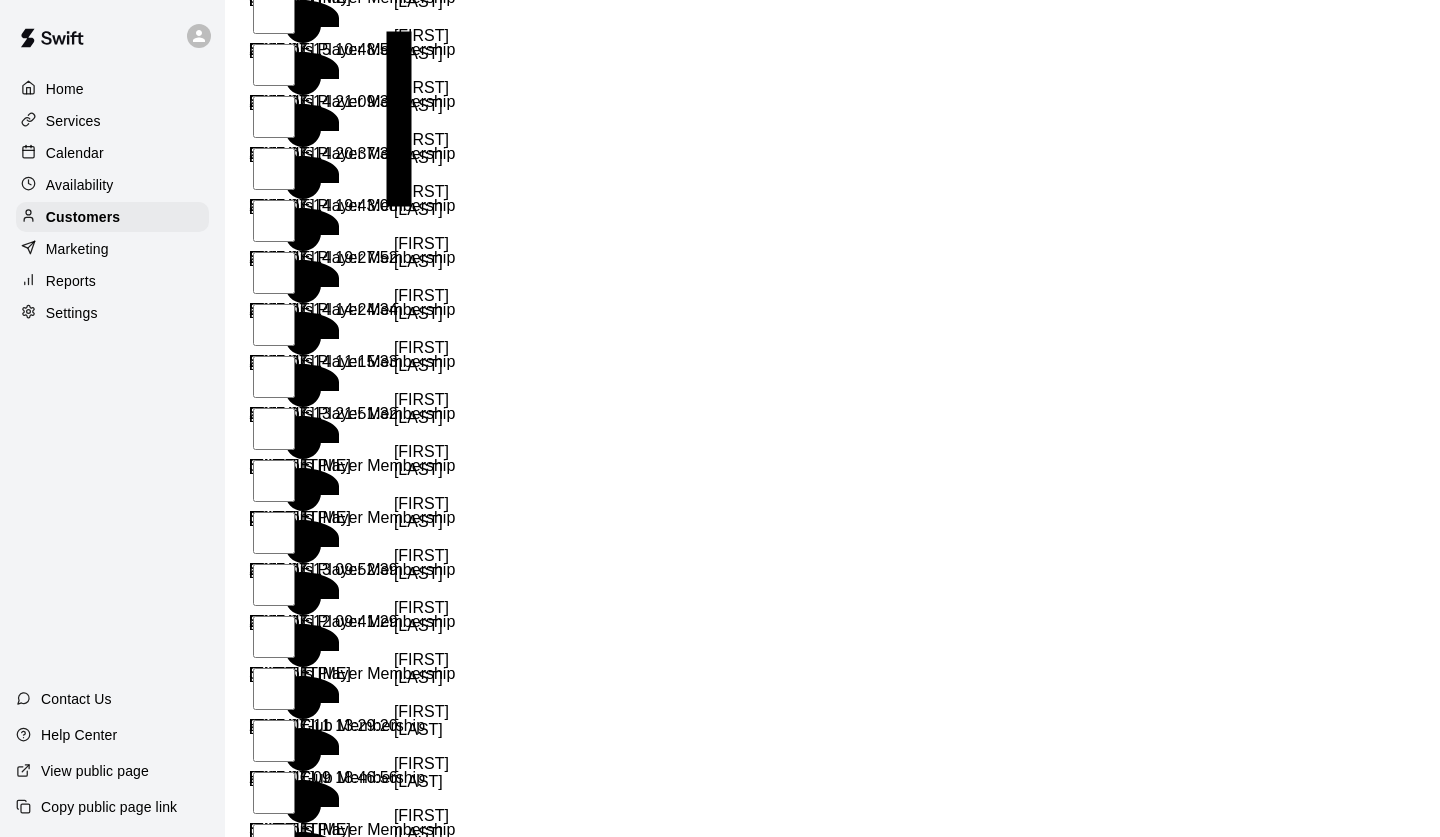 click on "[FIRST] [LAST]" at bounding box center [349, 1783] 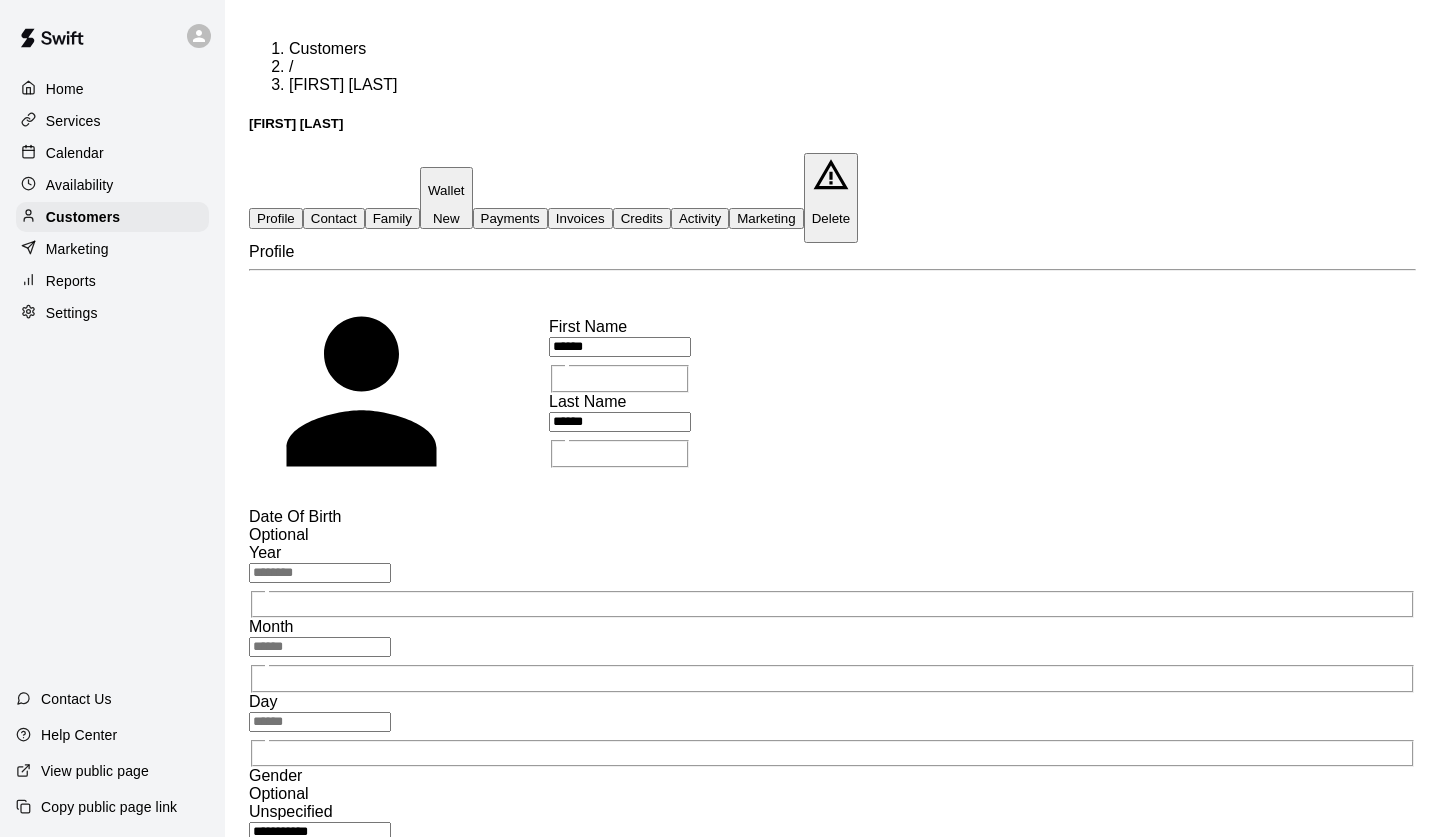 click on "Activity" at bounding box center [700, 218] 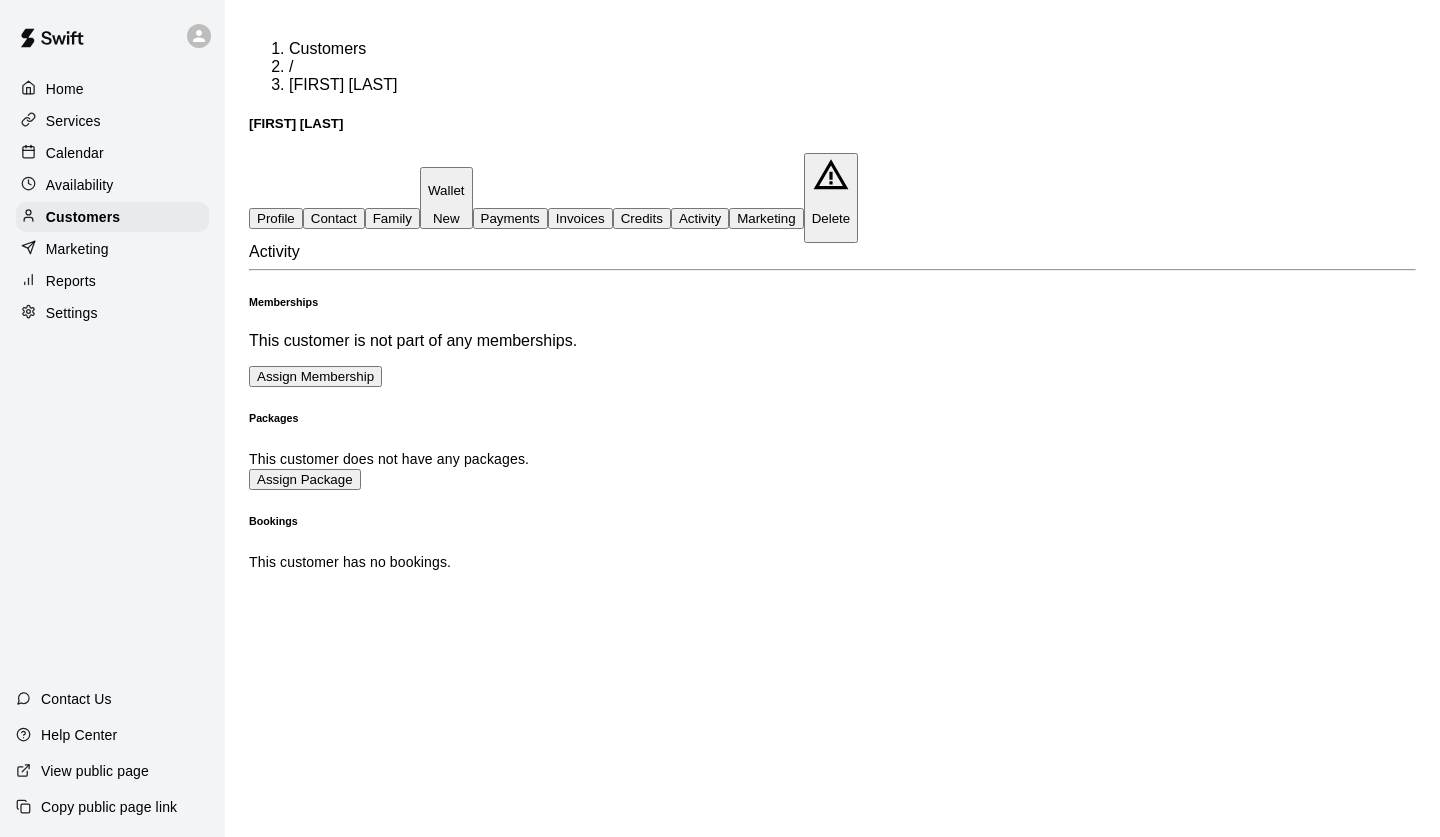 click on "Assign Membership" at bounding box center [315, 376] 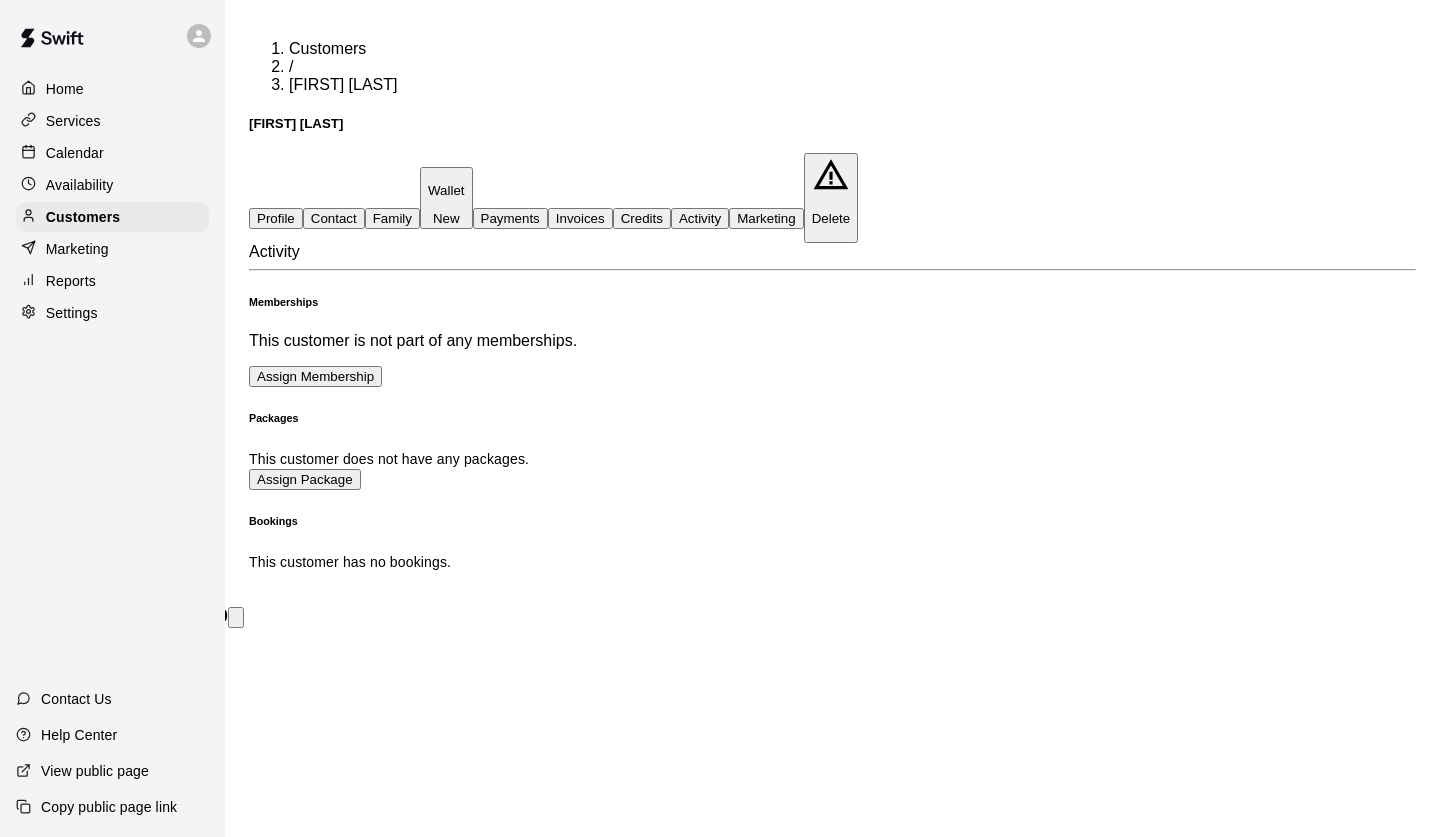 click on "Home Services Calendar Availability Customers Marketing Reports Settings Contact Us Help Center View public page Copy public page link Customers / Jeremy Boeing Jeremy Boeing Profile Contact Family Wallet New Payments Invoices Credits Activity Marketing Delete Activity Memberships This customer is not part of any memberships. Assign Membership Packages This customer does not have any packages. Assign Package Bookings This customer has no bookings. Swift - Edit Customer Close cross-small Assign Membership Membership ​ ​ Payment Summary Coupon Code ​ Apply Payment Method   Add **** **** **** 5882 Cancel Assign membership" at bounding box center (720, 1236) 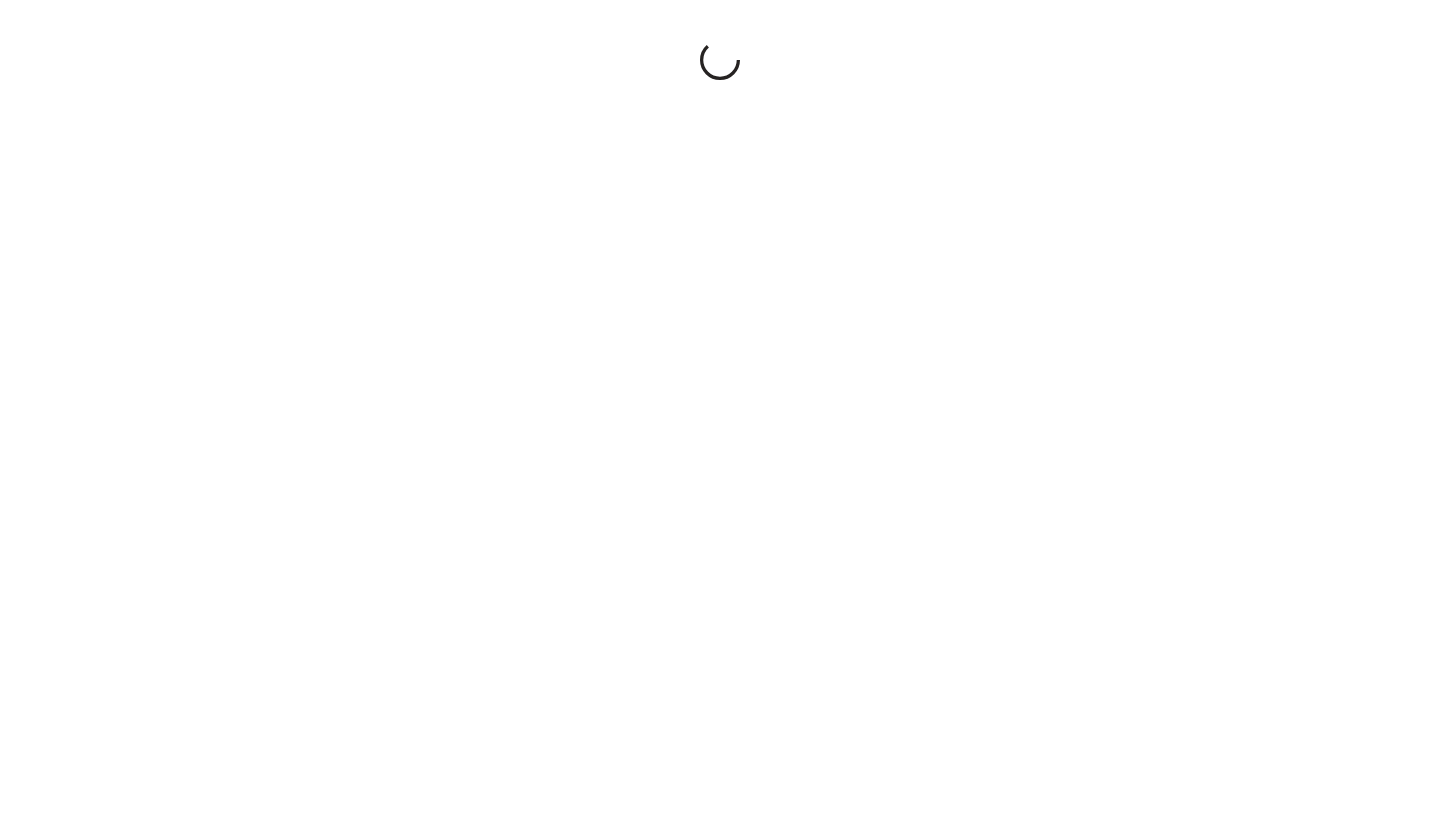 scroll, scrollTop: 0, scrollLeft: 0, axis: both 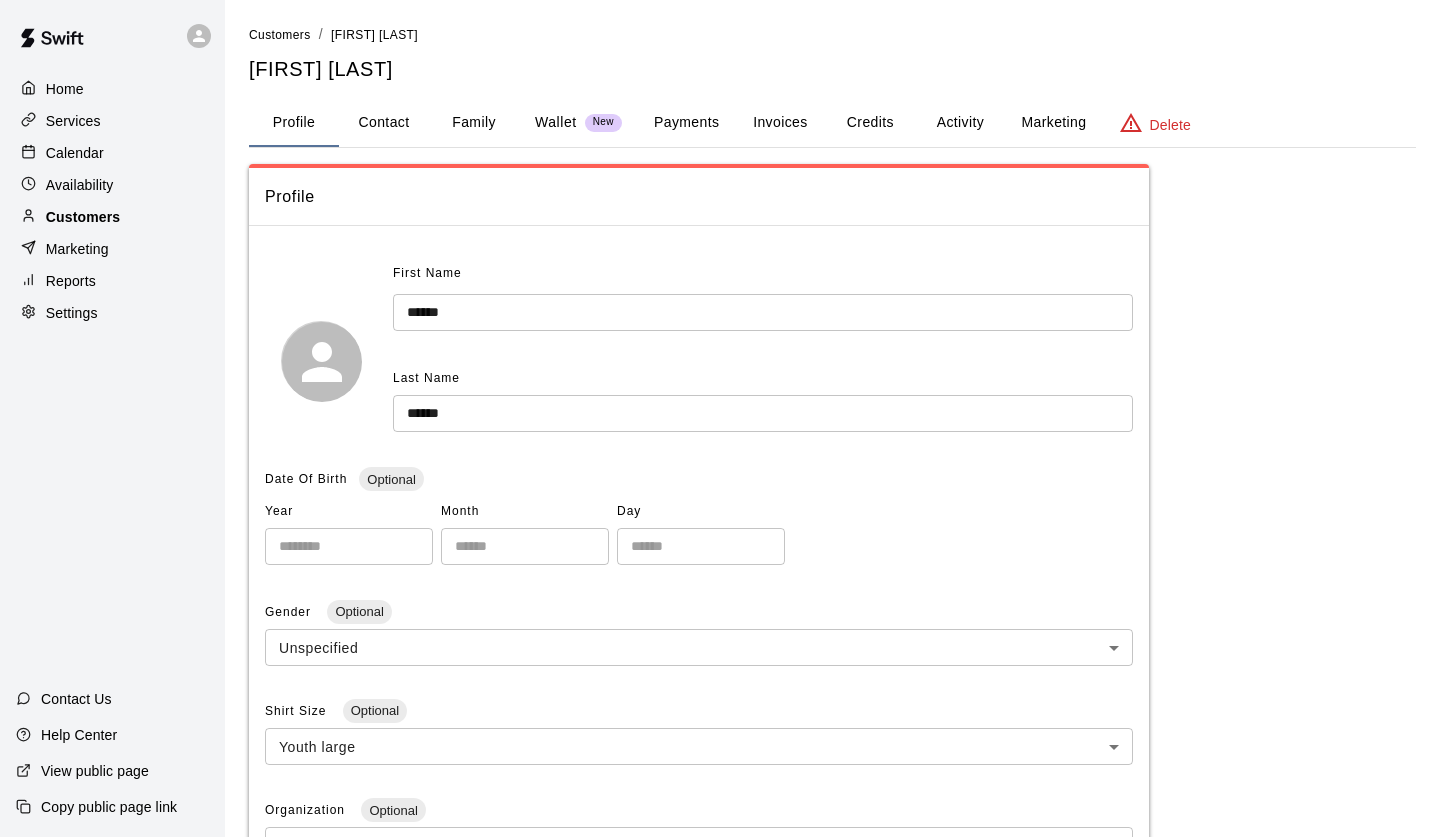 click on "Customers" at bounding box center (83, 217) 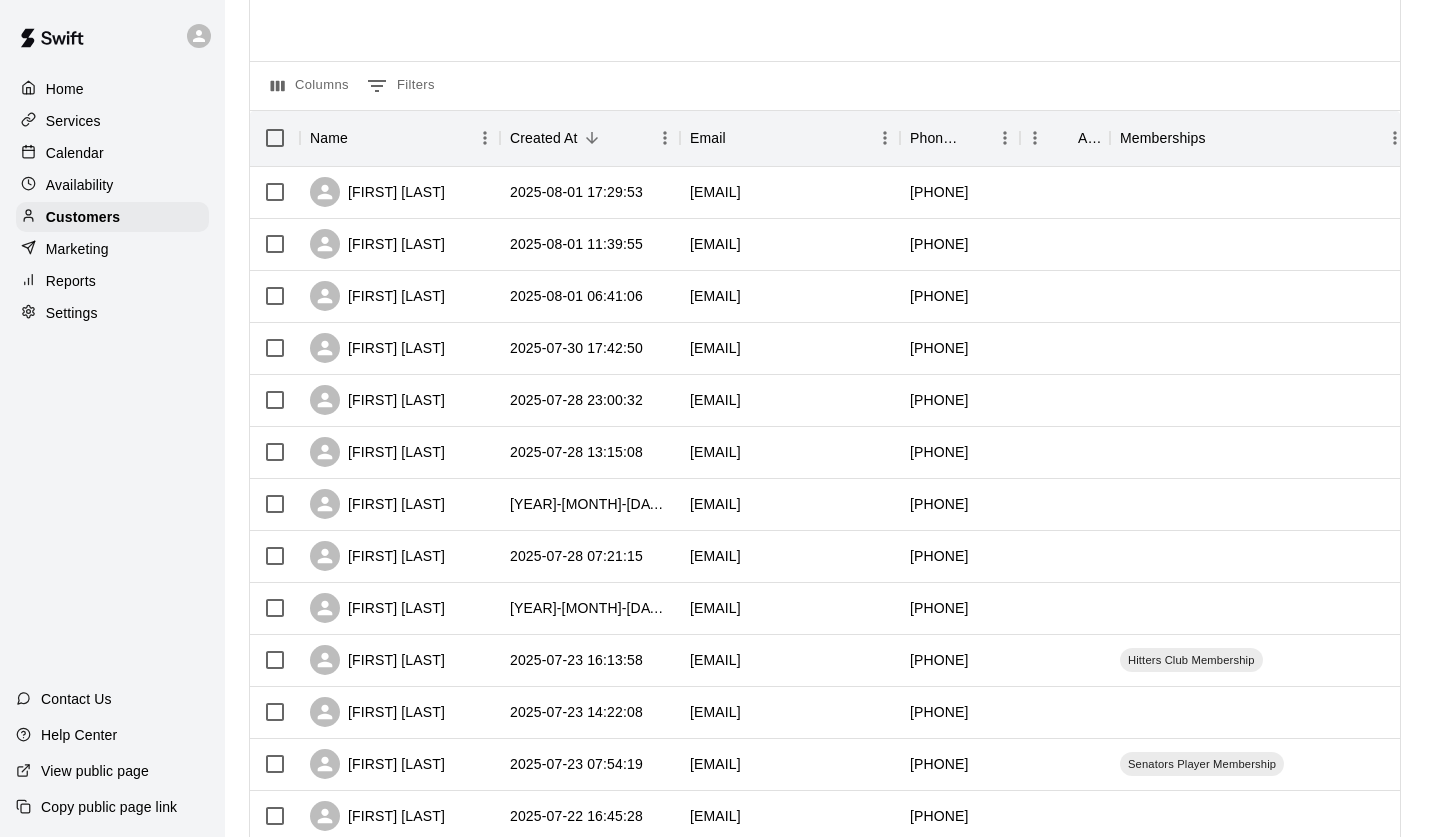 scroll, scrollTop: 159, scrollLeft: 0, axis: vertical 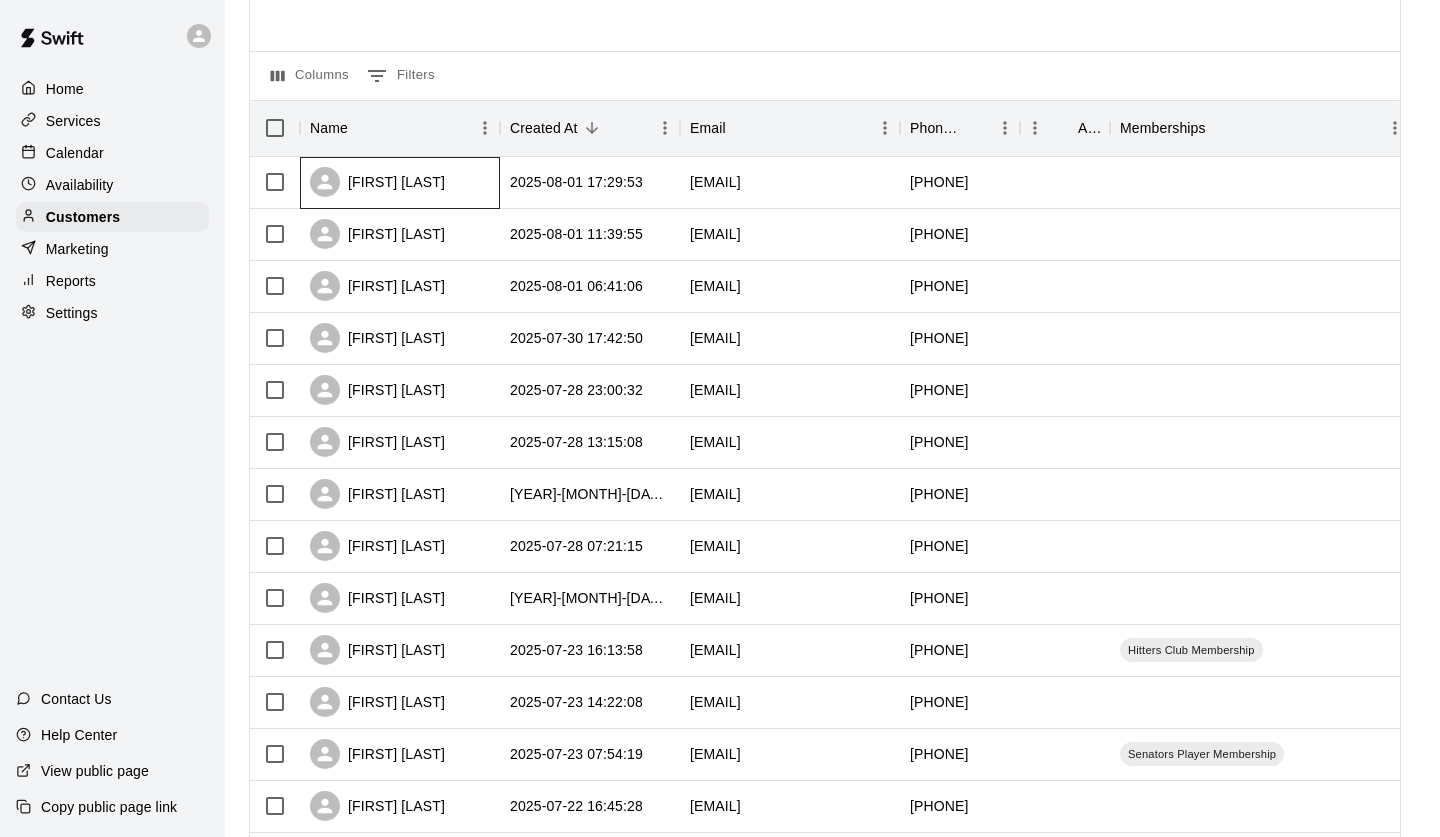 click on "[FIRST] [LAST]" at bounding box center [400, 183] 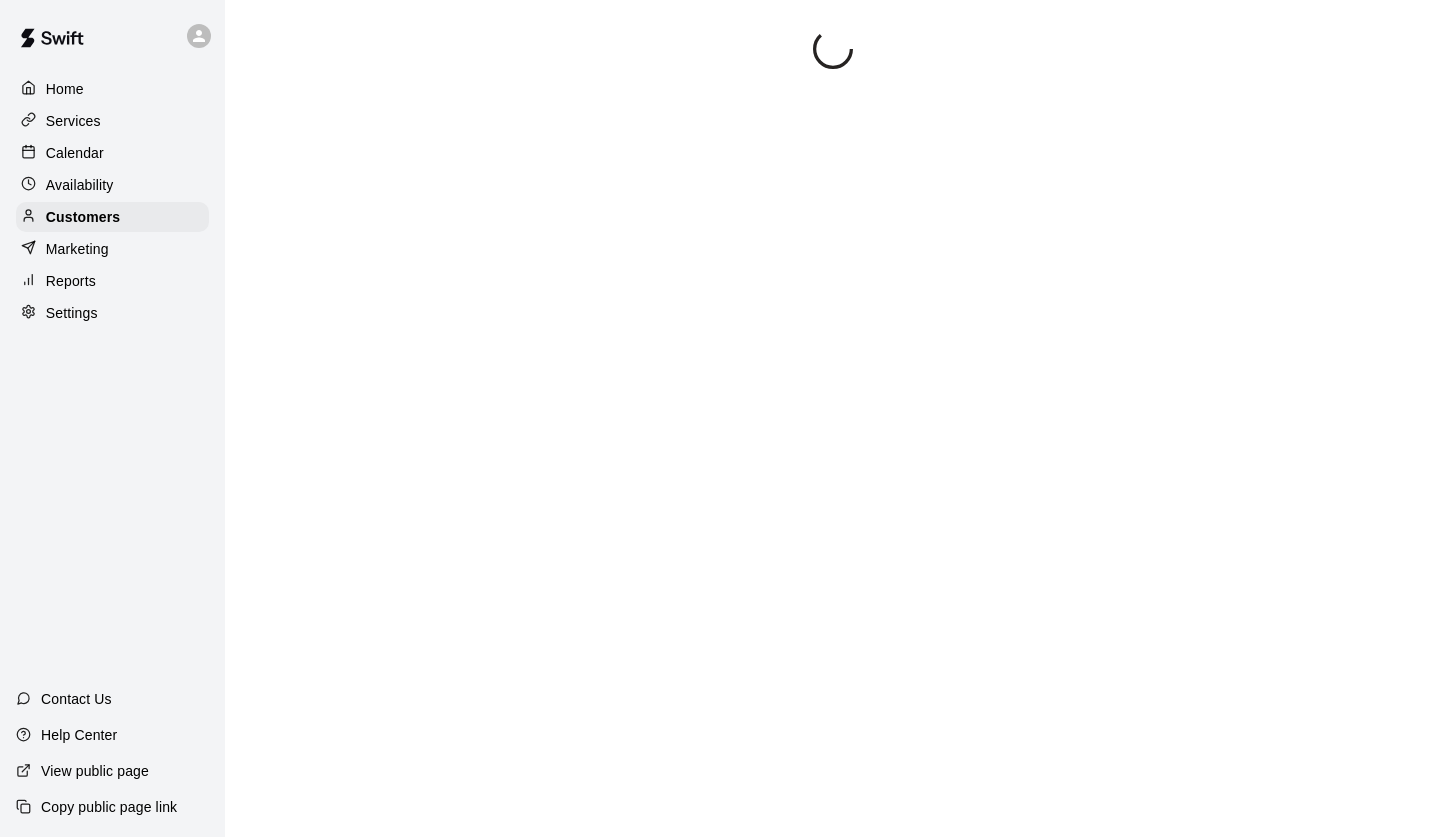 scroll, scrollTop: 0, scrollLeft: 0, axis: both 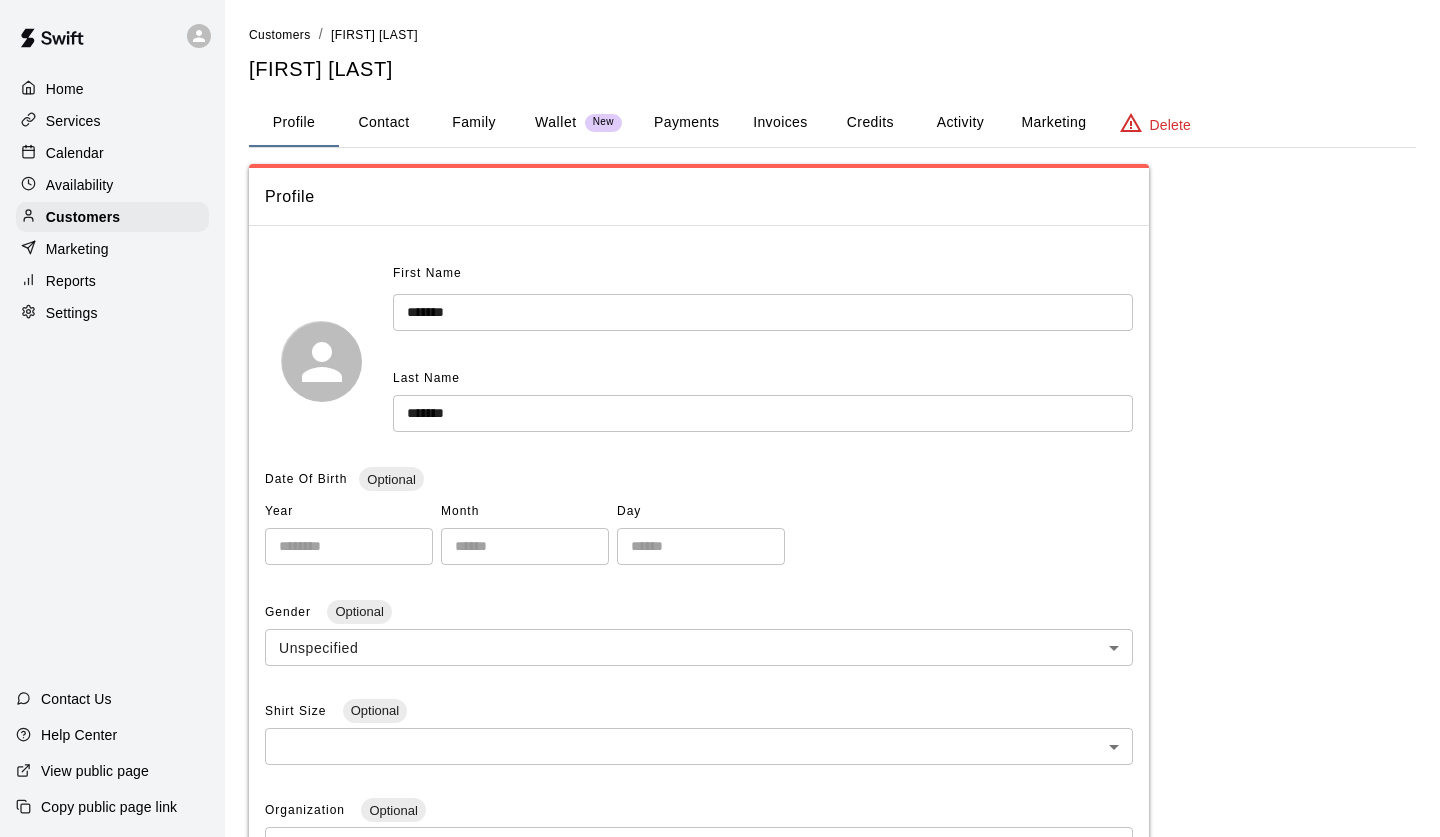 click on "Activity" at bounding box center [960, 123] 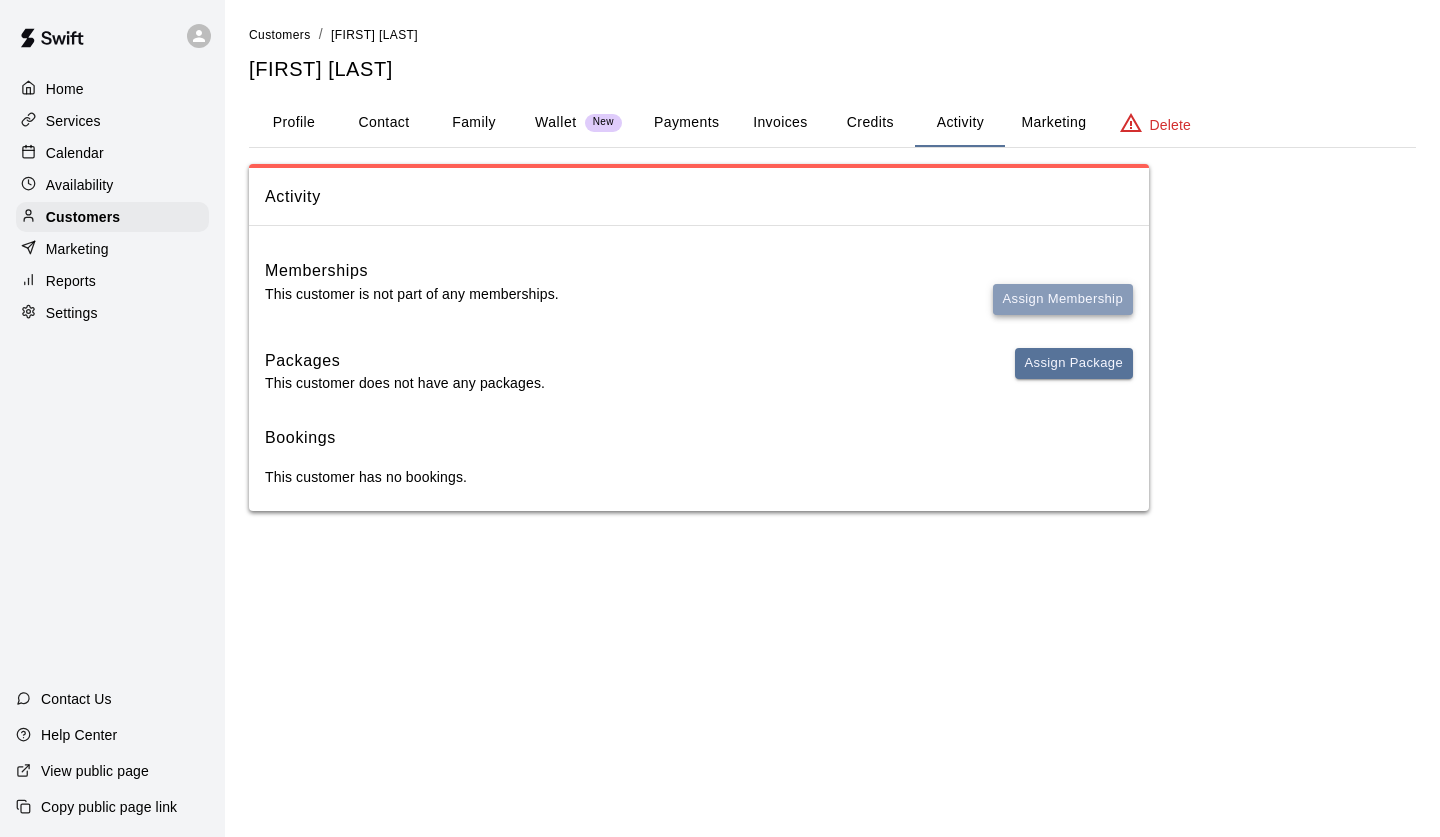 click on "Assign Membership" at bounding box center [1063, 299] 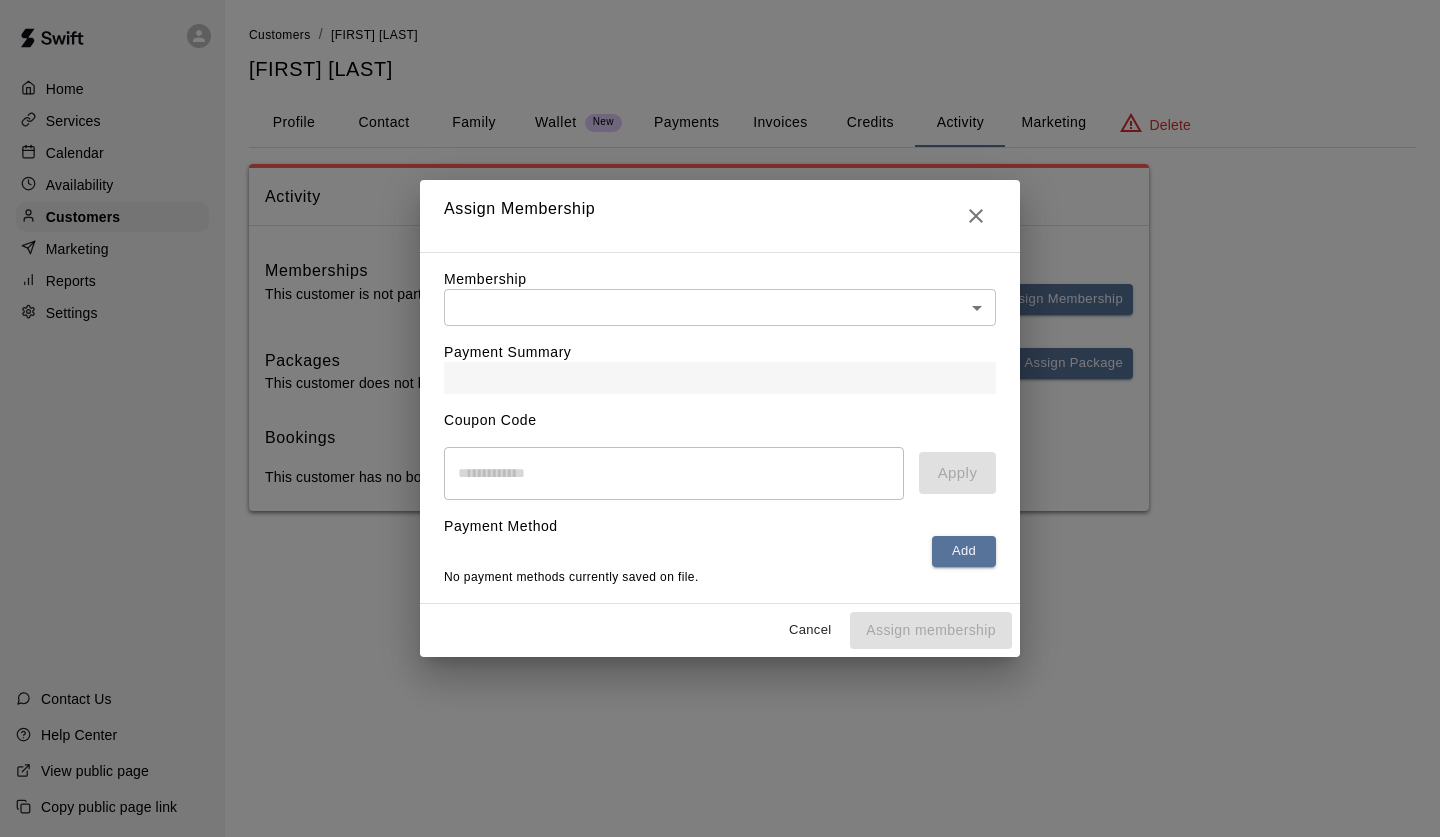click on "Home Services Calendar Availability Customers Marketing Reports Settings Contact Us Help Center View public page Copy public page link Customers / Allison Schmidt Allison Schmidt Profile Contact Family Wallet New Payments Invoices Credits Activity Marketing Delete Activity Memberships This customer is not part of any memberships. Assign Membership Packages This customer does not have any packages. Assign Package Bookings This customer has no bookings. Swift - Edit Customer Close cross-small Assign Membership Membership ​ ​ Payment Summary Coupon Code ​ Apply Payment Method   Add No payment methods currently saved on file. Cancel Assign membership" at bounding box center (720, 275) 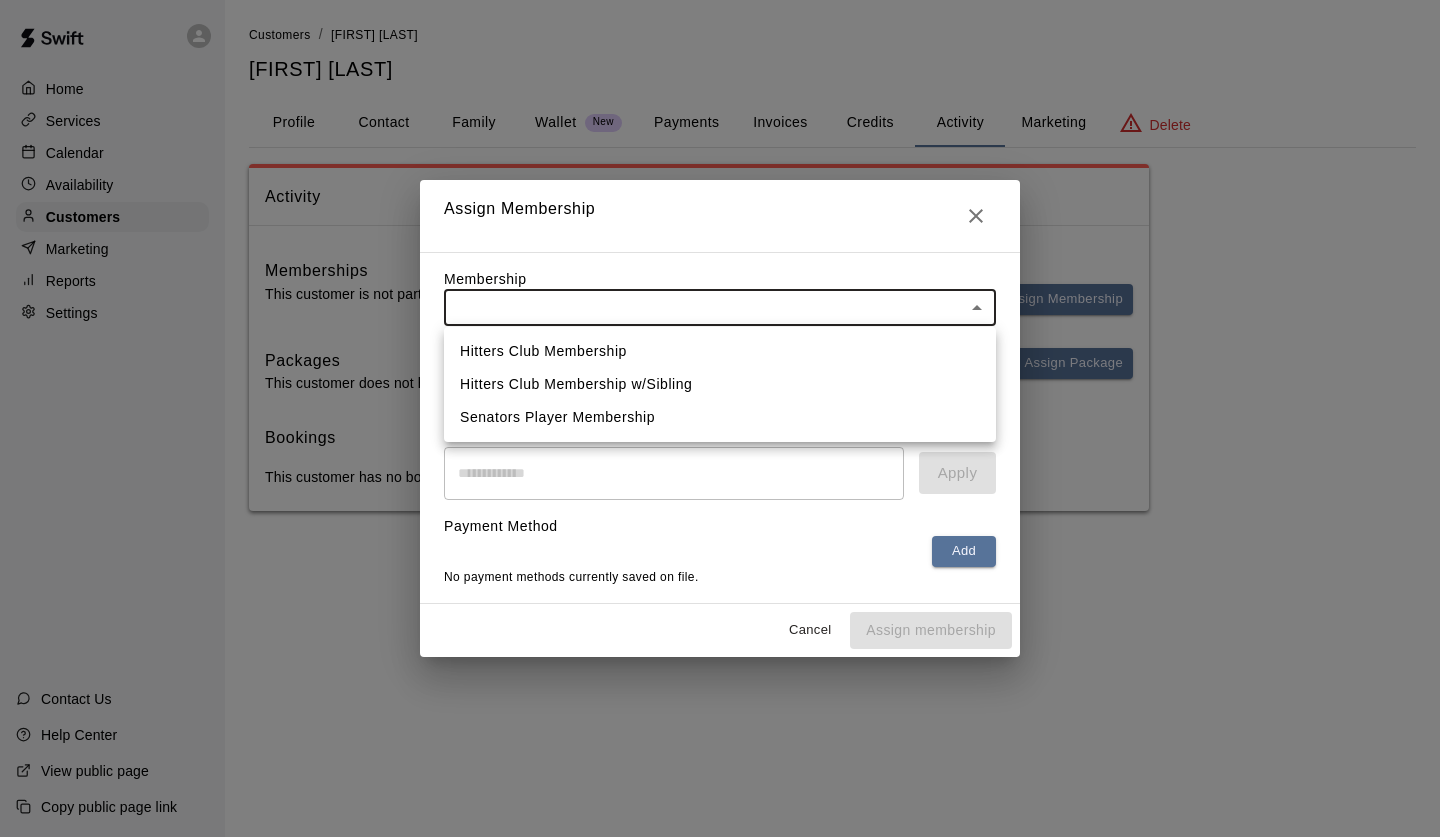 click on "Senators Player Membership" at bounding box center (720, 417) 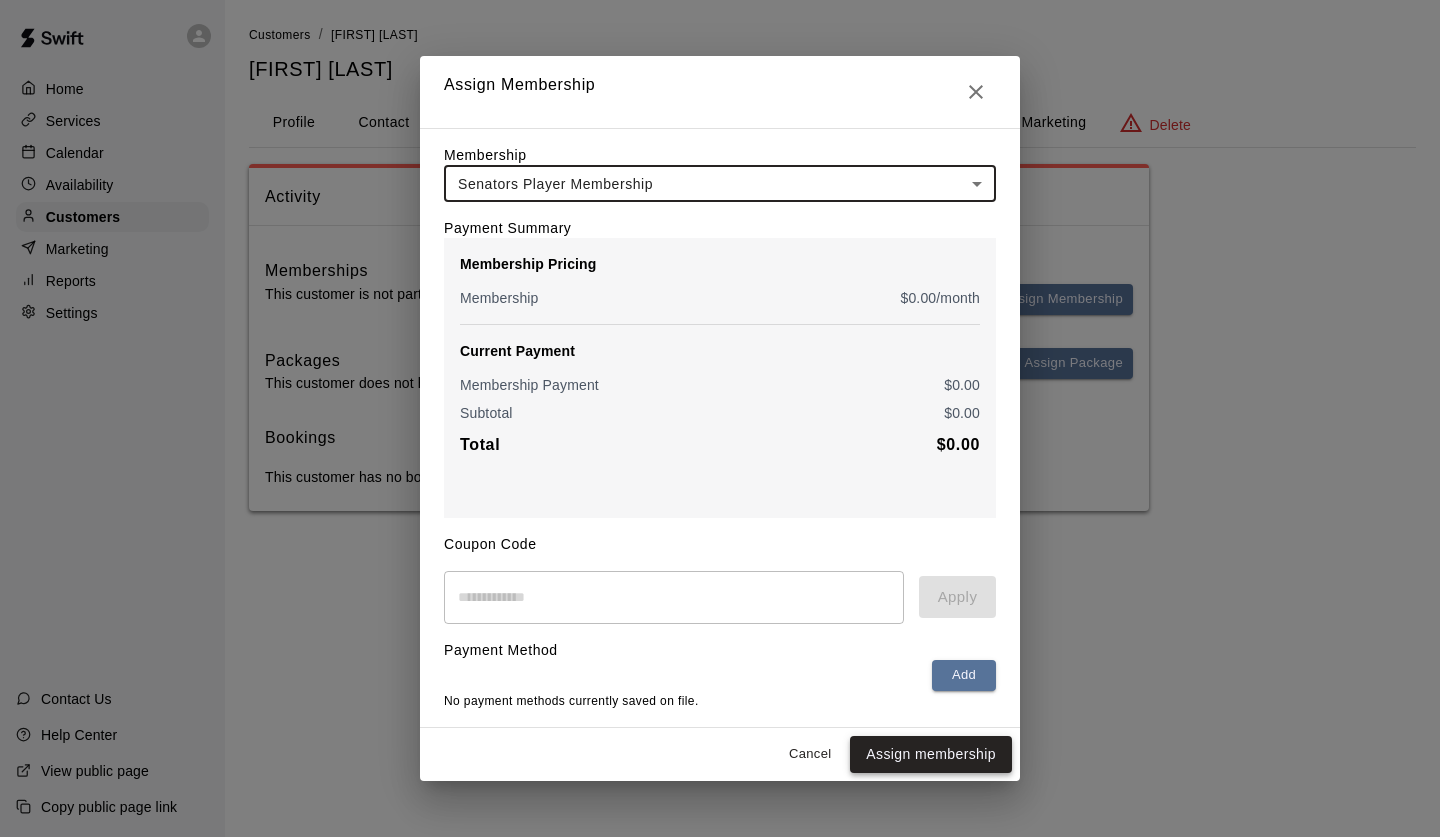 click on "Assign membership" at bounding box center (931, 754) 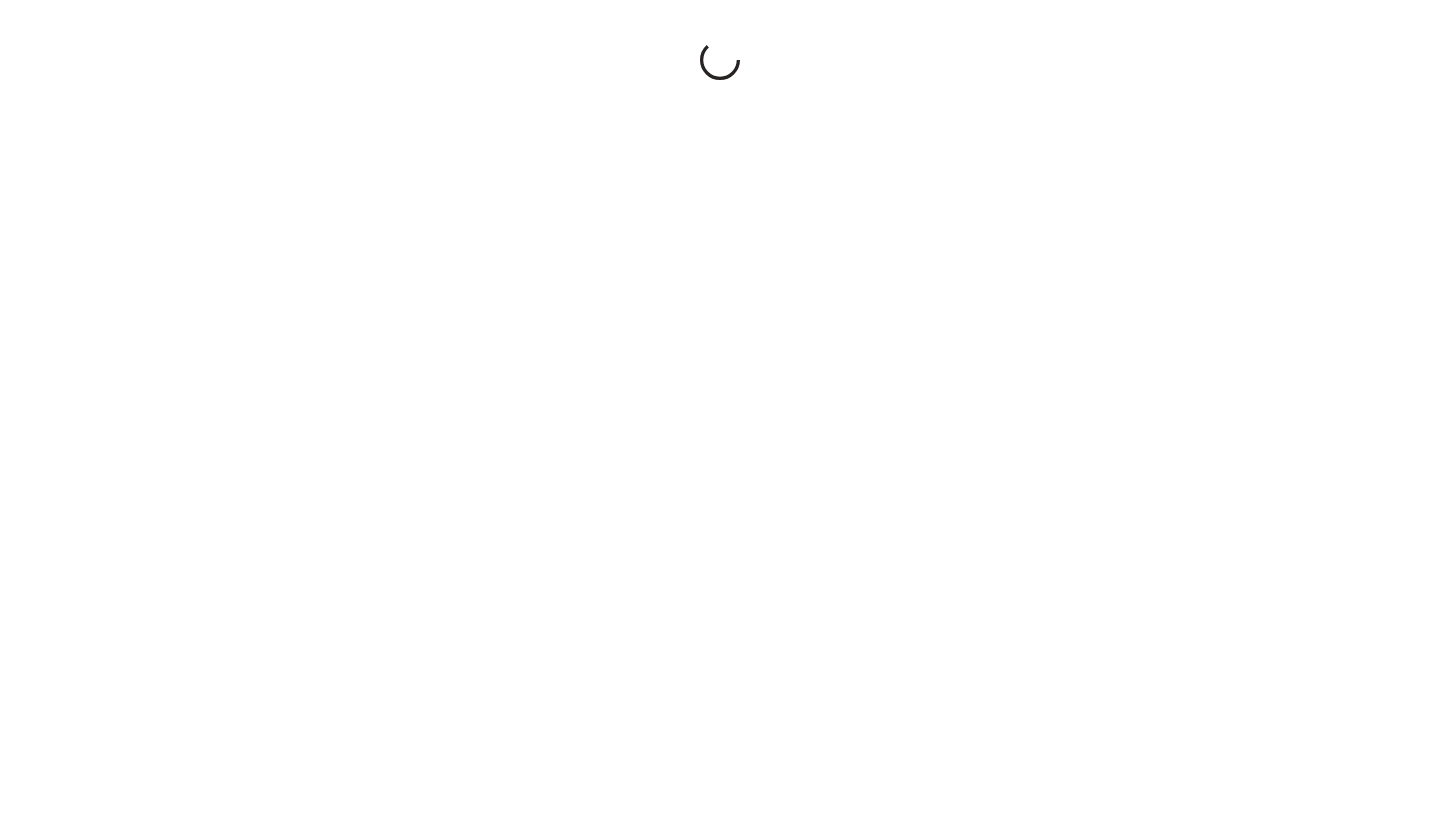 scroll, scrollTop: 0, scrollLeft: 0, axis: both 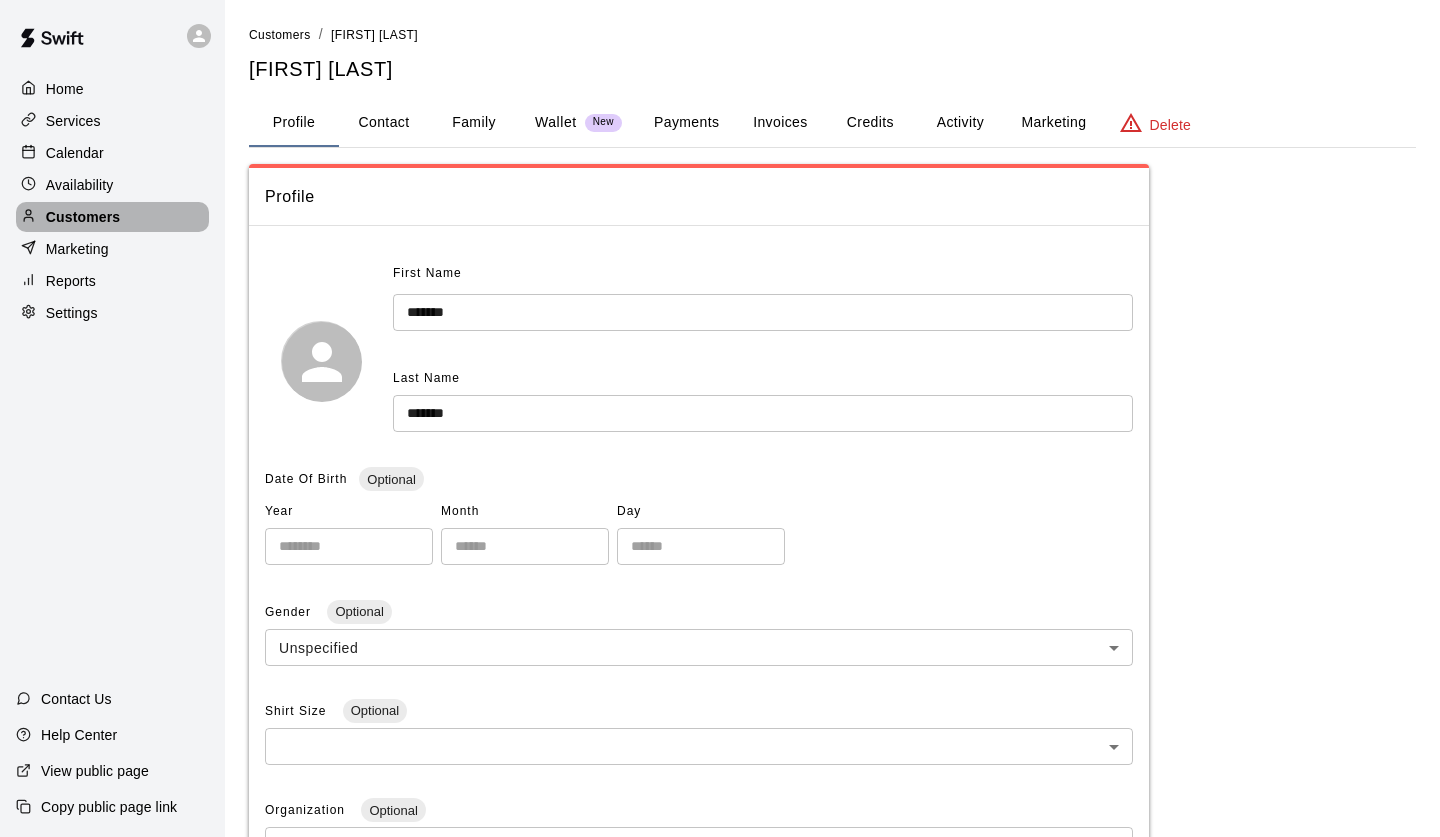 click on "Customers" at bounding box center [83, 217] 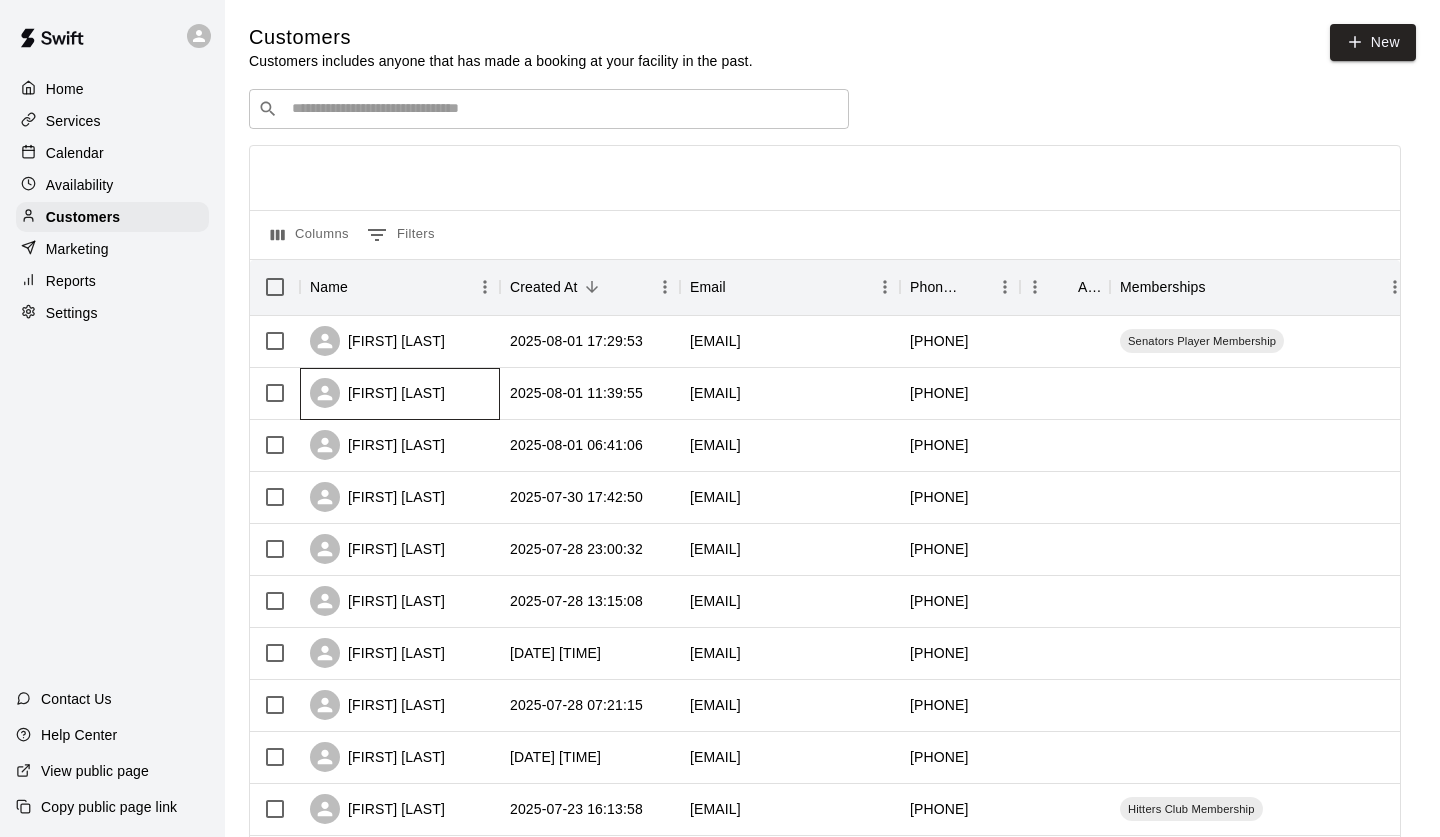 click on "[FIRST] [LAST]" at bounding box center [400, 394] 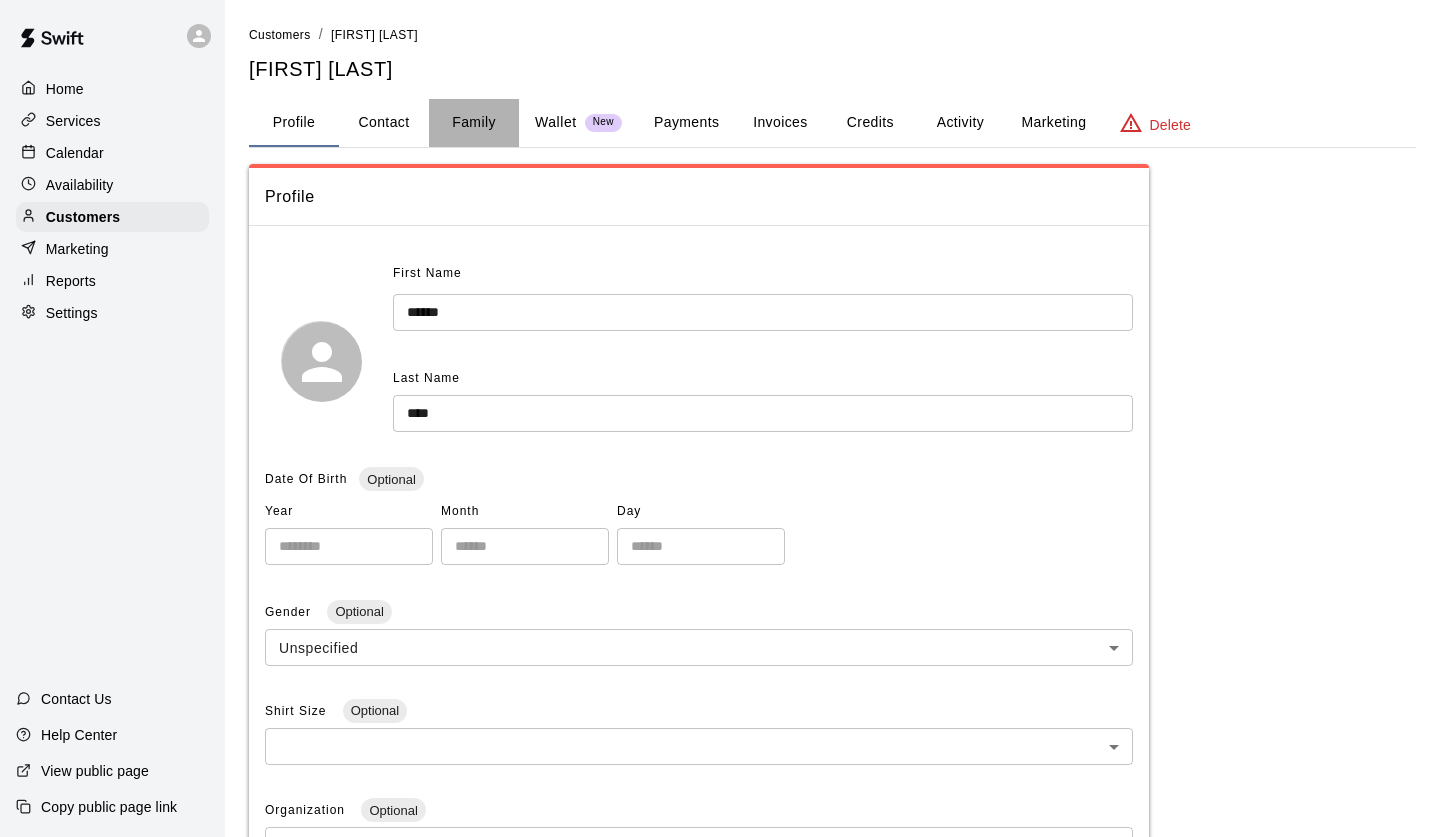 click on "Family" at bounding box center (474, 123) 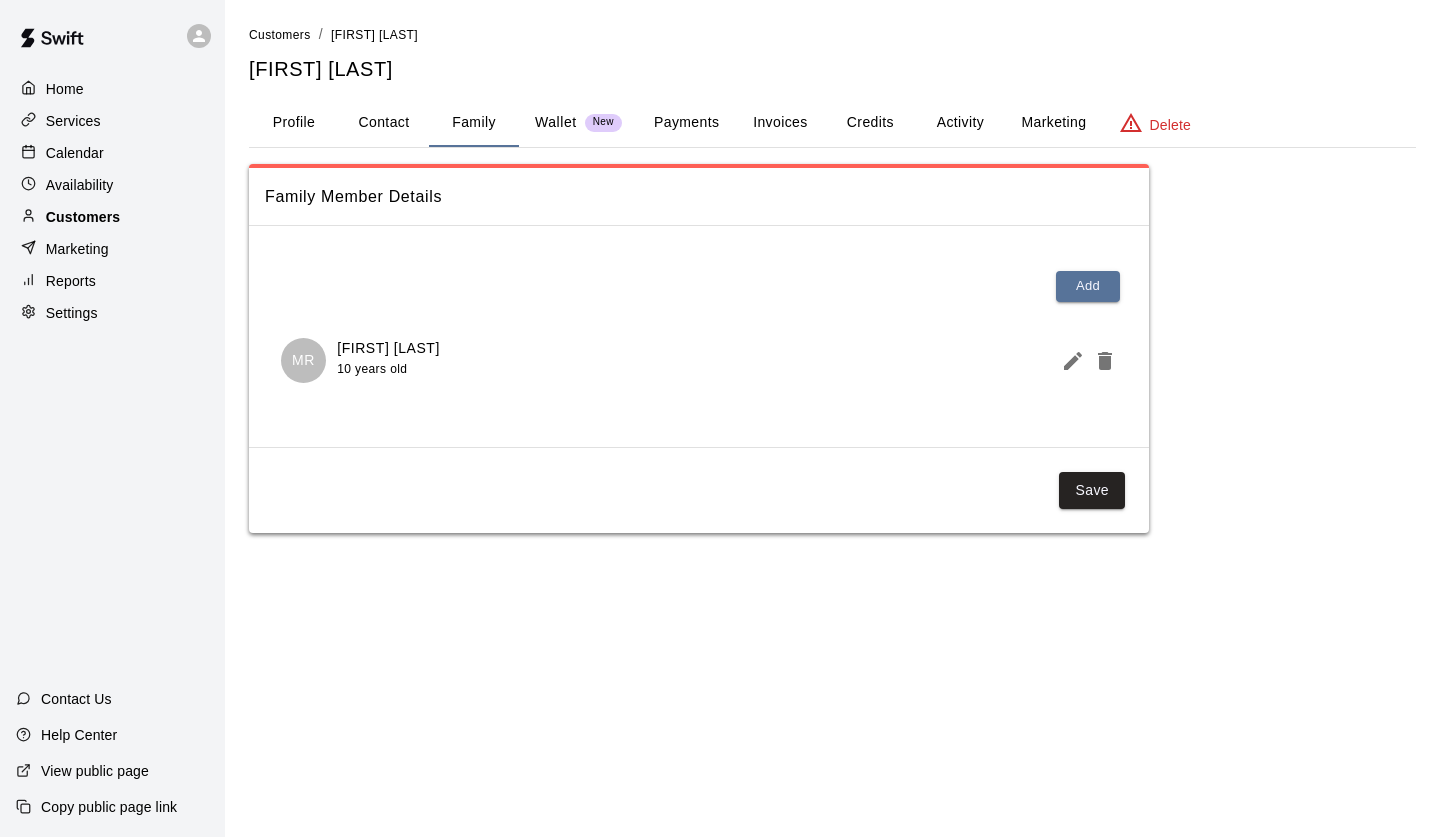 click on "Customers" at bounding box center (112, 217) 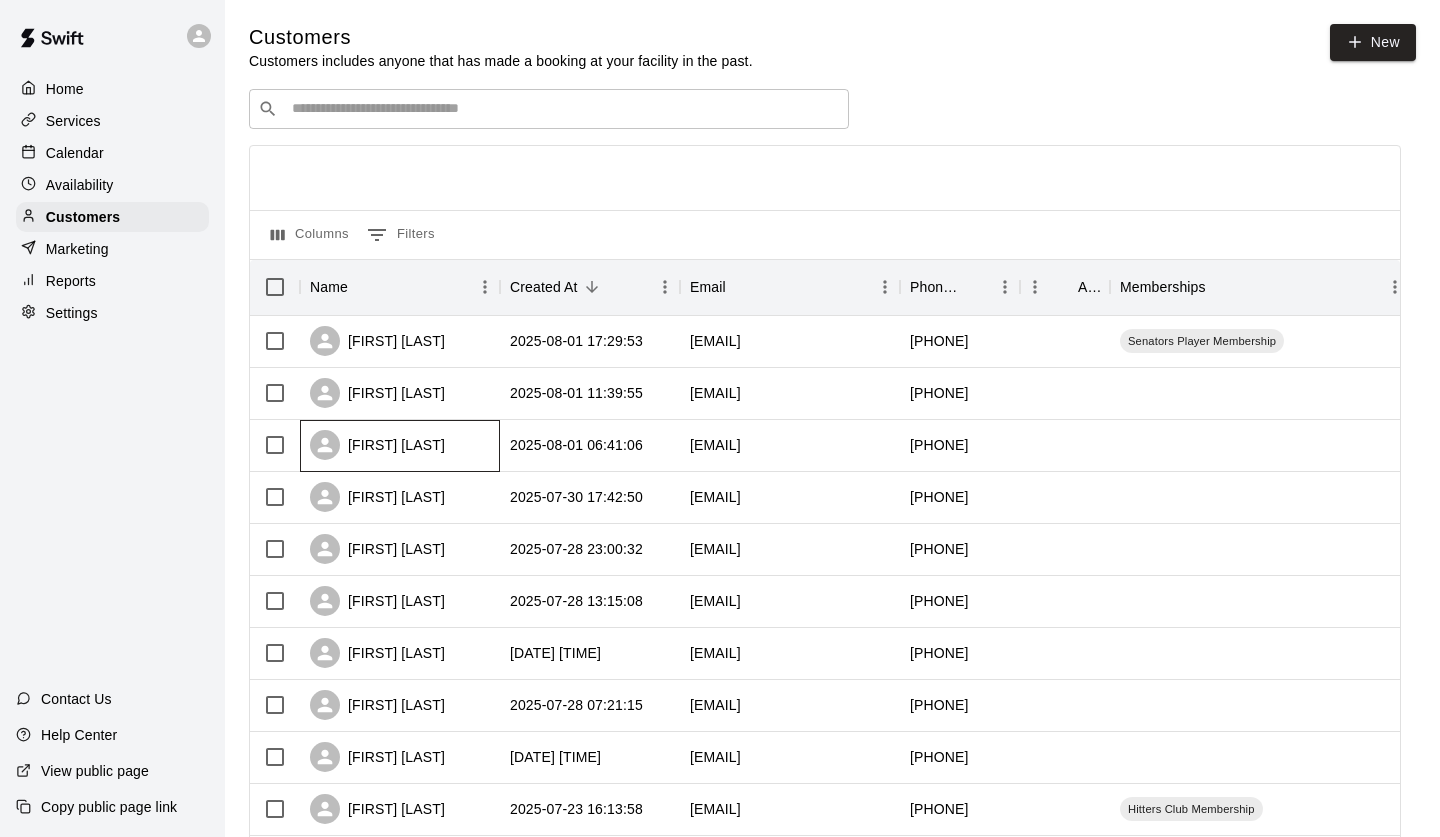 click on "[FIRST] [LAST]" at bounding box center (400, 446) 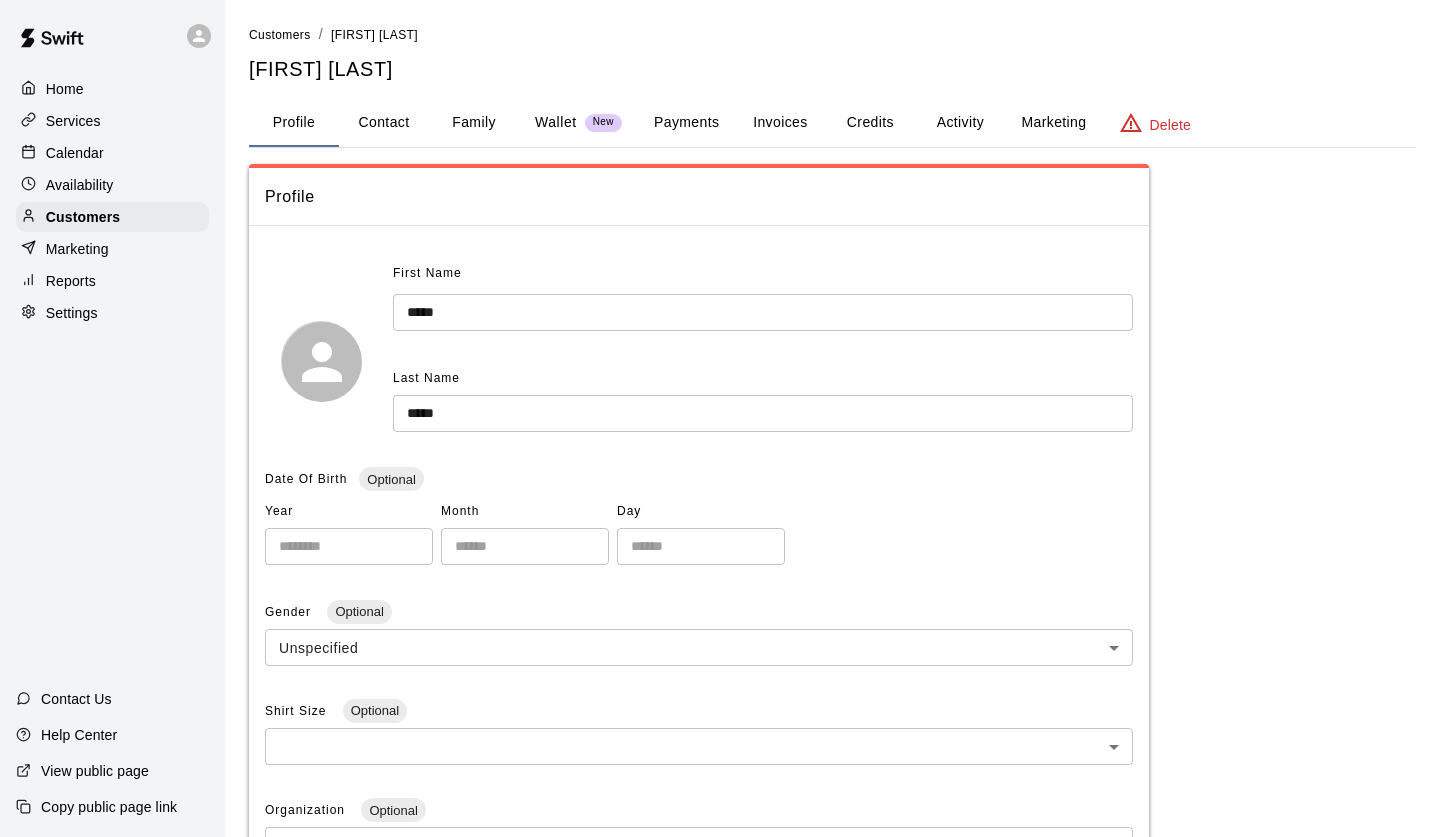 click on "Family" at bounding box center (474, 123) 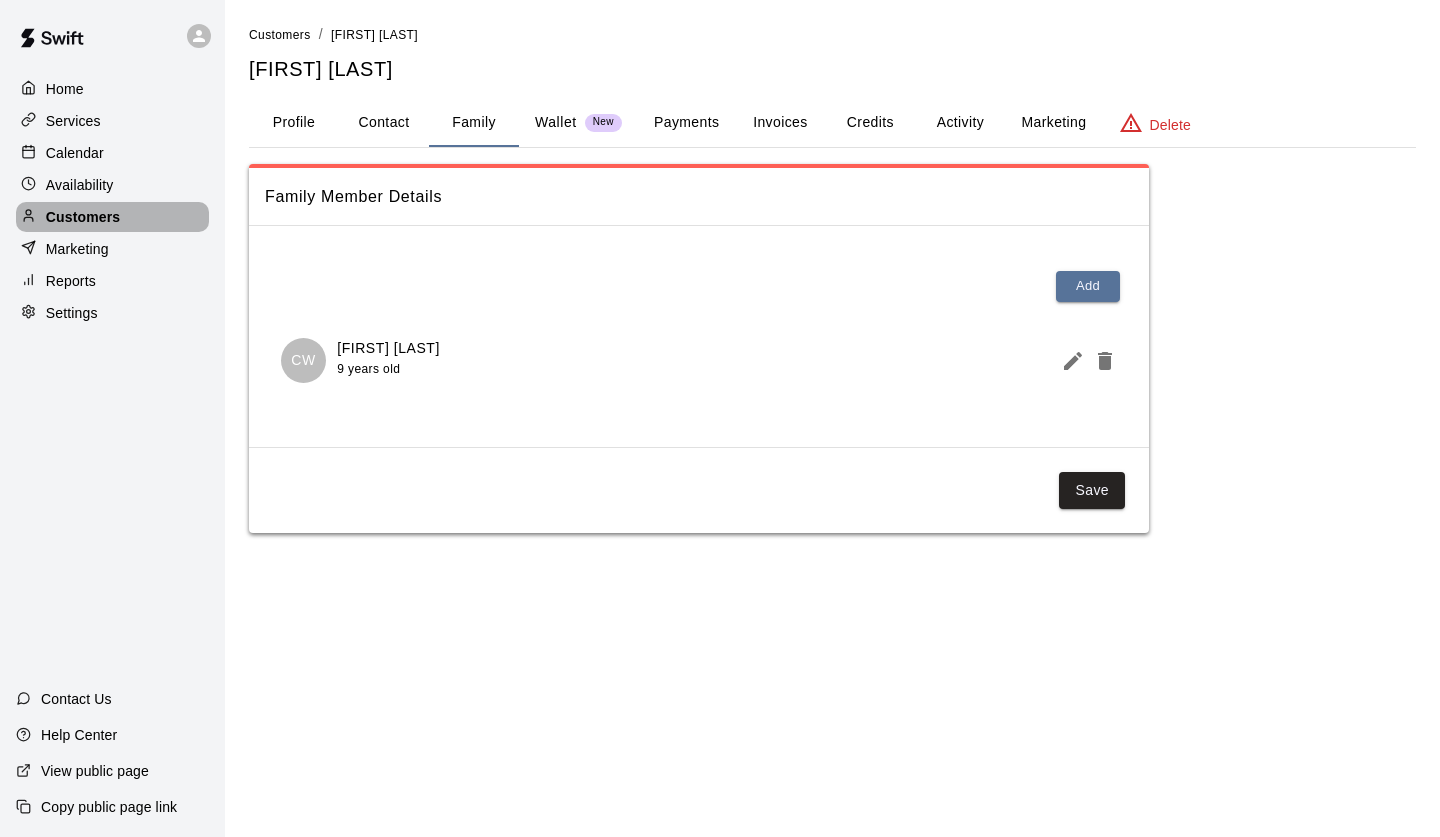 click on "Customers" at bounding box center (112, 217) 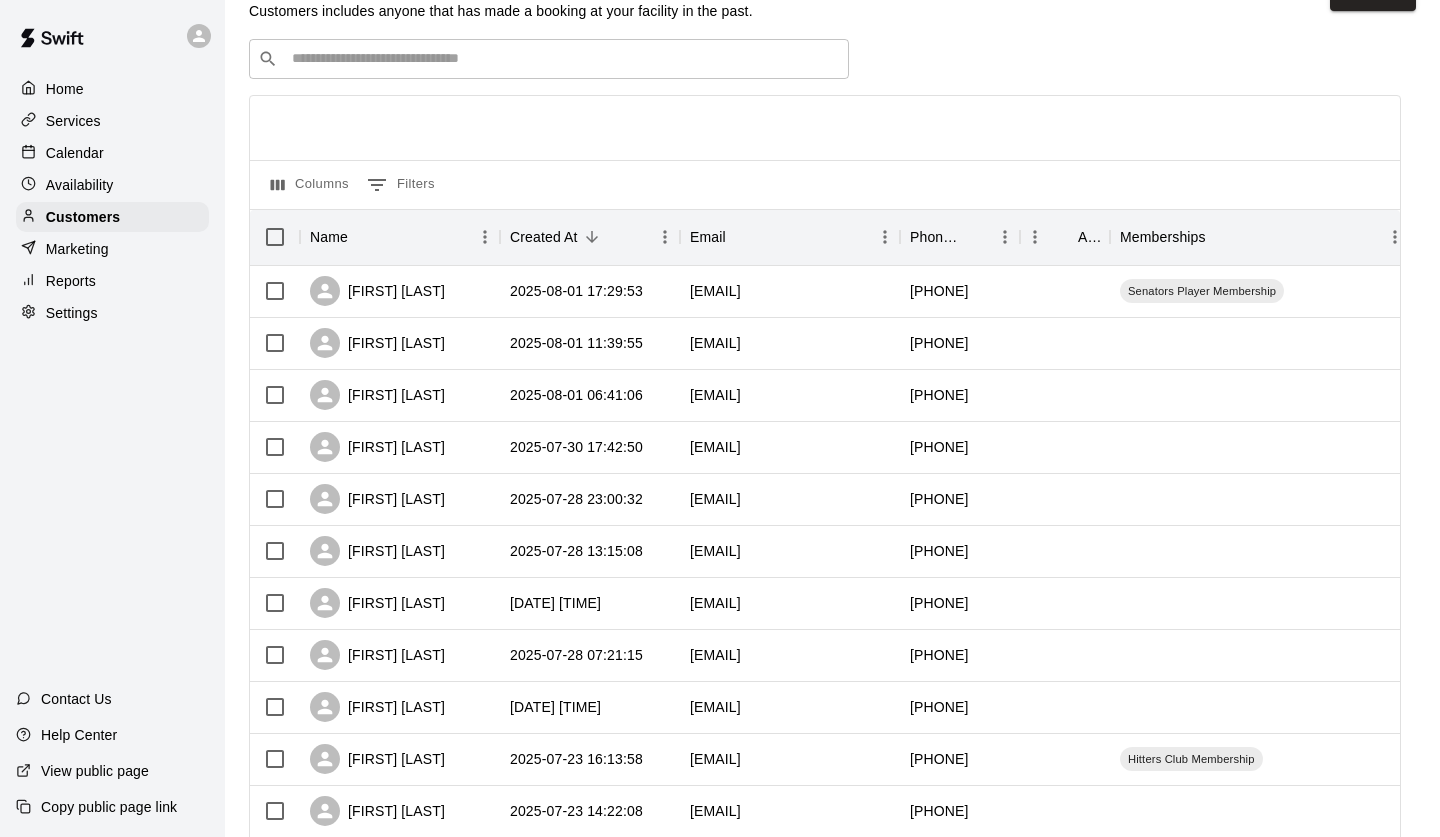 scroll, scrollTop: 53, scrollLeft: 0, axis: vertical 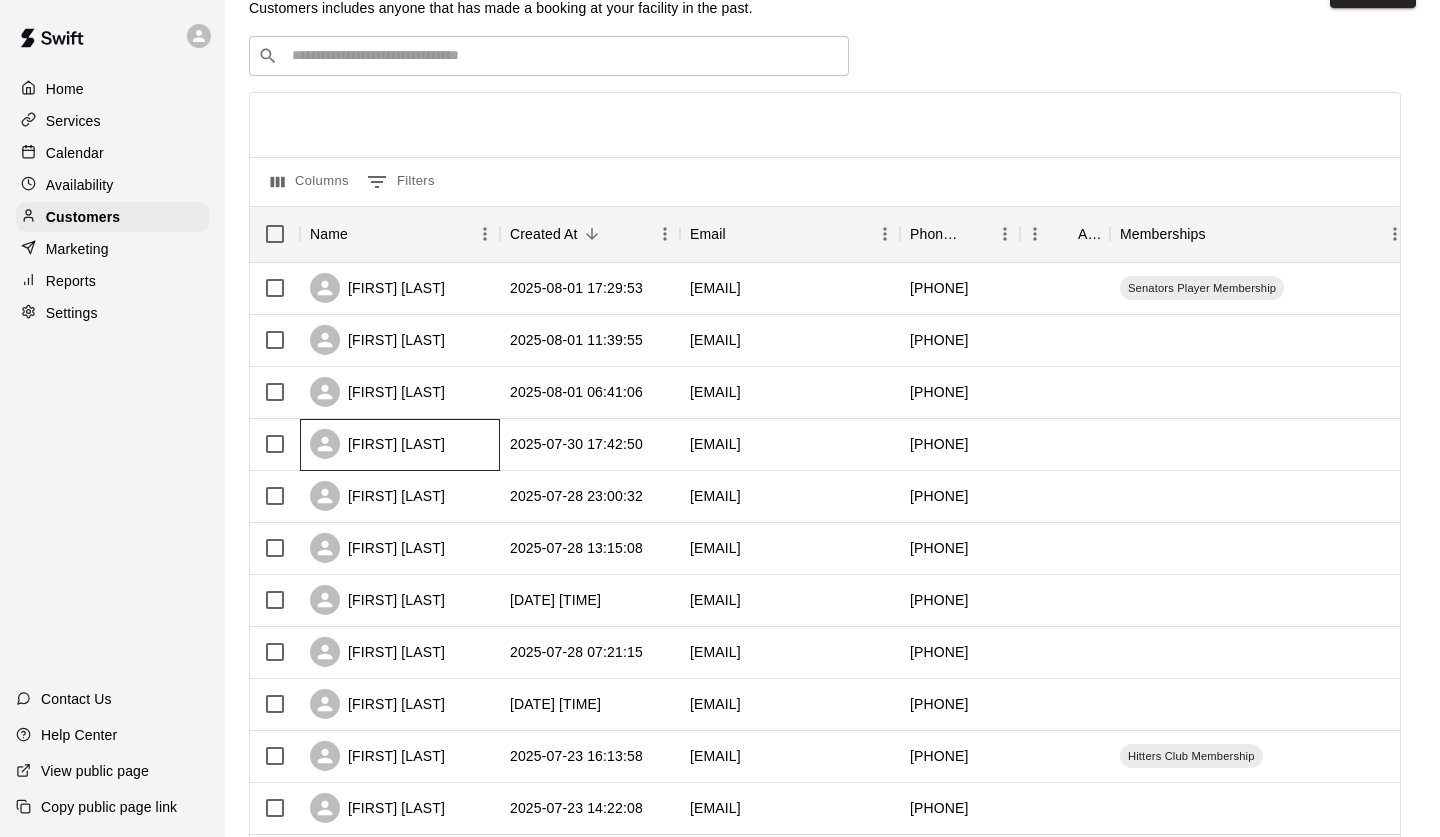 click on "[FIRST] [LAST]" at bounding box center [400, 445] 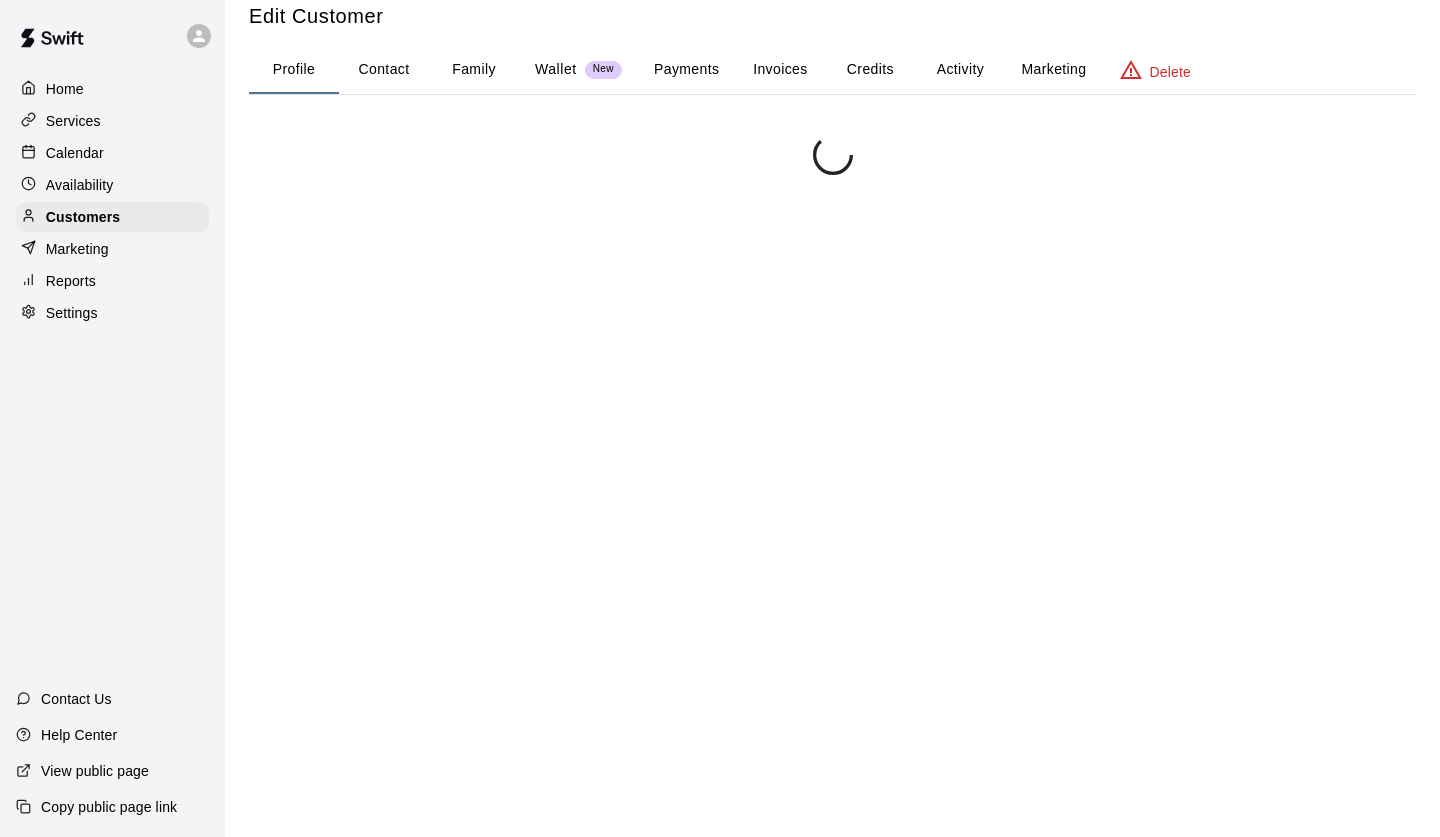 scroll, scrollTop: 0, scrollLeft: 0, axis: both 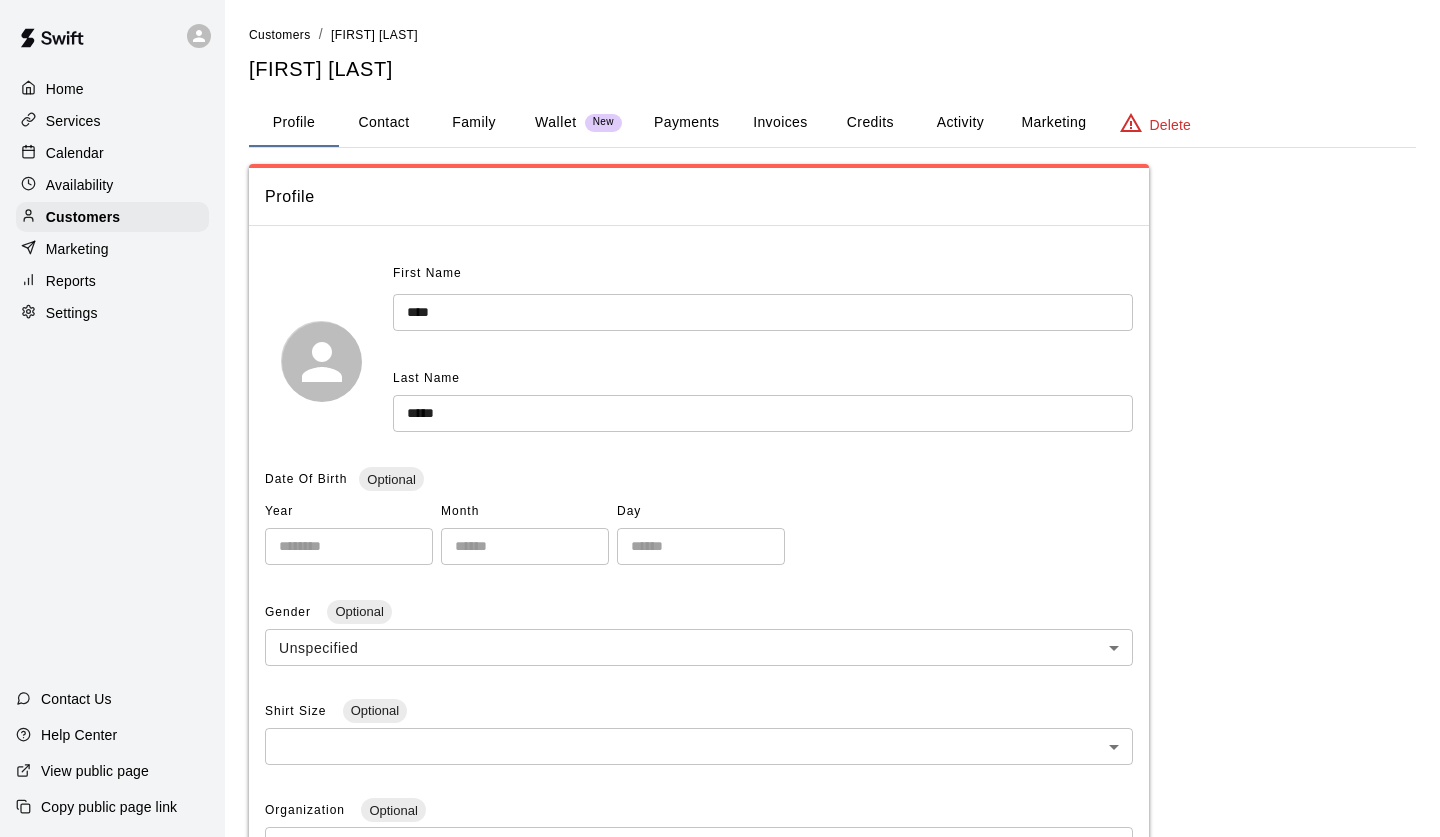 click on "Family" at bounding box center [474, 123] 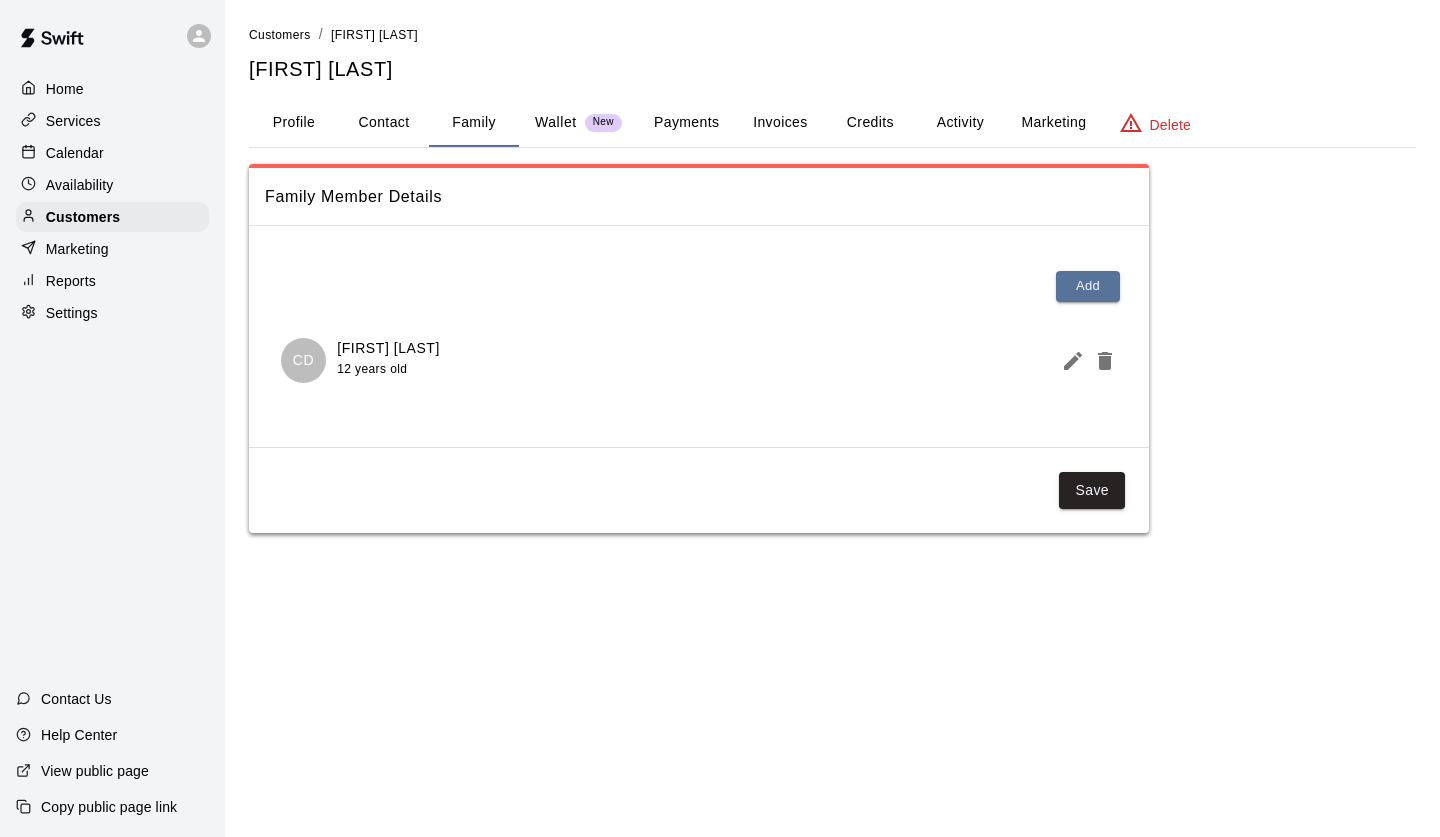 click on "Activity" at bounding box center [960, 123] 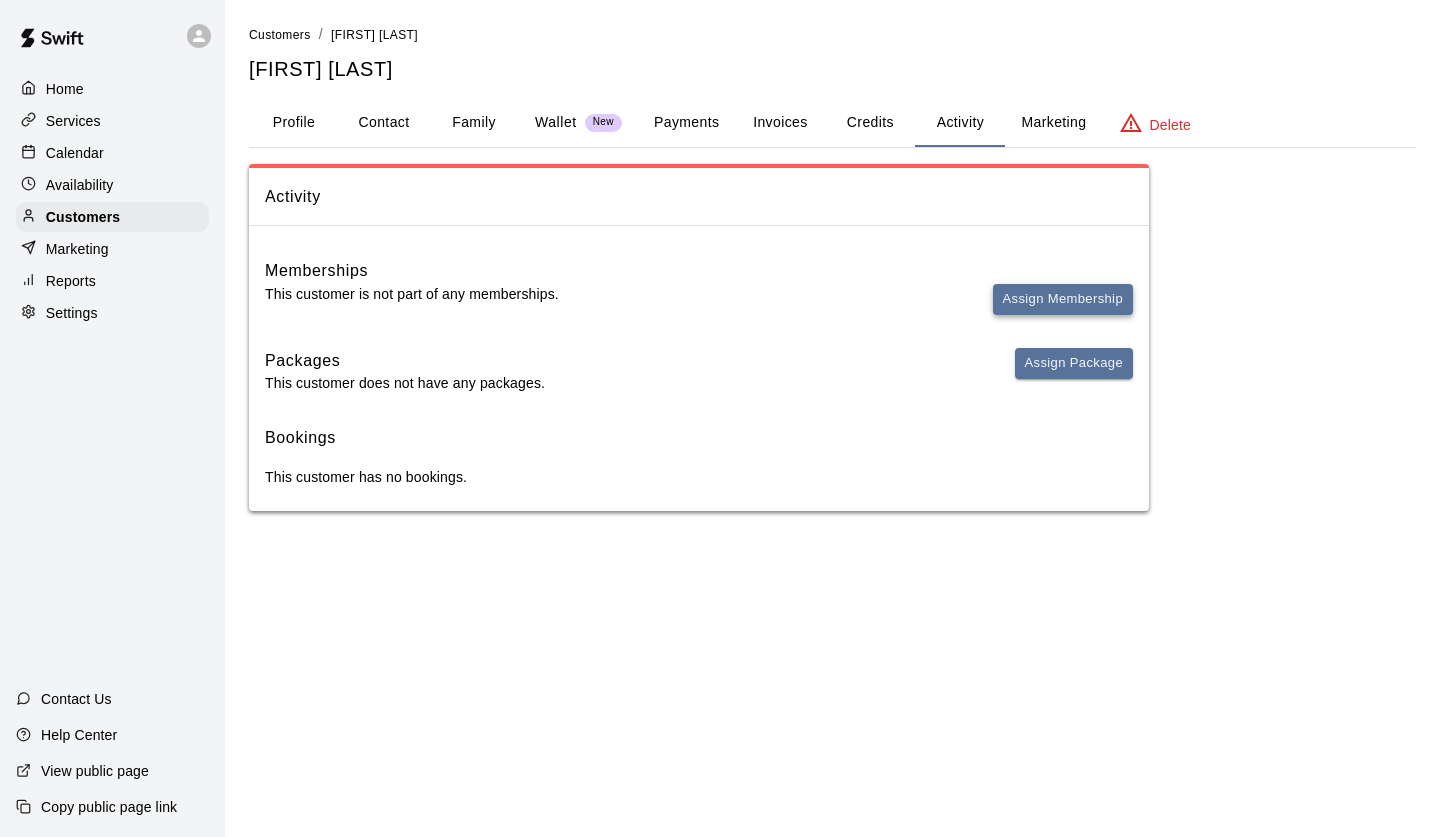 click on "Assign Membership" at bounding box center [1063, 299] 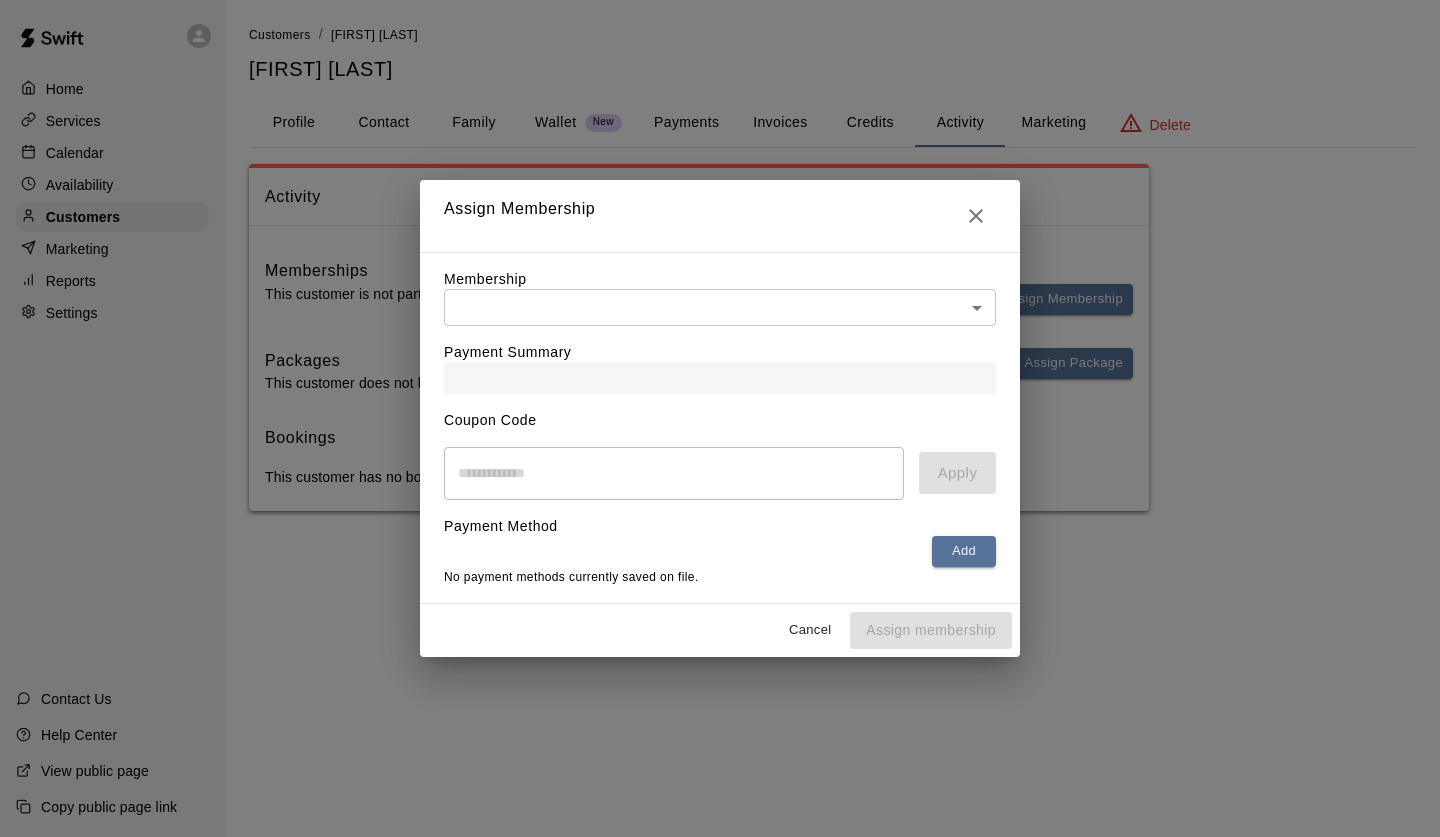 click on "Membership ​ ​" at bounding box center (720, 297) 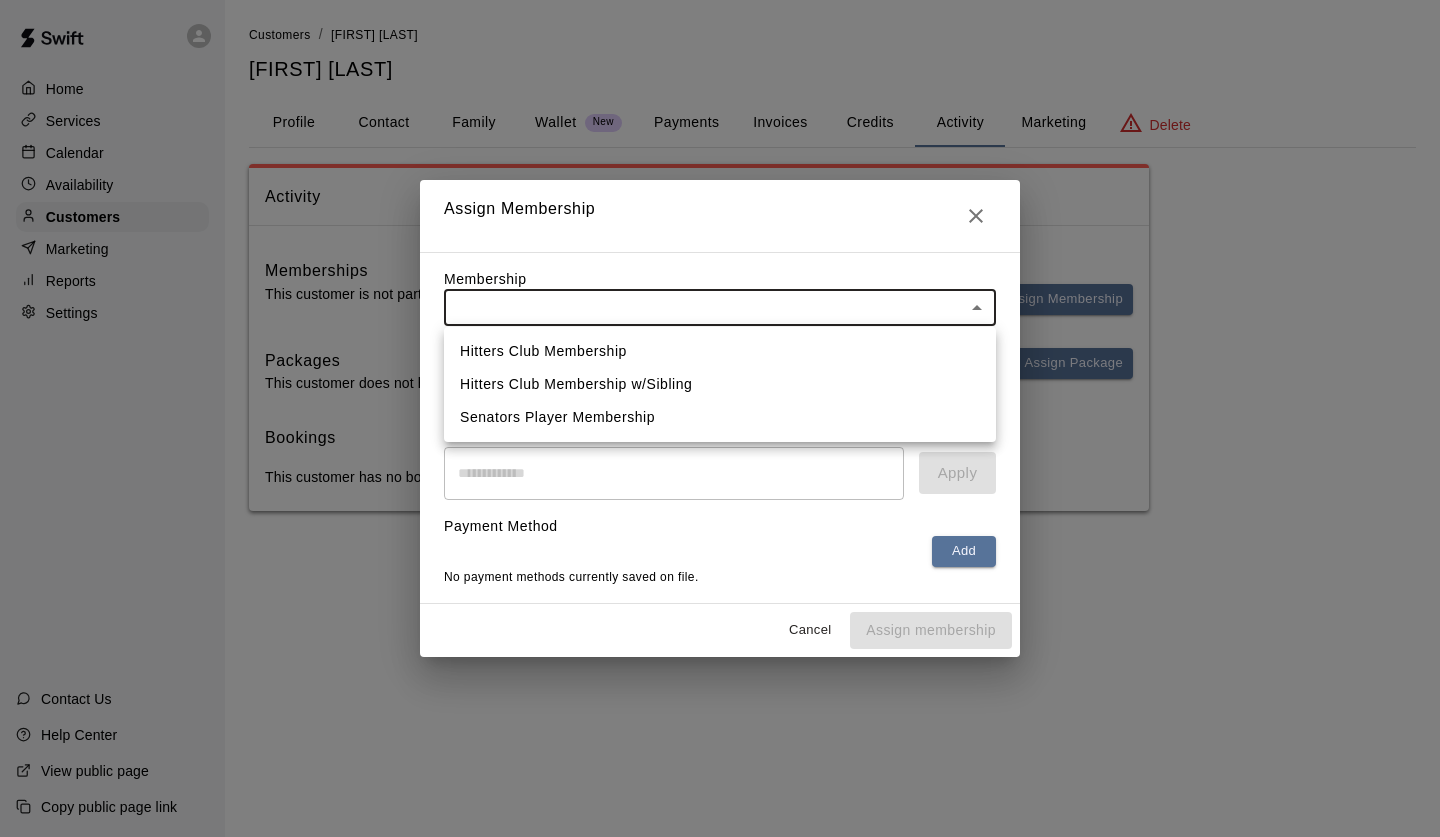 click on "Senators Player Membership" at bounding box center [720, 417] 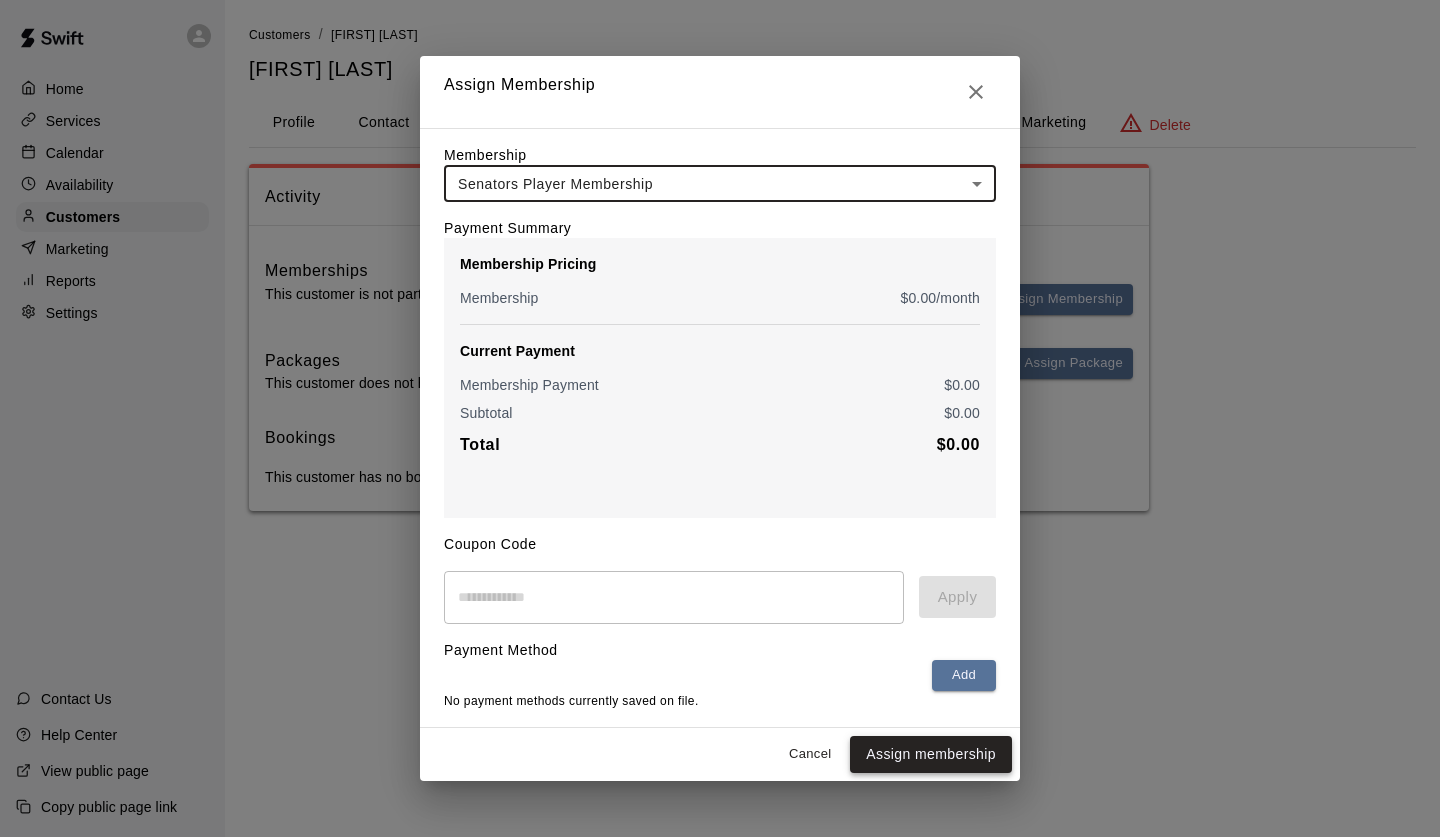 click on "Assign membership" at bounding box center [931, 754] 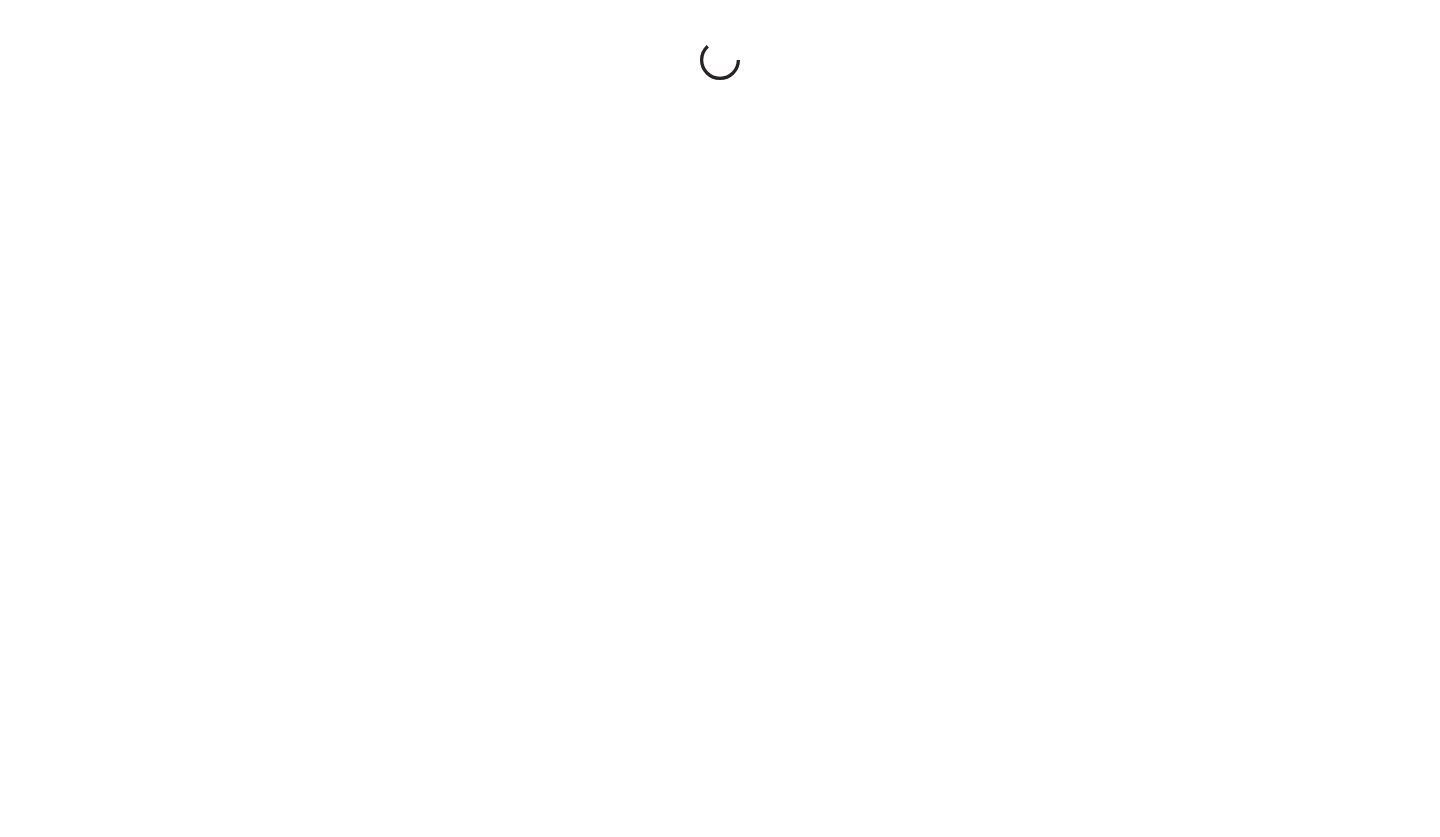 scroll, scrollTop: 0, scrollLeft: 0, axis: both 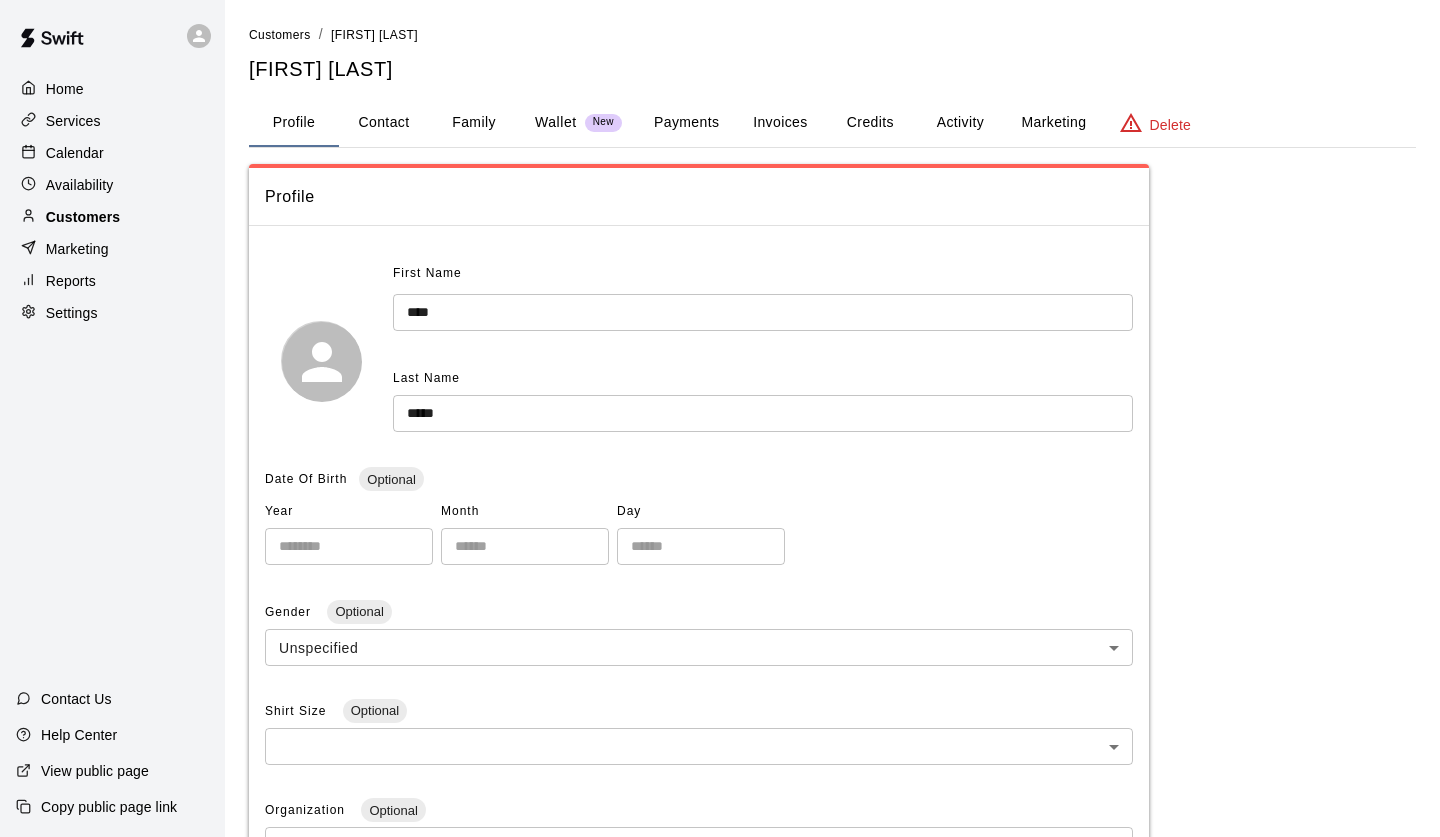 click on "Customers" at bounding box center (83, 217) 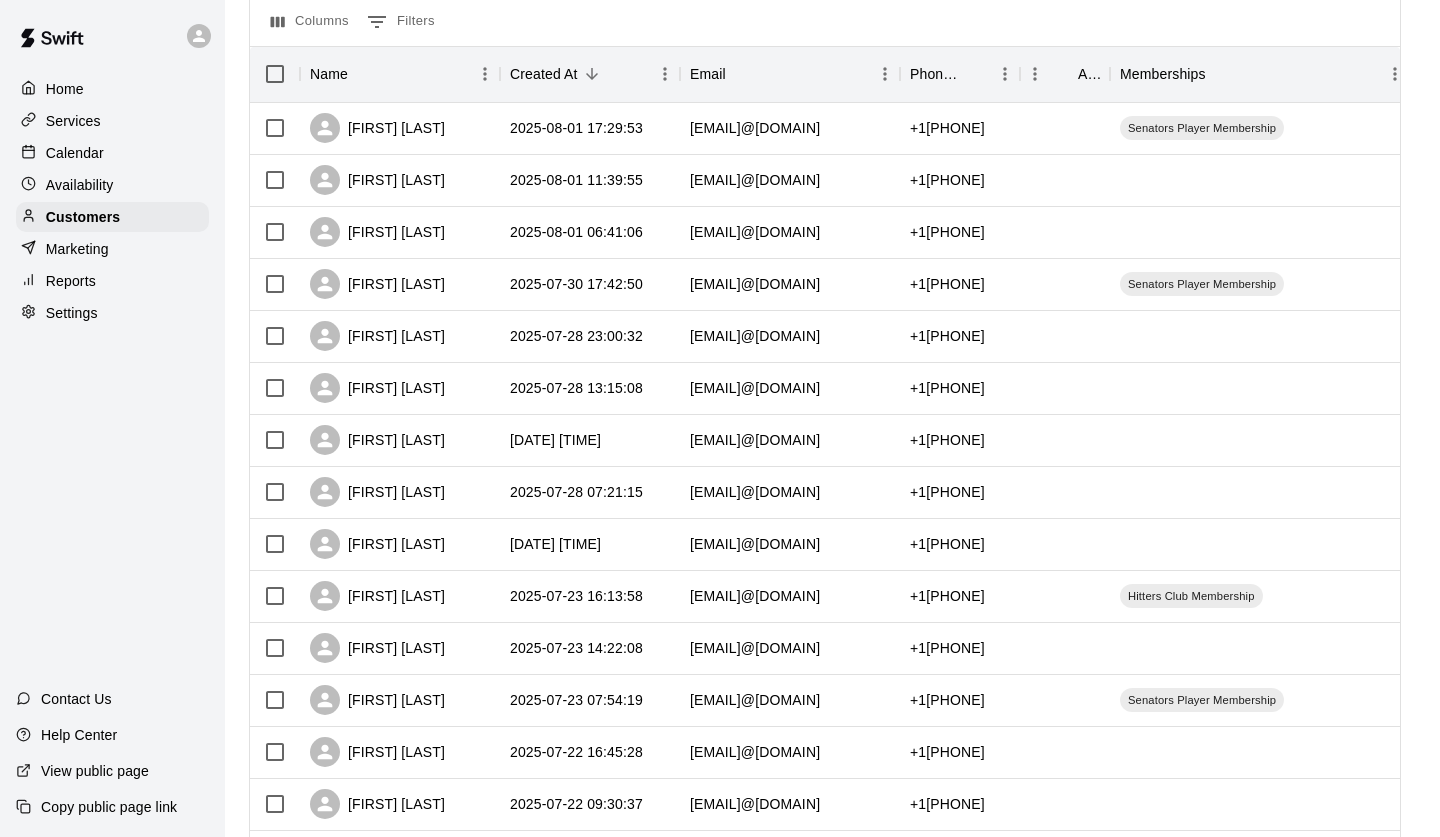scroll, scrollTop: 260, scrollLeft: 0, axis: vertical 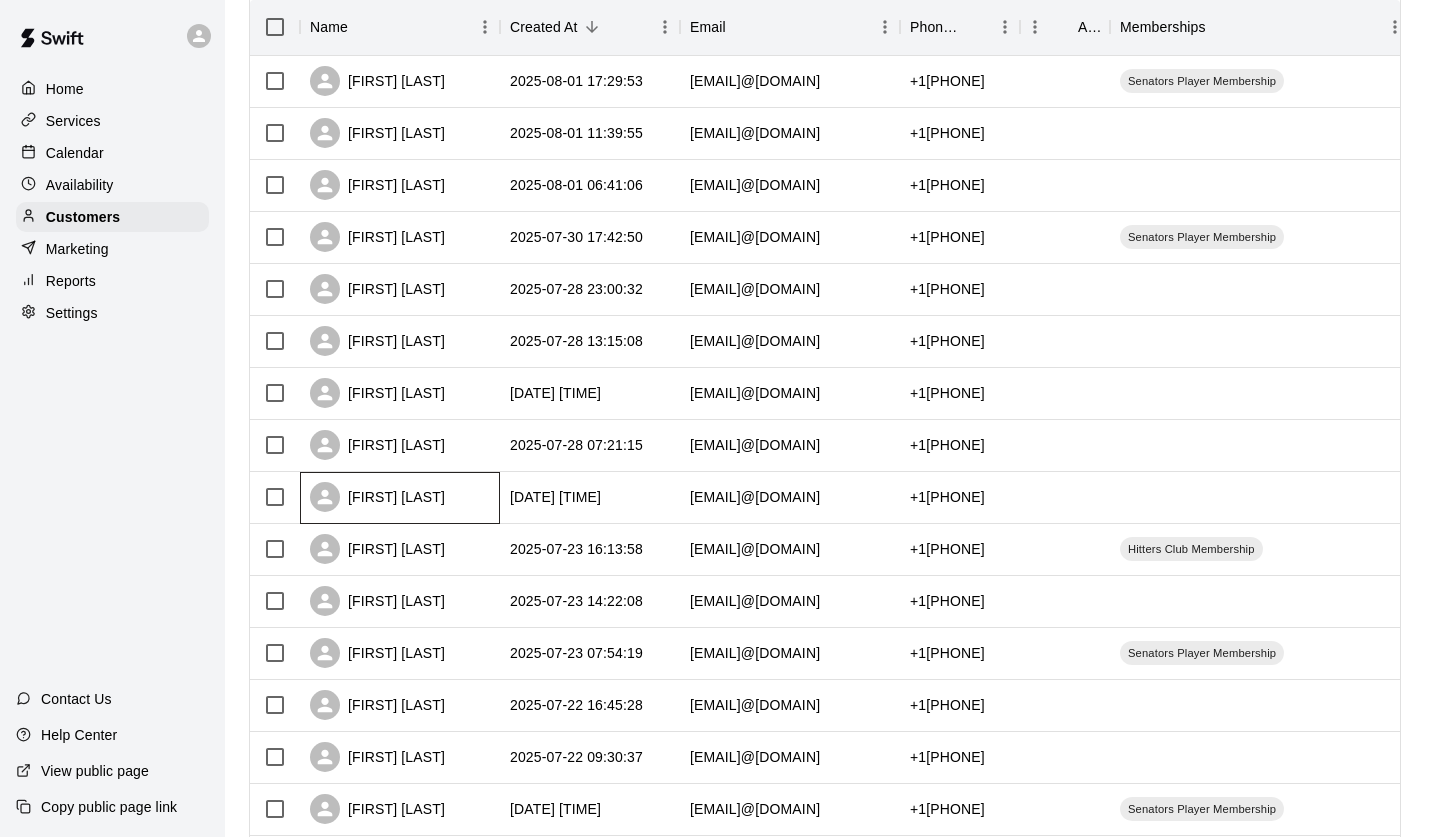 click on "[FIRST] [LAST]" at bounding box center [400, 498] 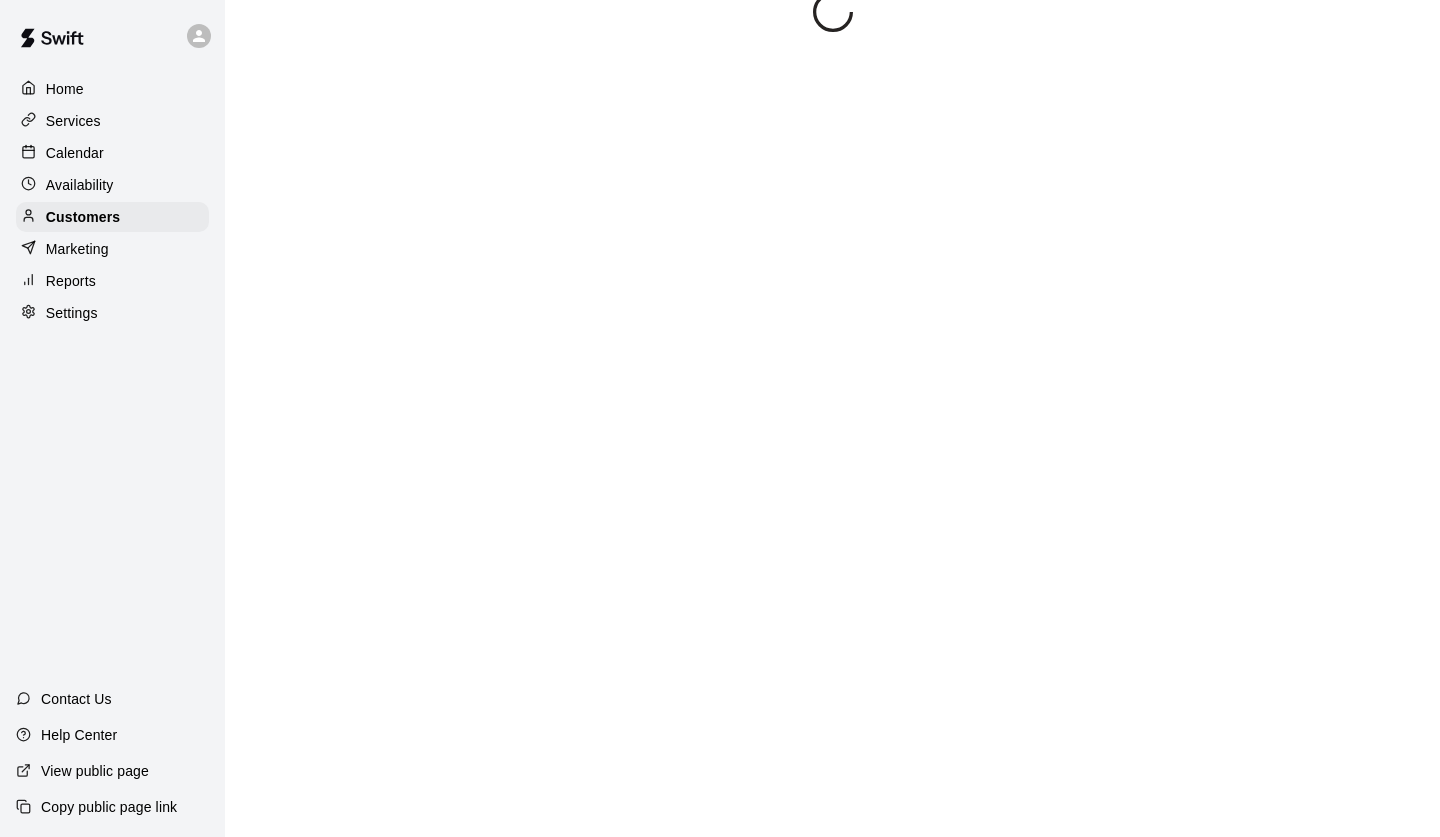 scroll, scrollTop: 0, scrollLeft: 0, axis: both 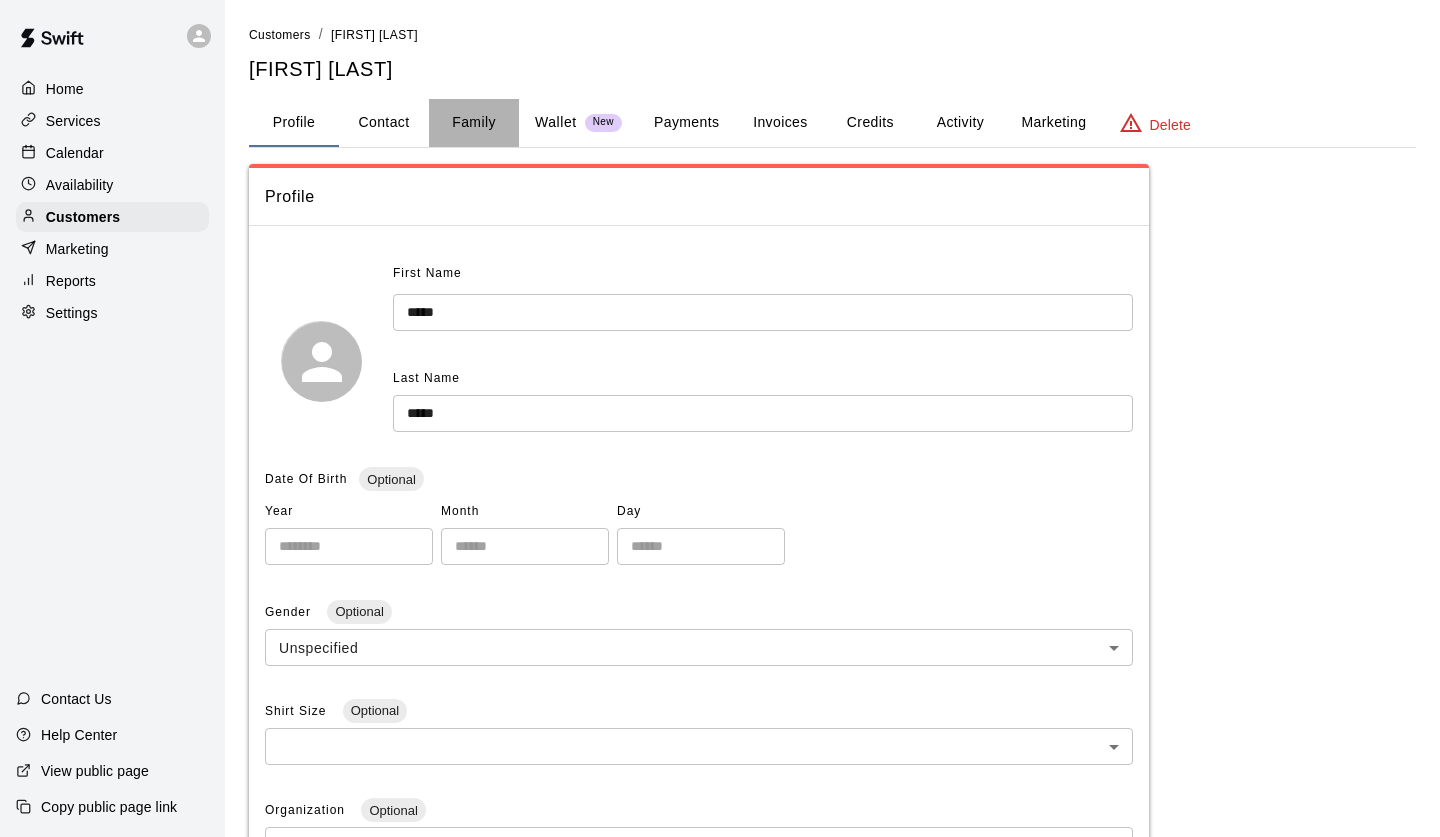 click on "Family" at bounding box center [474, 123] 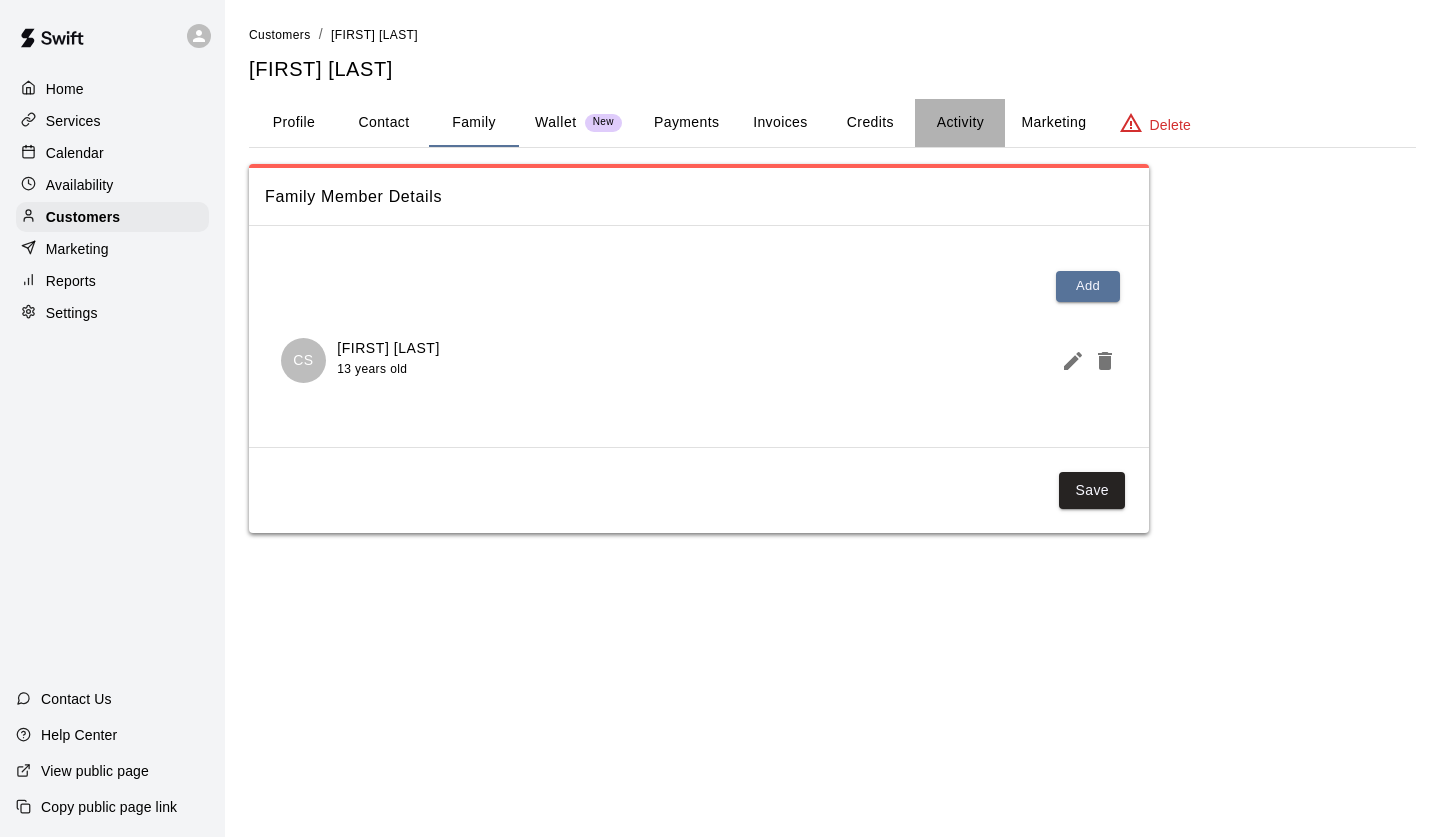 click on "Activity" at bounding box center (960, 123) 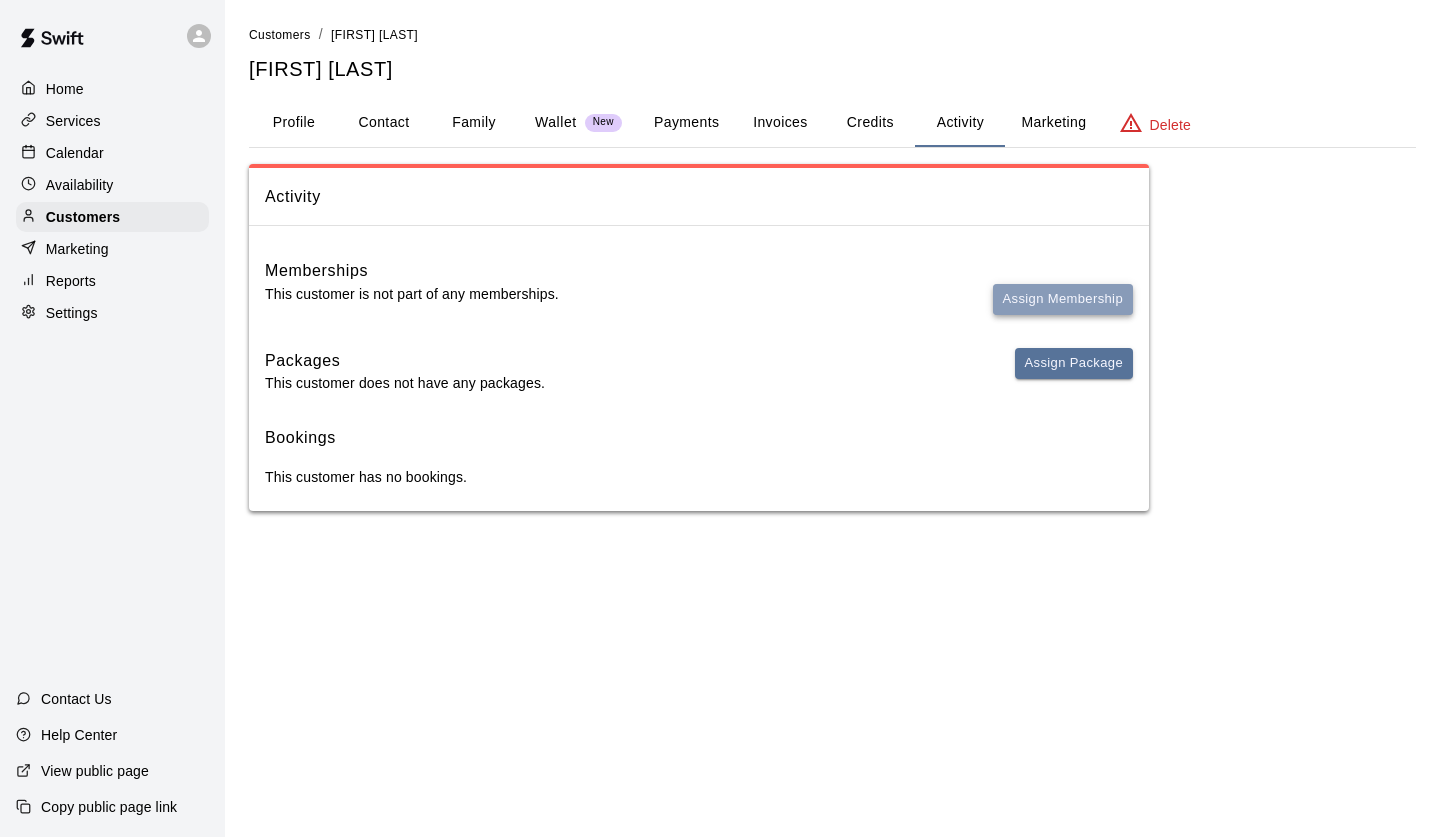 click on "Assign Membership" at bounding box center (1063, 299) 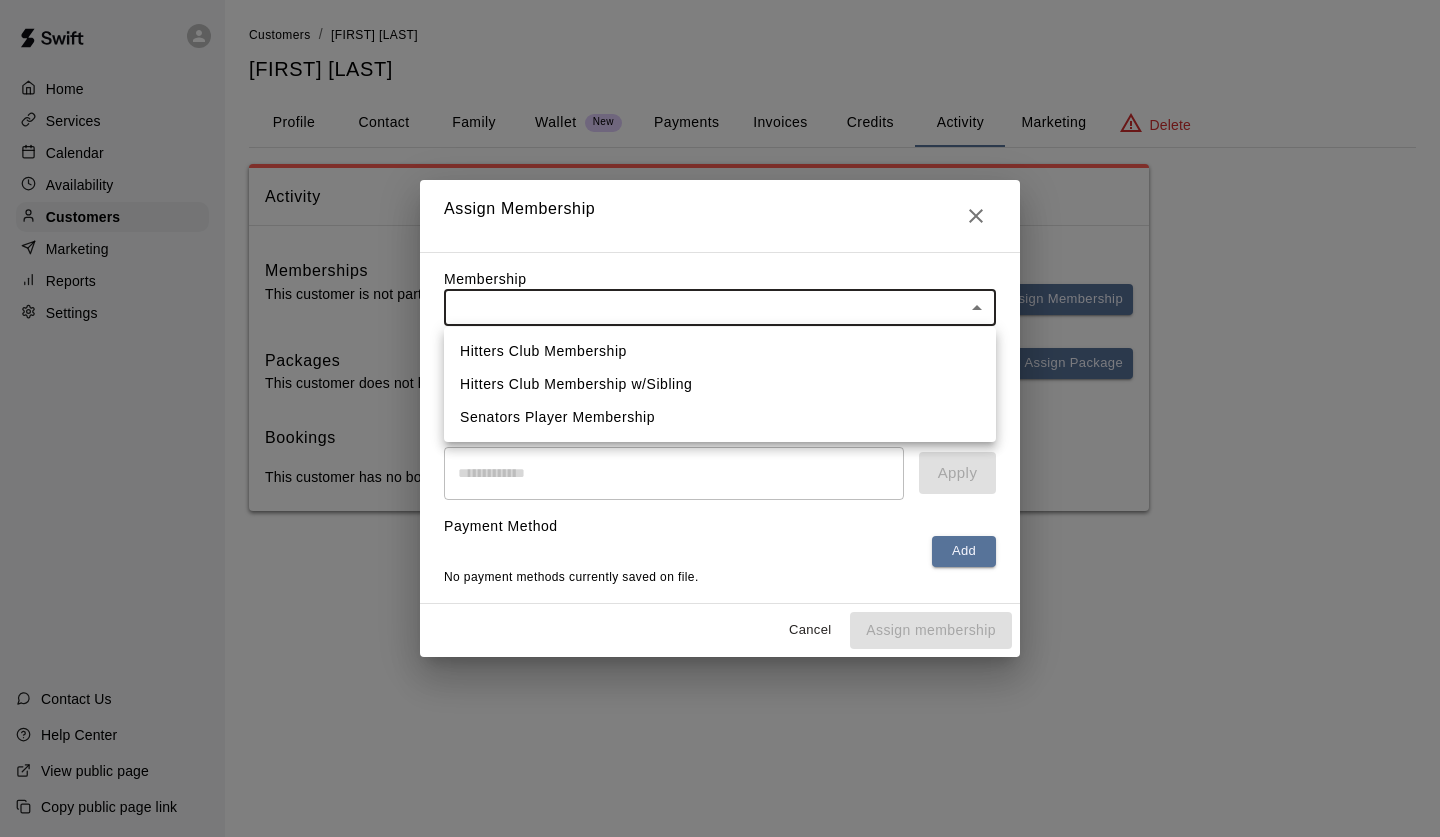 click on "Home Services Calendar Availability Customers Marketing Reports Settings Contact Us Help Center View public page Copy public page link Customers / Kelly Smith Kelly Smith Profile Contact Family Wallet New Payments Invoices Credits Activity Marketing Delete Activity Memberships This customer is not part of any memberships. Assign Membership Packages This customer does not have any packages. Assign Package Bookings This customer has no bookings. Swift - Edit Customer Close cross-small Assign Membership Membership ​ ​ Payment Summary Coupon Code ​ Apply Payment Method   Add No payment methods currently saved on file. Cancel Assign membership Hitters Club Membership Hitters Club Membership w/Sibling Senators Player Membership" at bounding box center (720, 275) 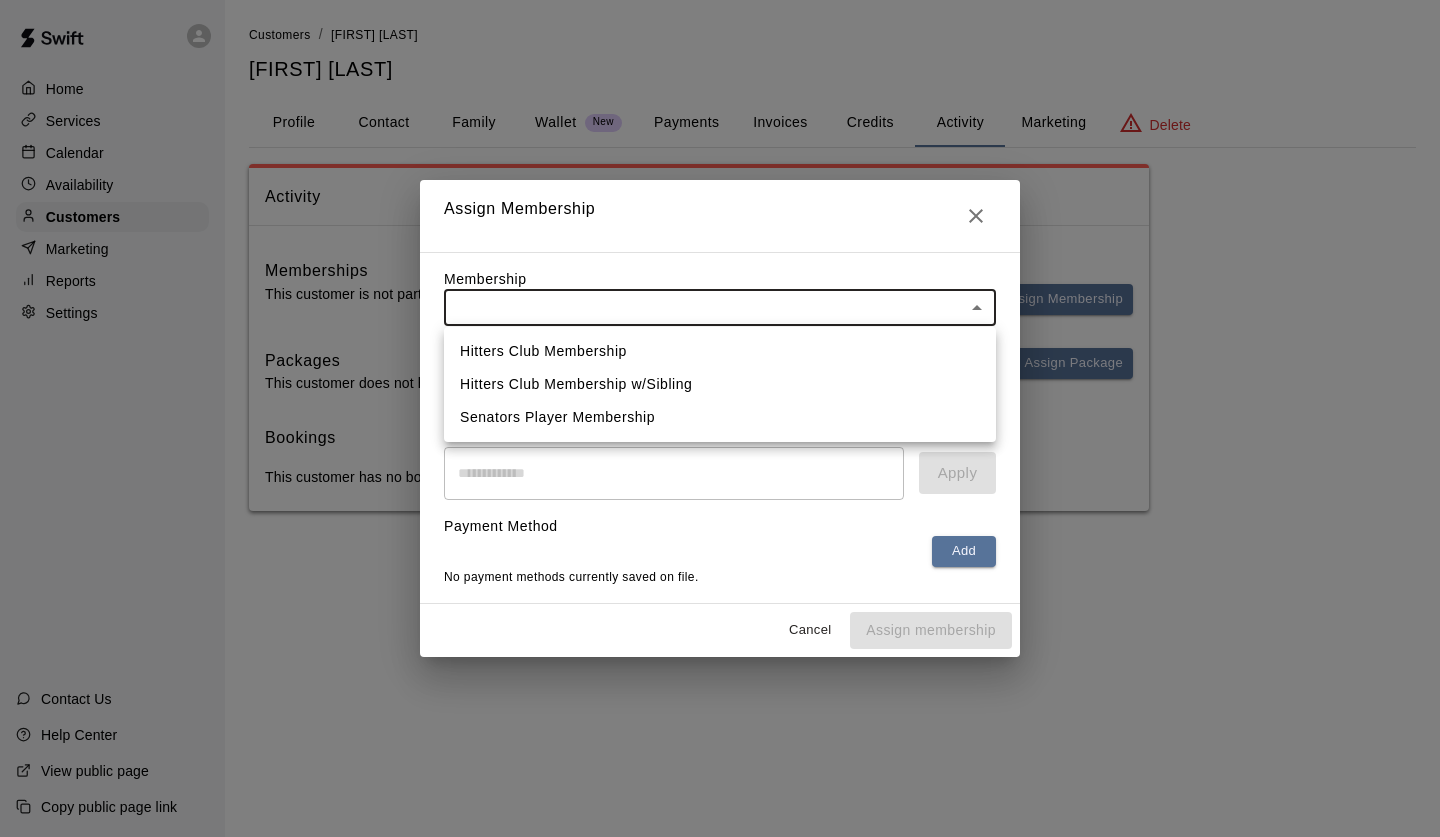 click on "Senators Player Membership" at bounding box center [720, 417] 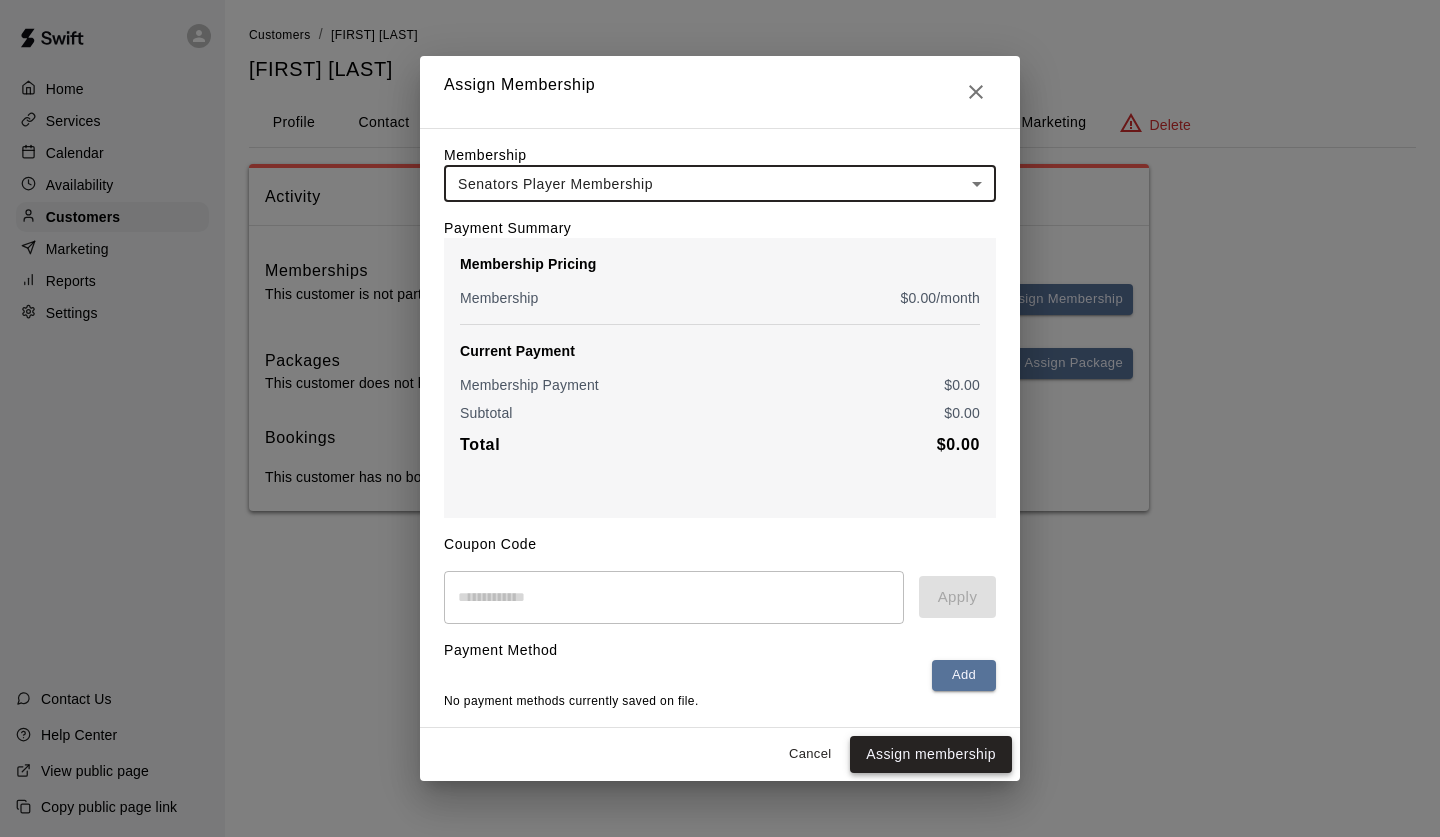click on "Assign membership" at bounding box center [931, 754] 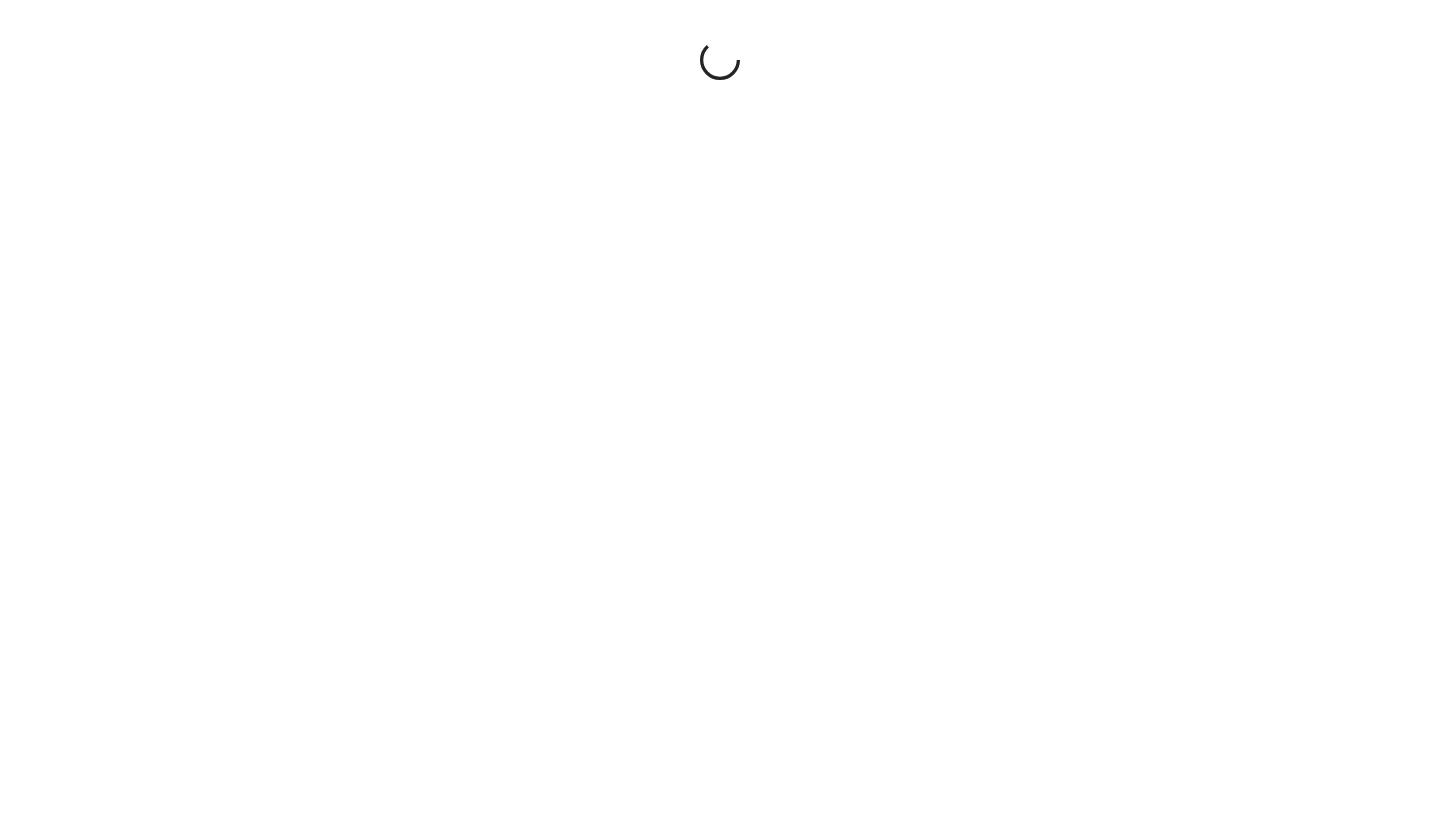 scroll, scrollTop: 0, scrollLeft: 0, axis: both 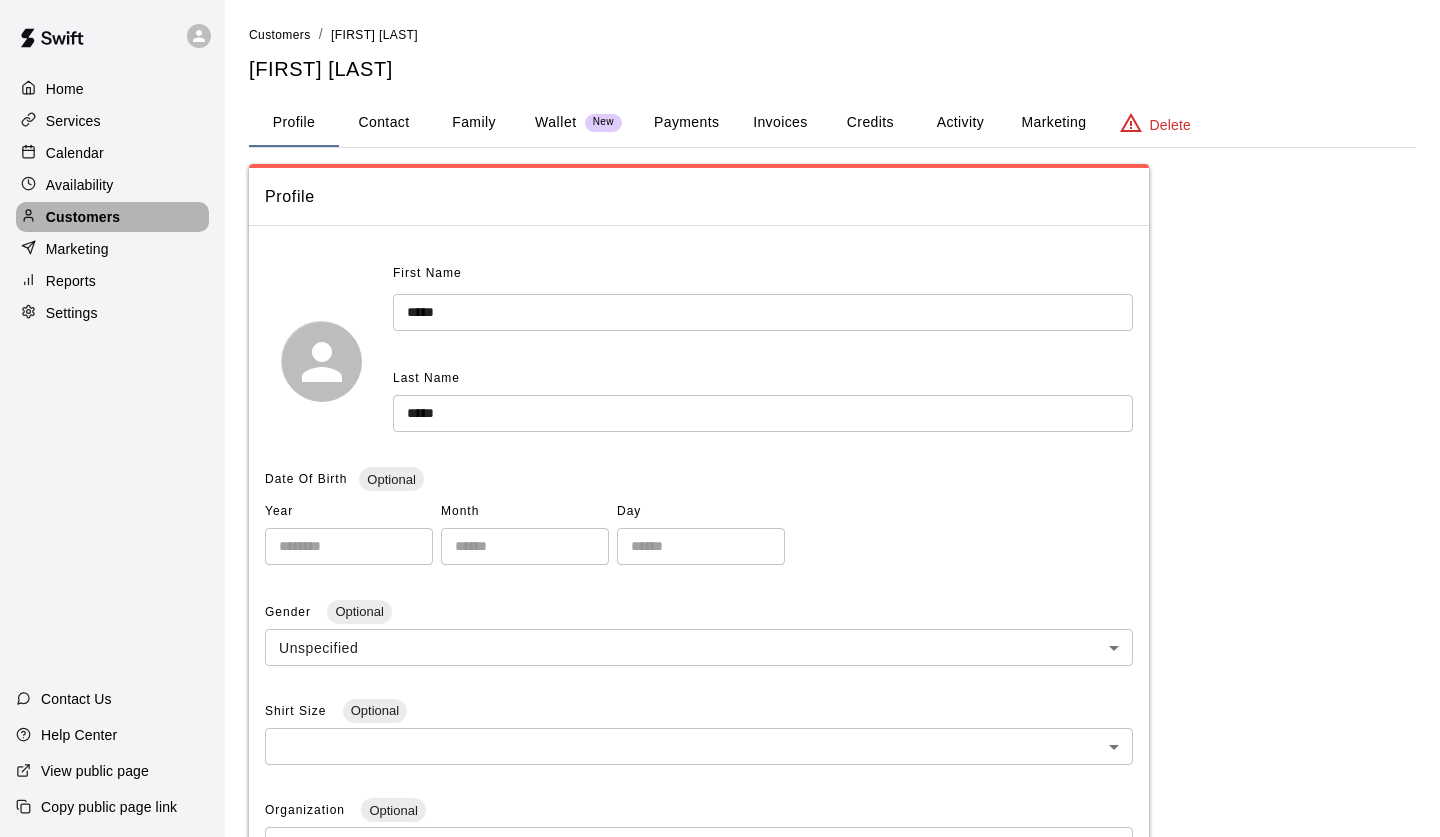 click on "Customers" at bounding box center [83, 217] 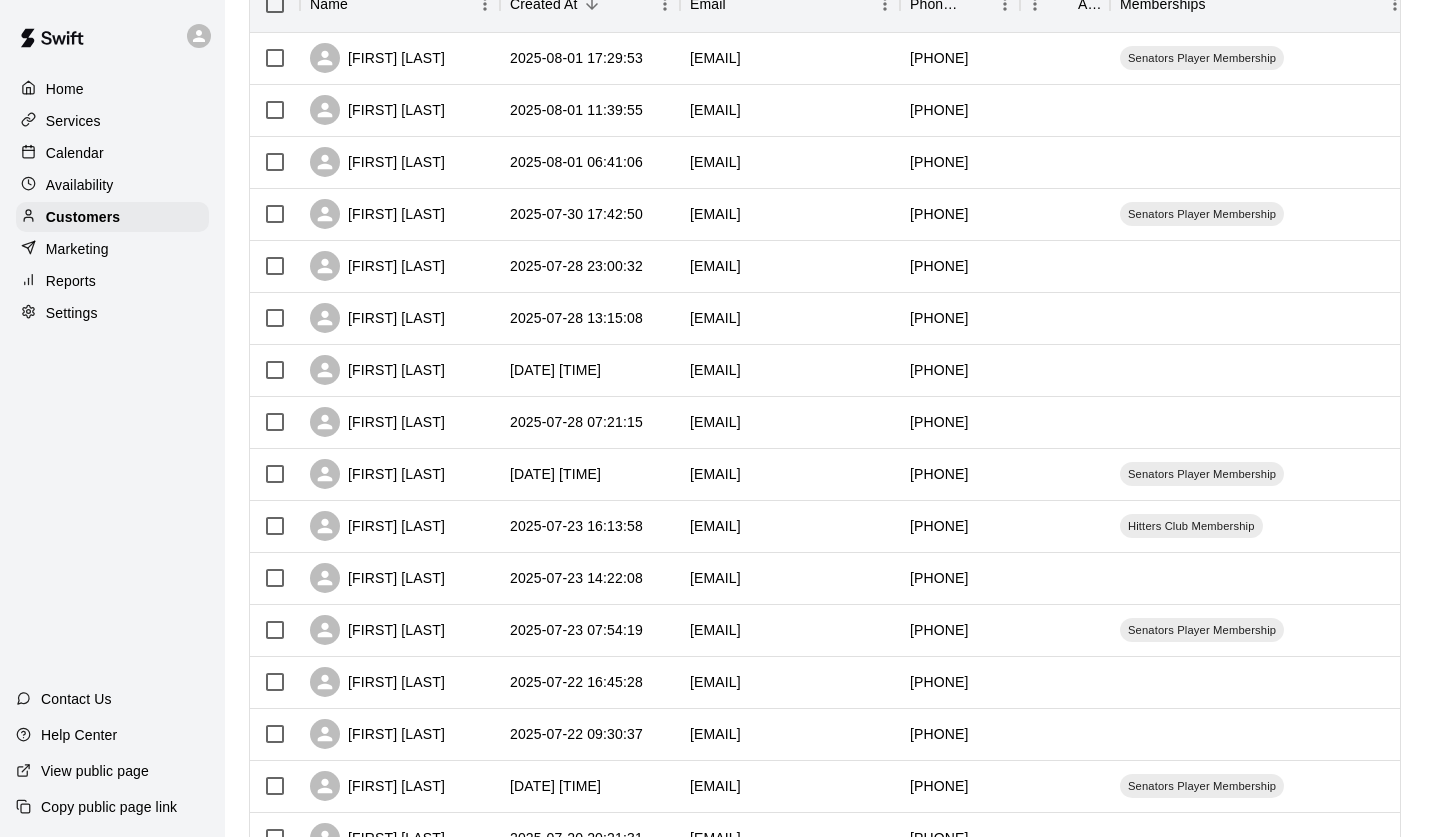 scroll, scrollTop: 352, scrollLeft: 0, axis: vertical 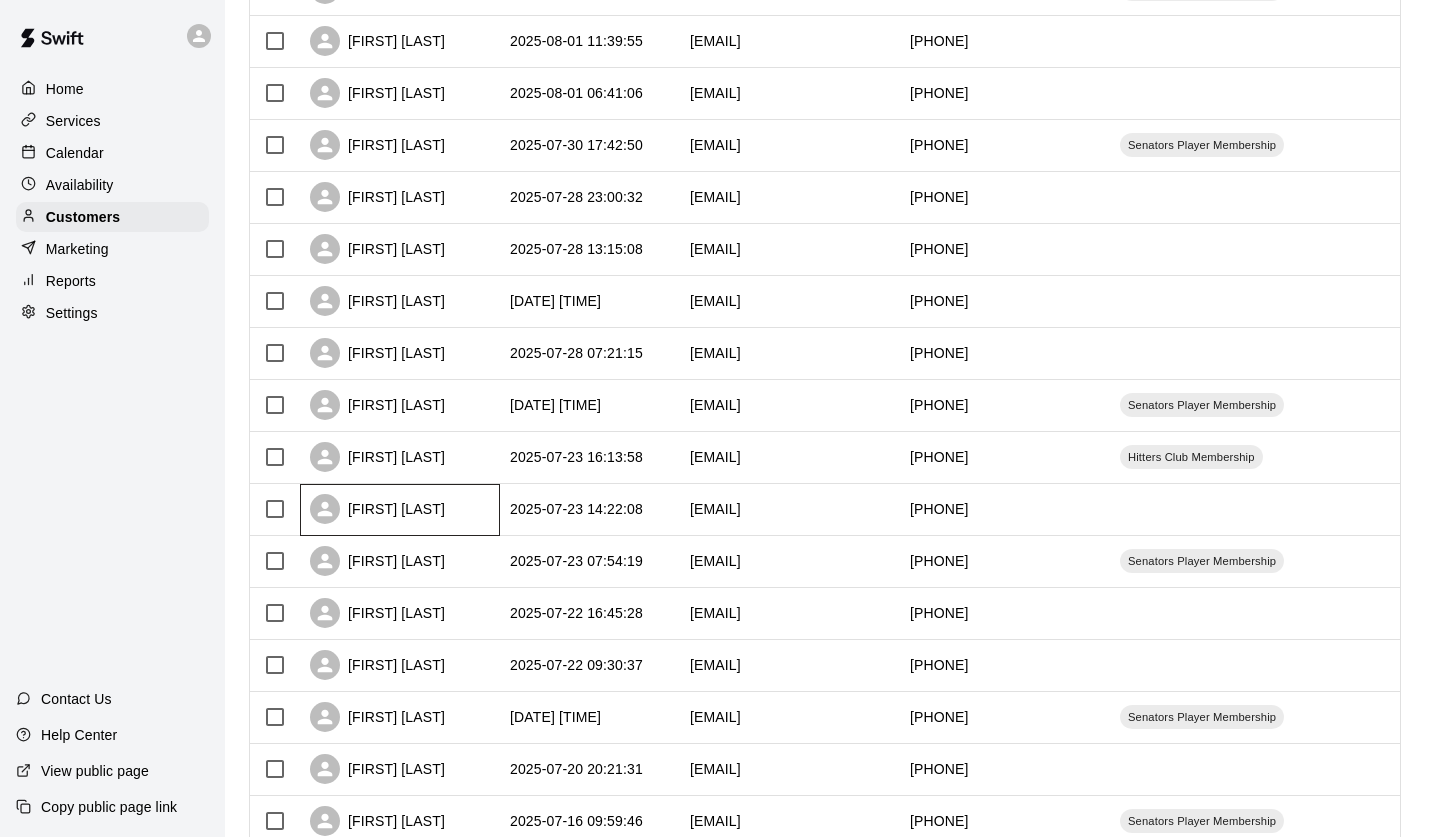 click on "[FIRST] [LAST]" at bounding box center [400, 510] 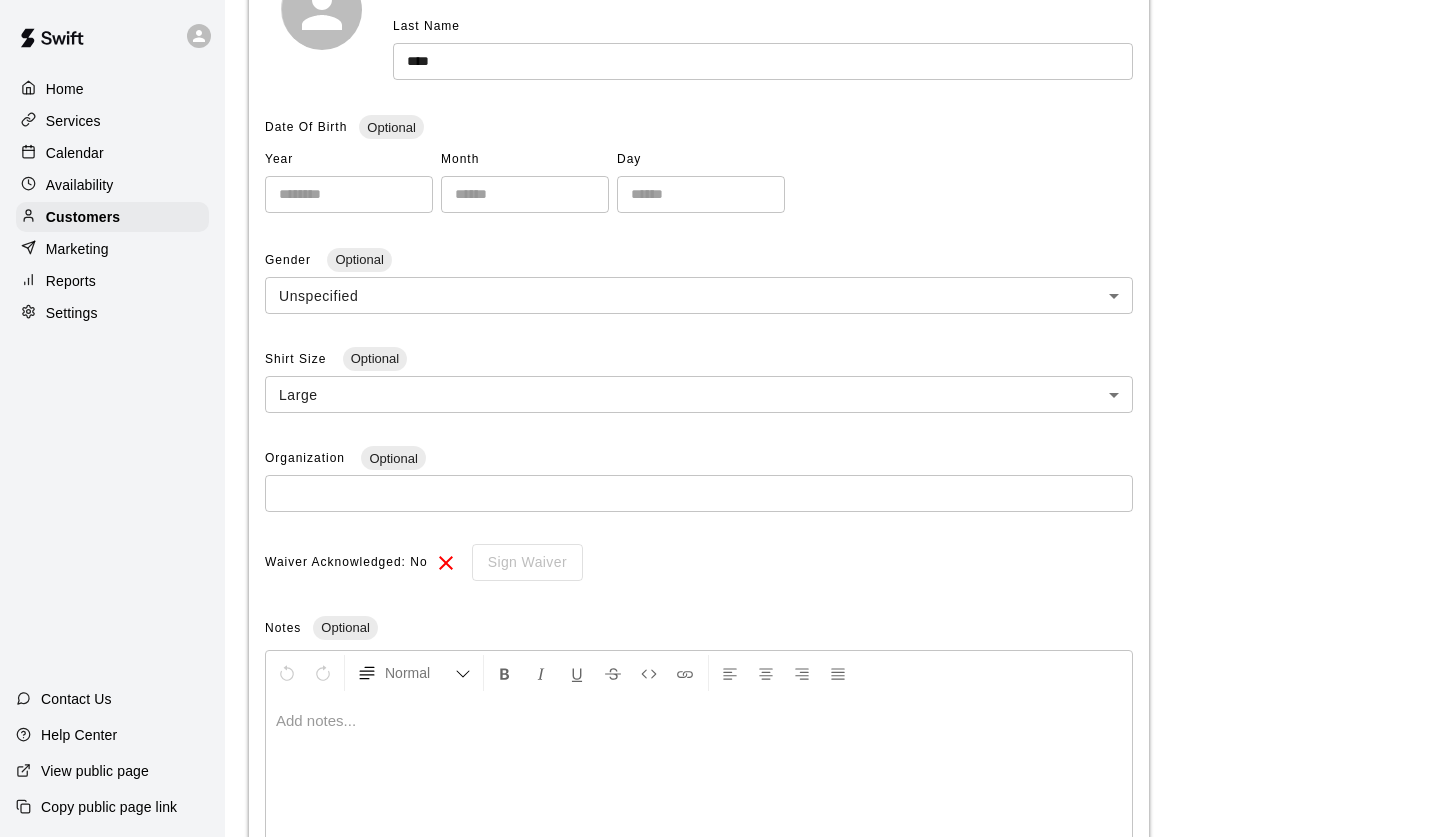 scroll, scrollTop: 0, scrollLeft: 0, axis: both 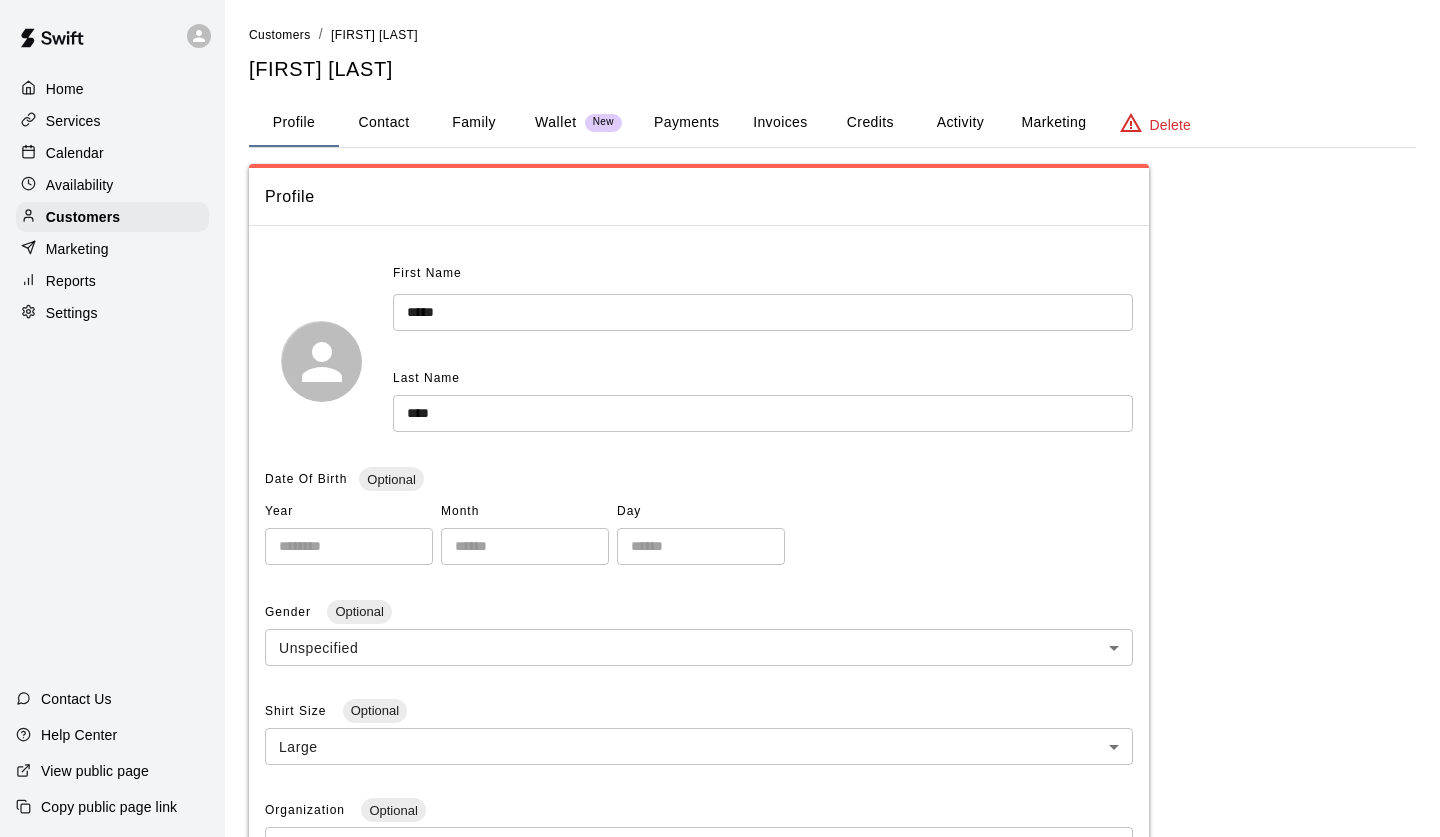 click on "Family" at bounding box center (474, 123) 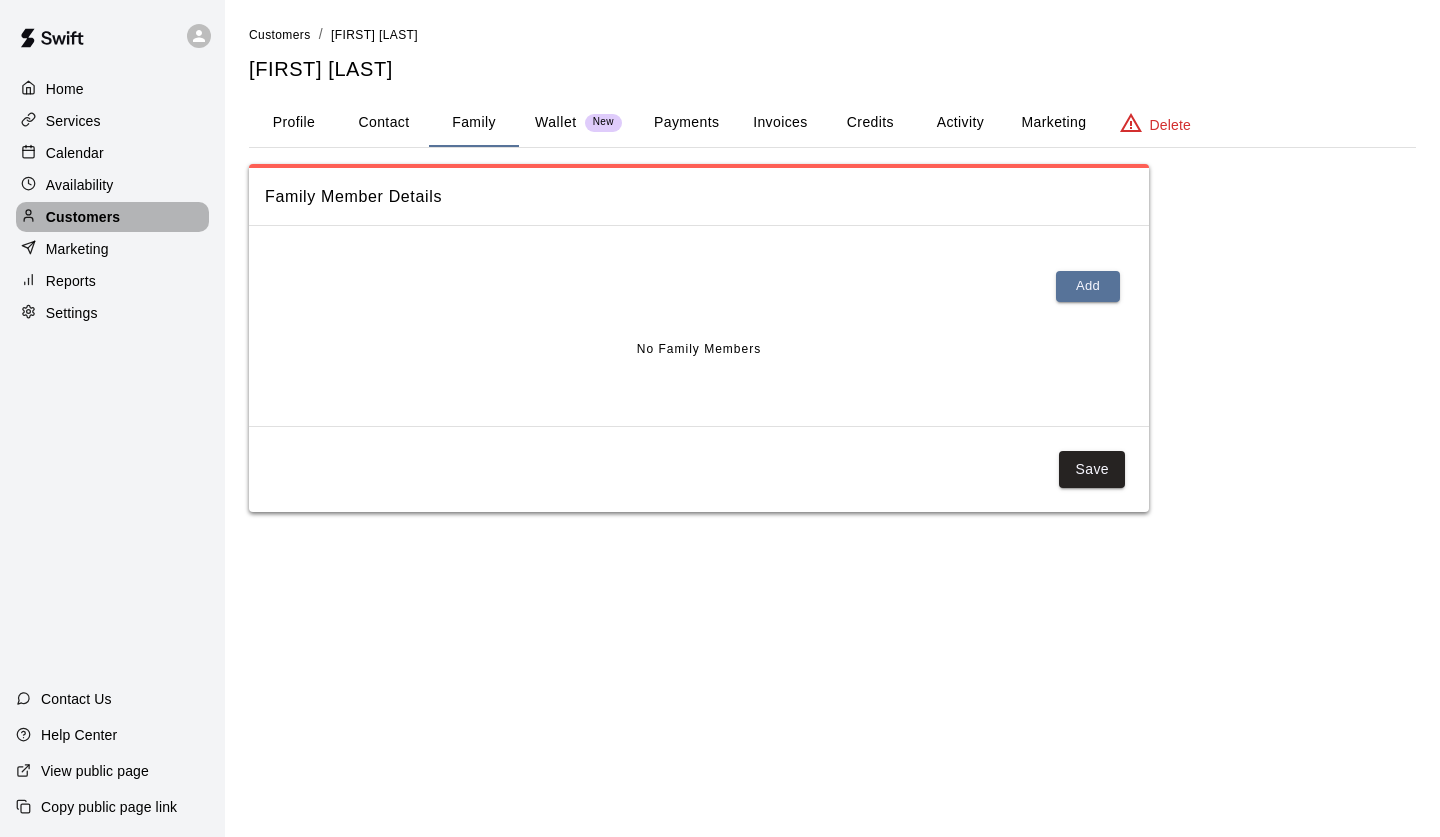 click on "Customers" at bounding box center (83, 217) 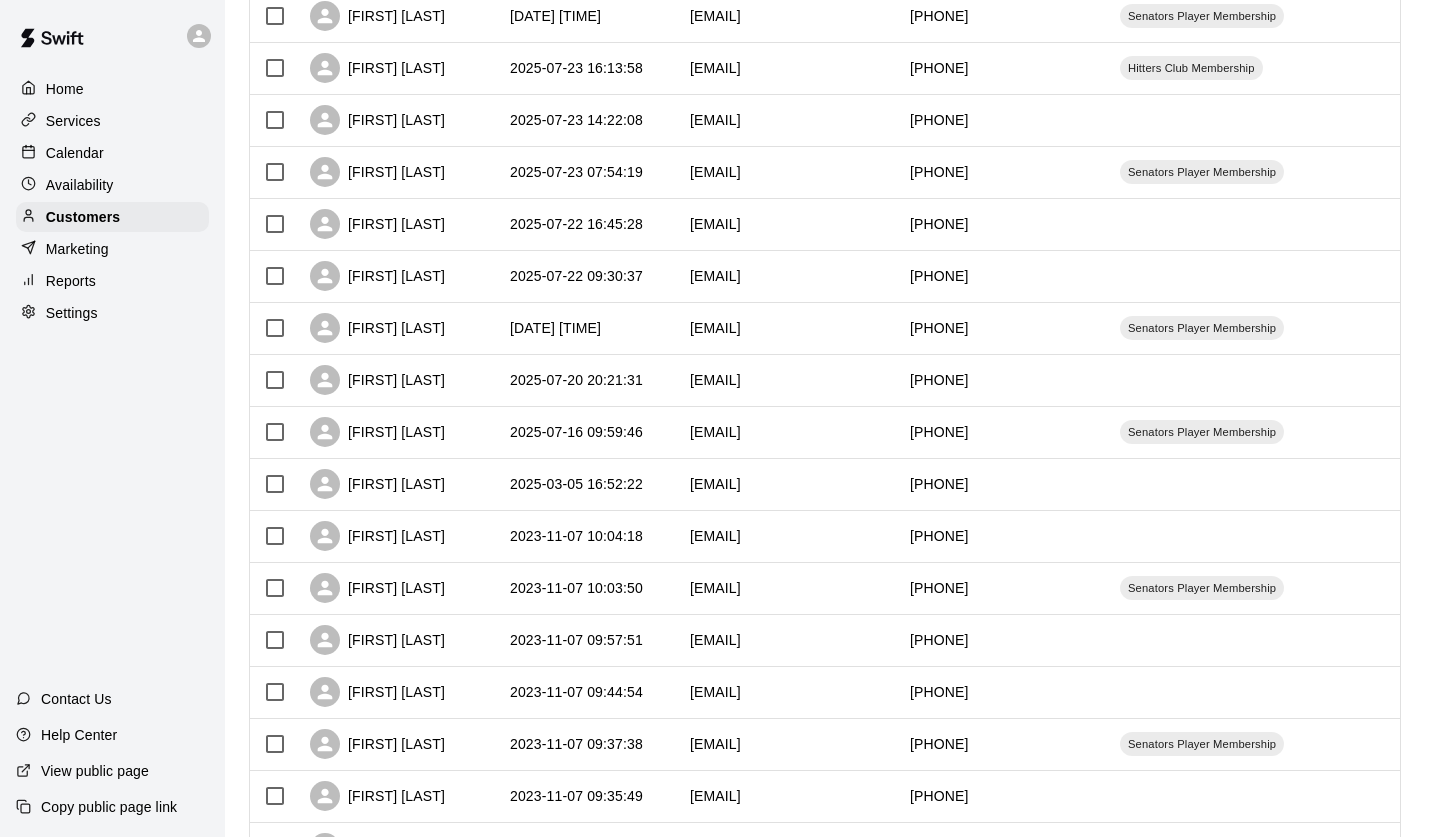 scroll, scrollTop: 743, scrollLeft: 0, axis: vertical 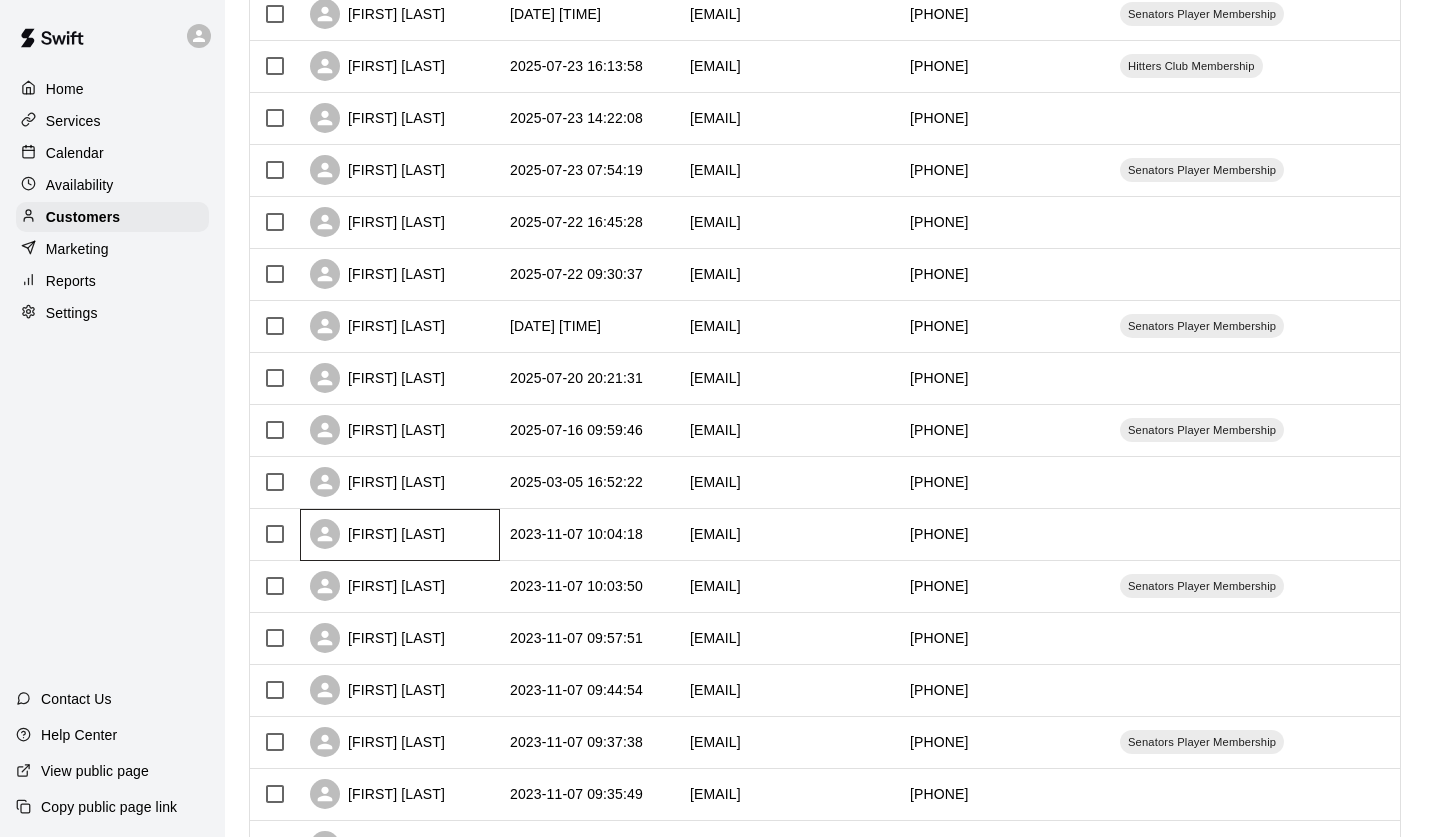 click on "[FIRST] [LAST]" at bounding box center (400, 535) 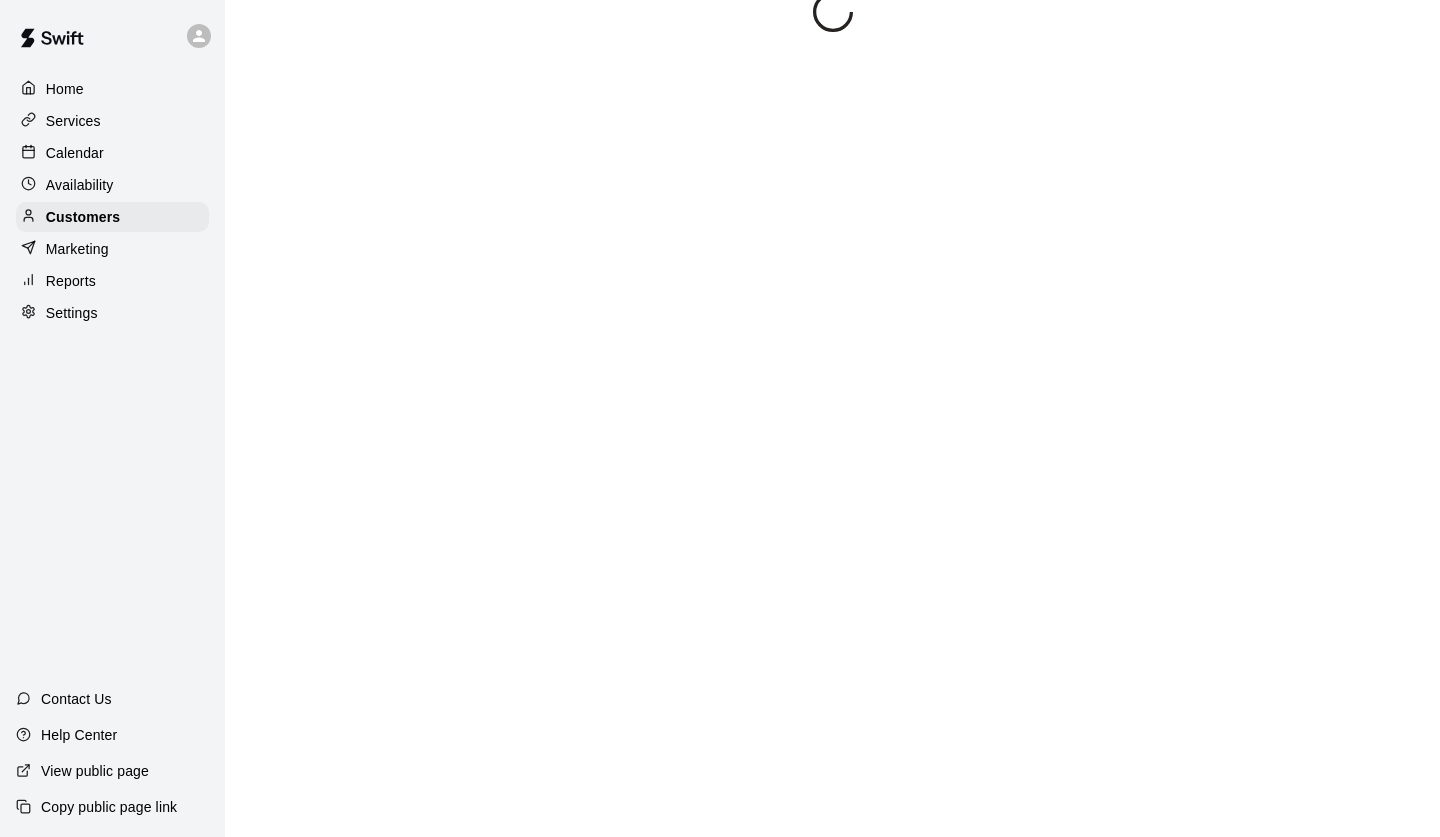 scroll, scrollTop: 0, scrollLeft: 0, axis: both 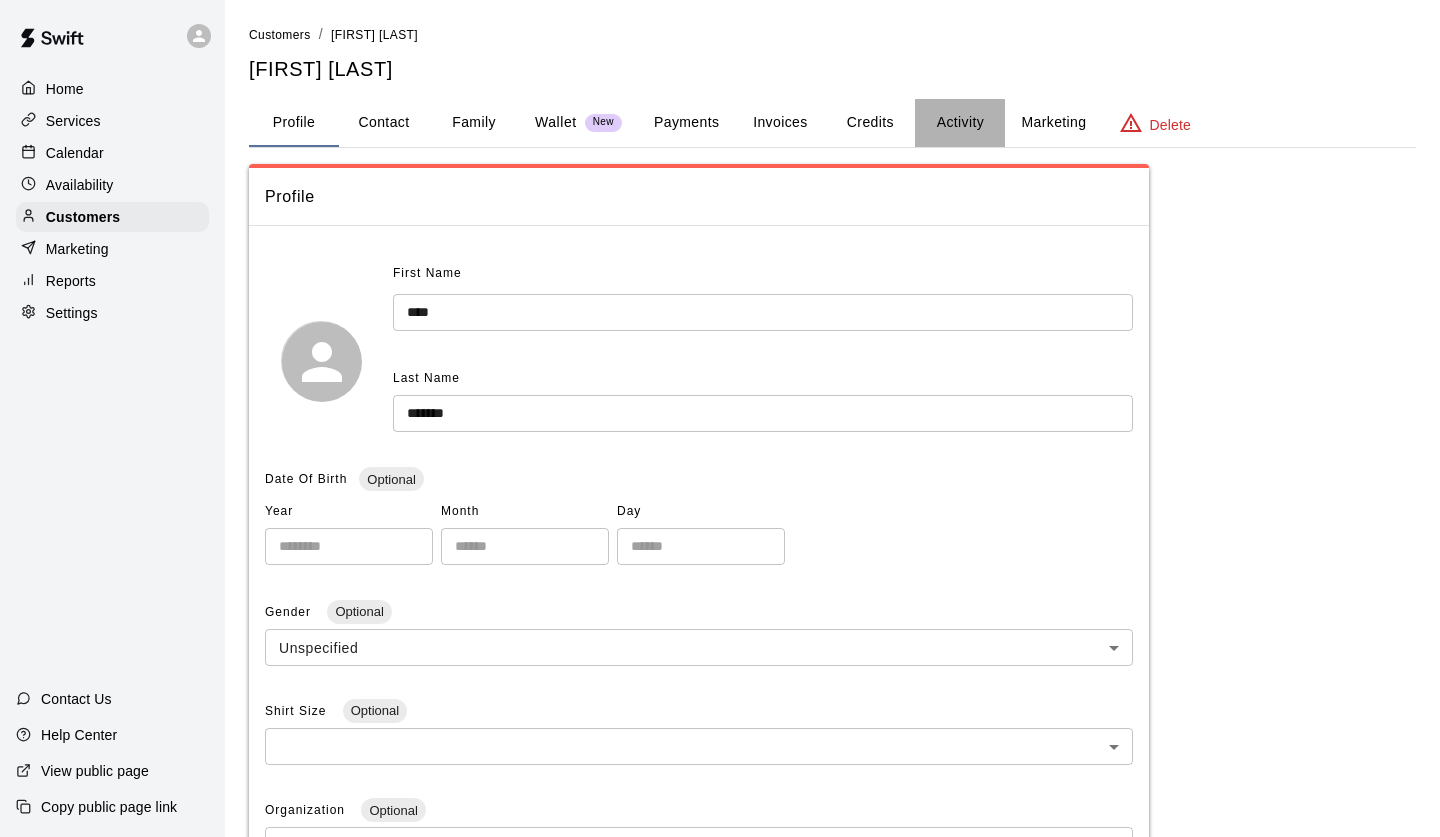 click on "Activity" at bounding box center [960, 123] 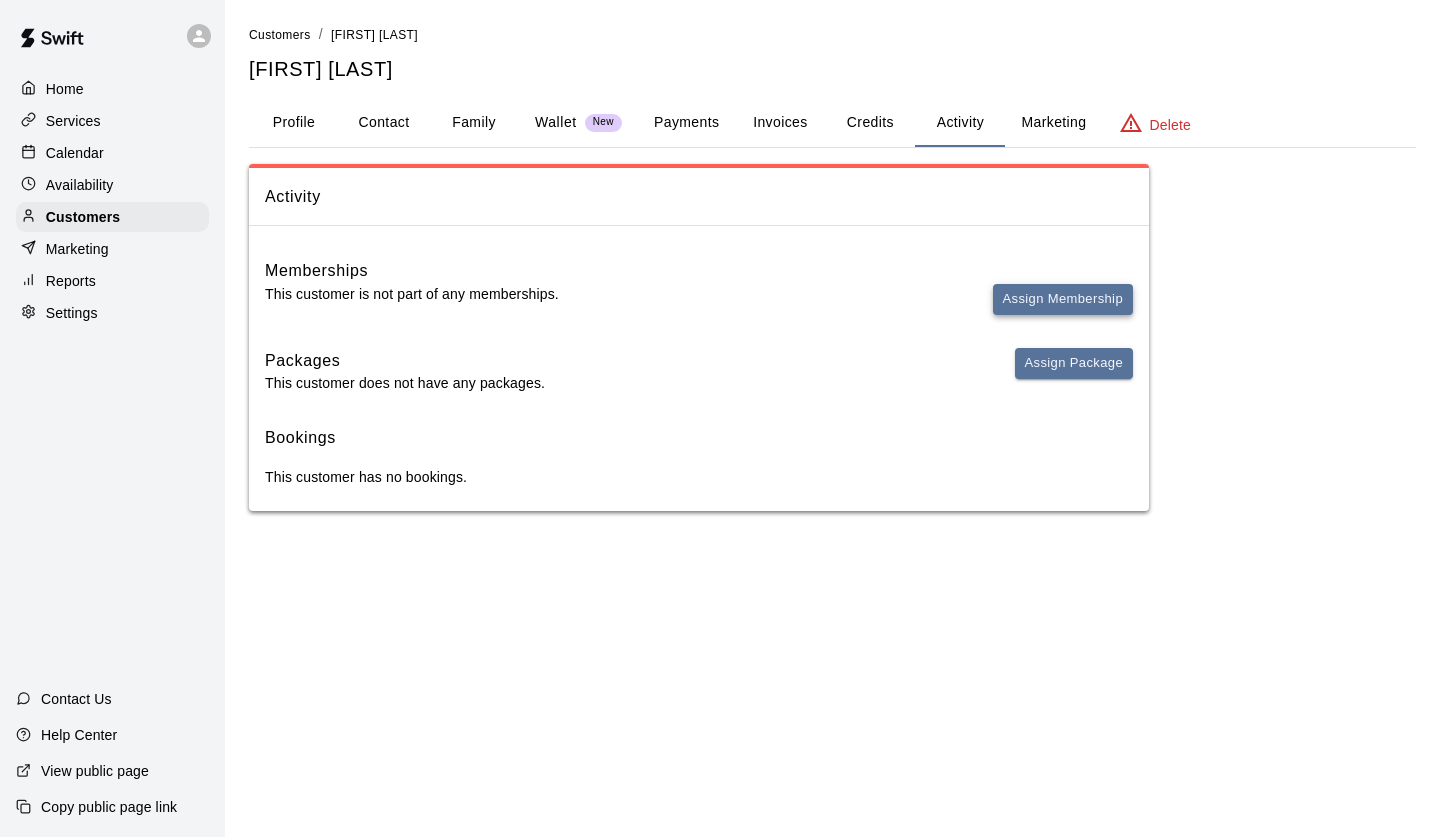 click on "Assign Membership" at bounding box center [1063, 299] 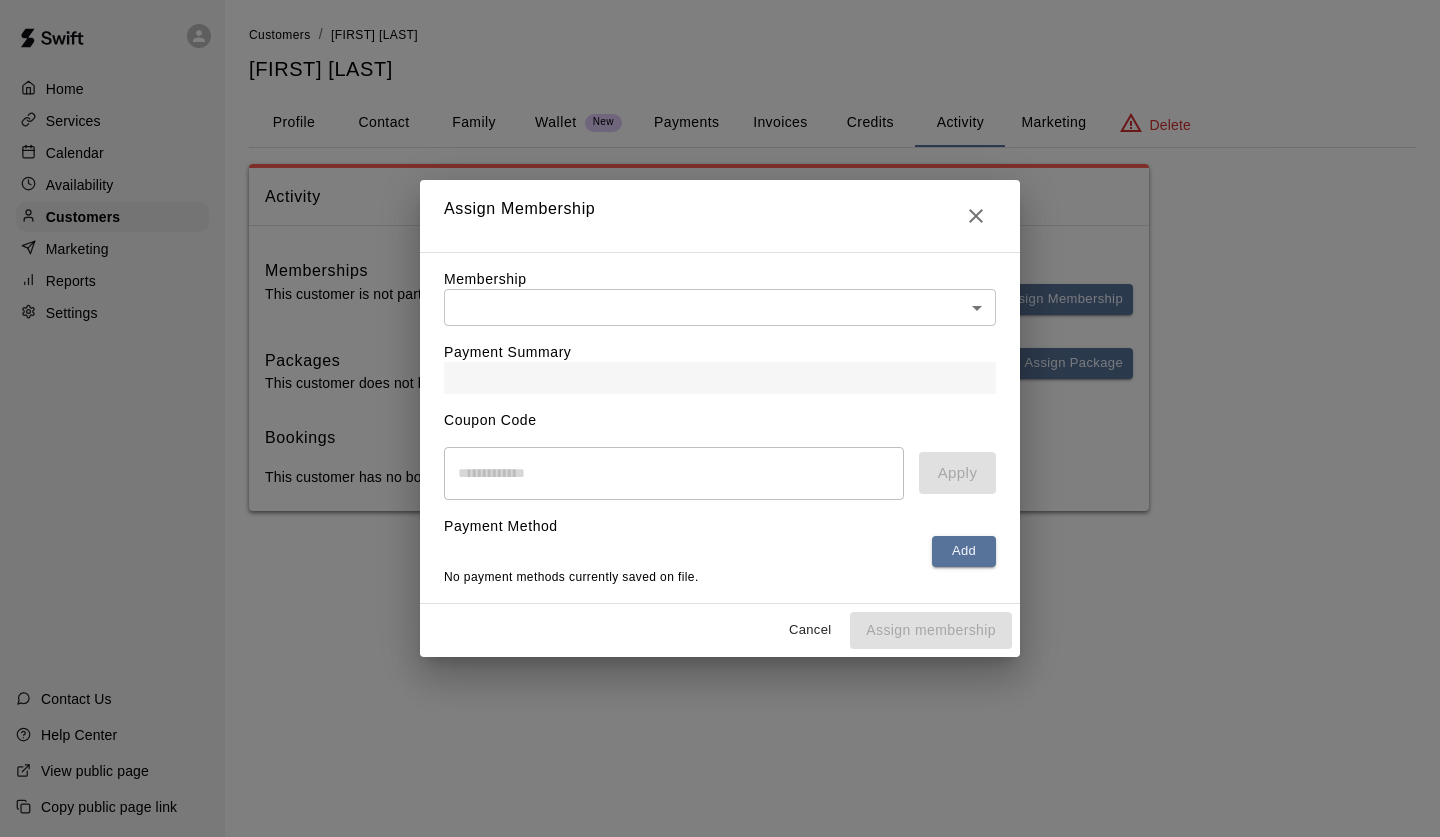 click on "Home Services Calendar Availability Customers Marketing Reports Settings Contact Us Help Center View public page Copy public page link Customers / Jeff Sellers Jeff Sellers Profile Contact Family Wallet New Payments Invoices Credits Activity Marketing Delete Activity Memberships This customer is not part of any memberships. Assign Membership Packages This customer does not have any packages. Assign Package Bookings This customer has no bookings. Swift - Edit Customer Close cross-small Assign Membership Membership ​ ​ Payment Summary Coupon Code ​ Apply Payment Method   Add No payment methods currently saved on file. Cancel Assign membership" at bounding box center (720, 275) 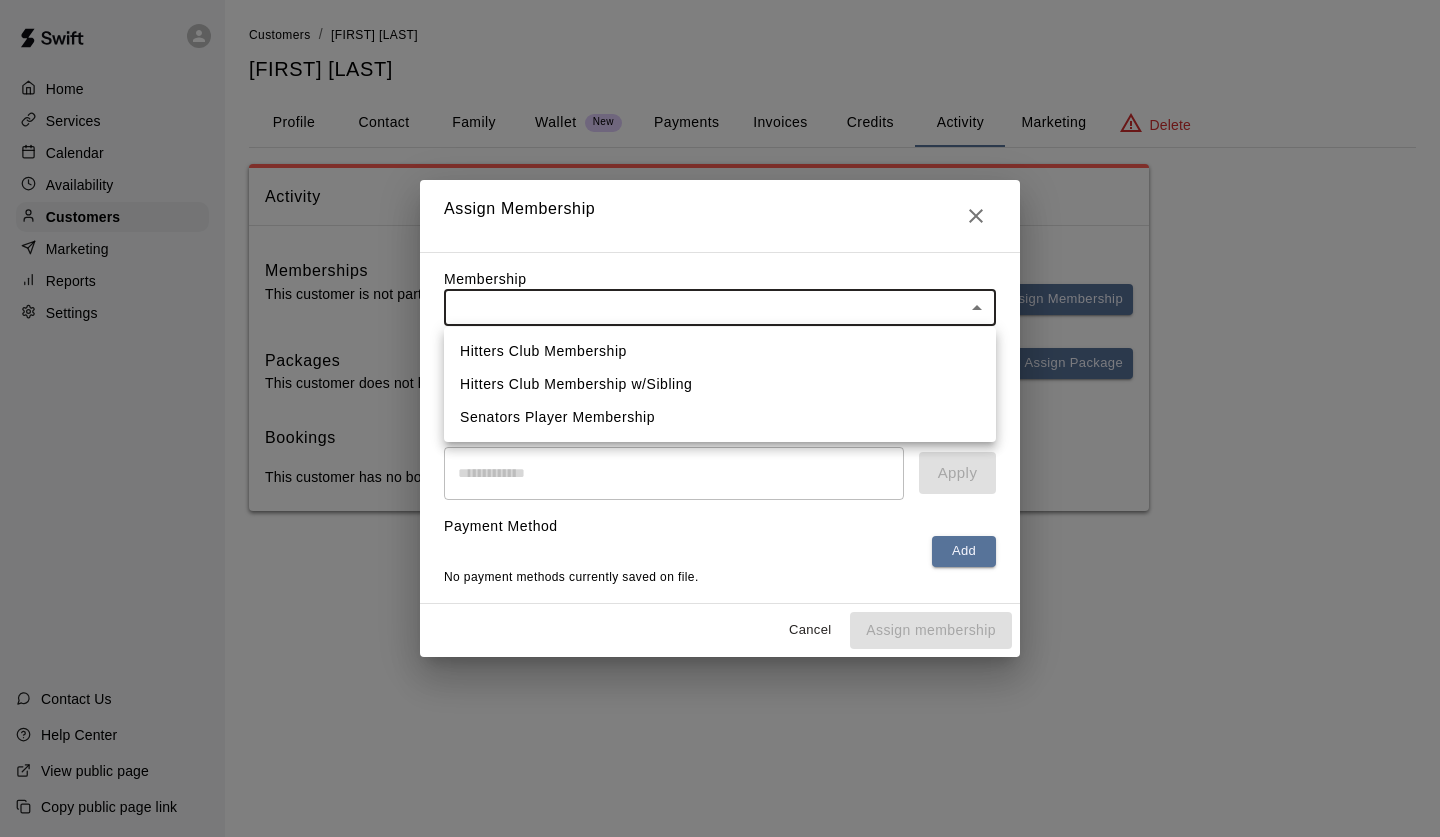 click on "Senators Player Membership" at bounding box center (720, 417) 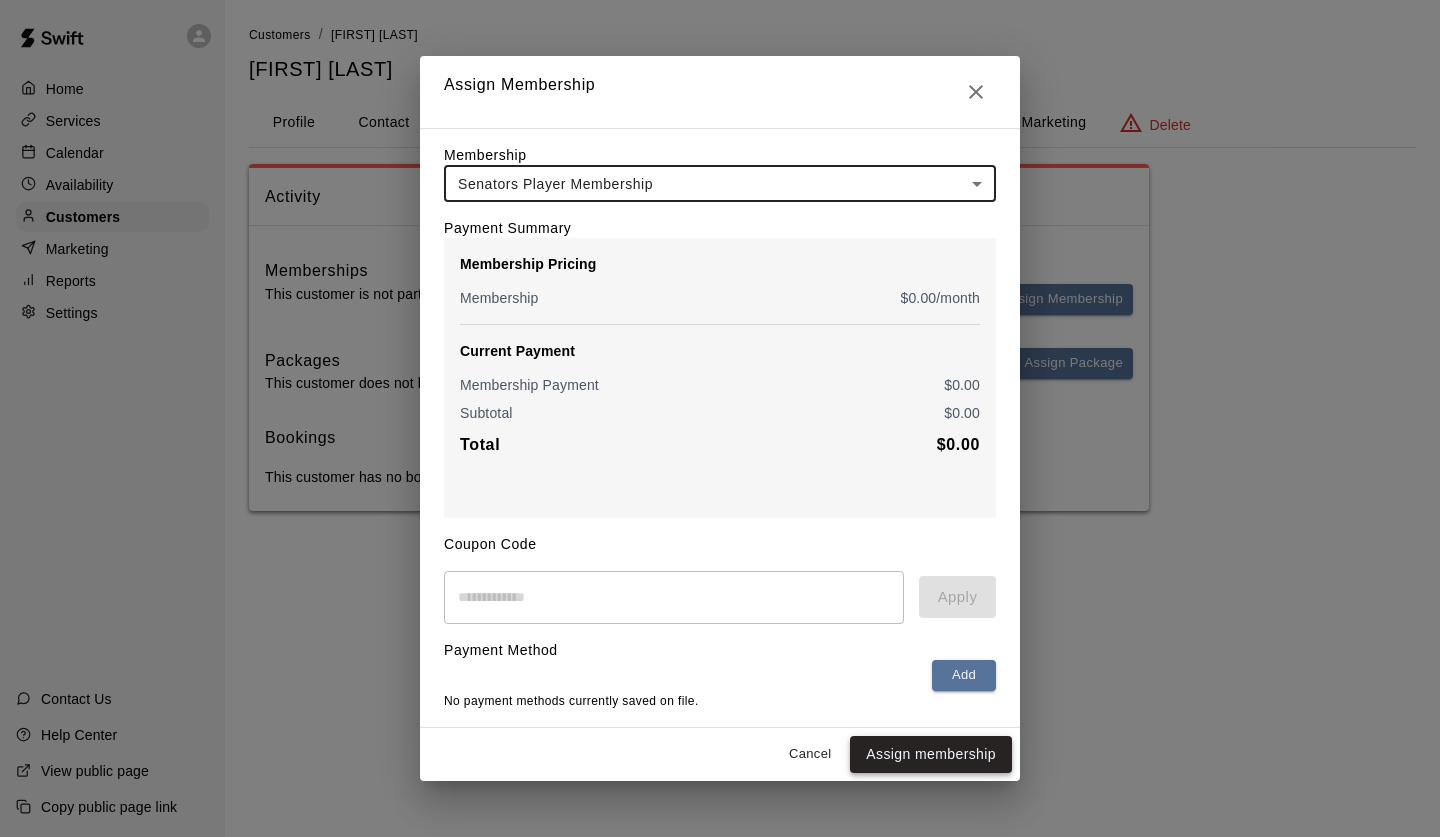 click on "Assign membership" at bounding box center [931, 754] 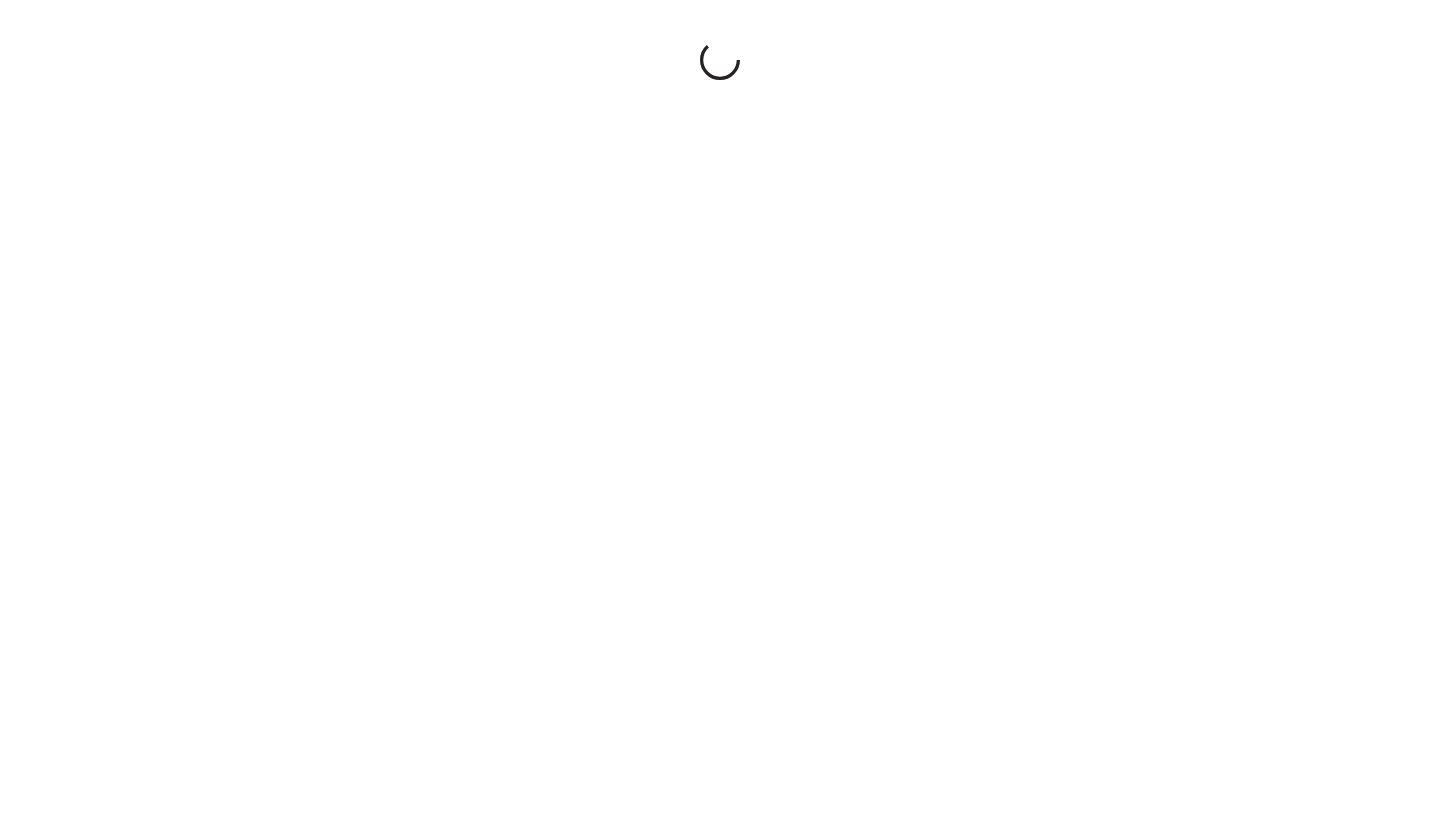 scroll, scrollTop: 0, scrollLeft: 0, axis: both 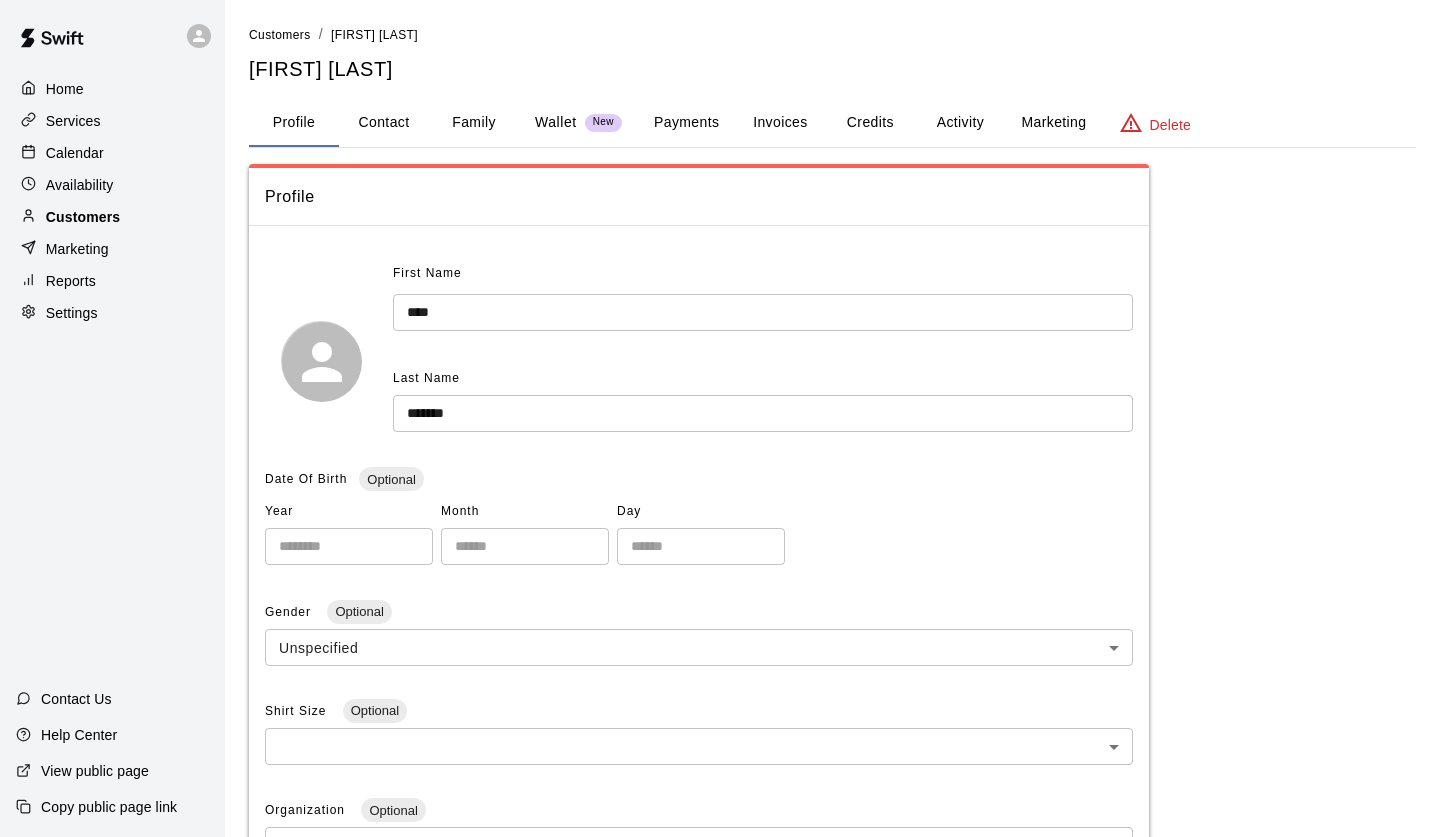 click on "Customers" at bounding box center (83, 217) 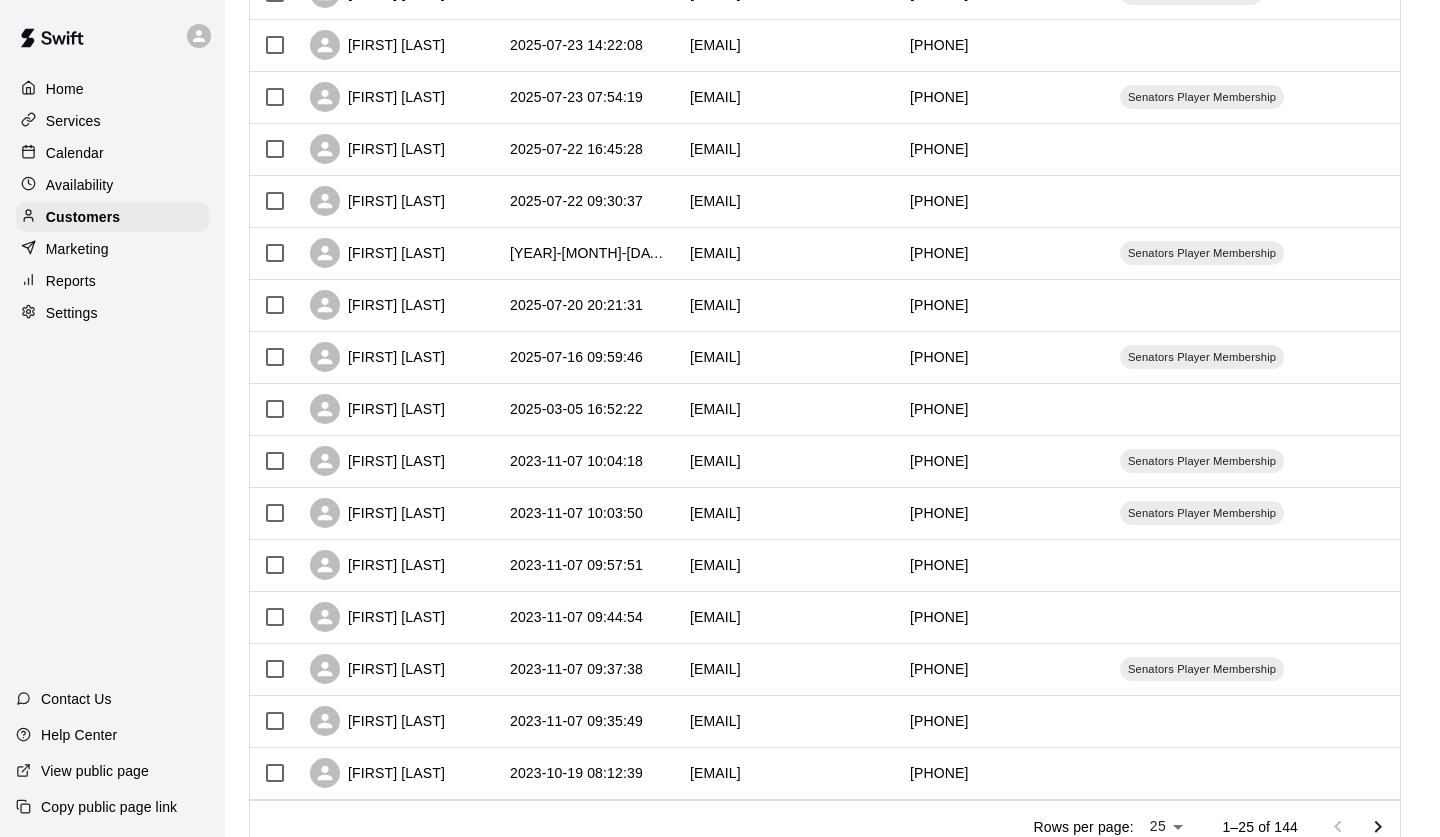 scroll, scrollTop: 817, scrollLeft: 0, axis: vertical 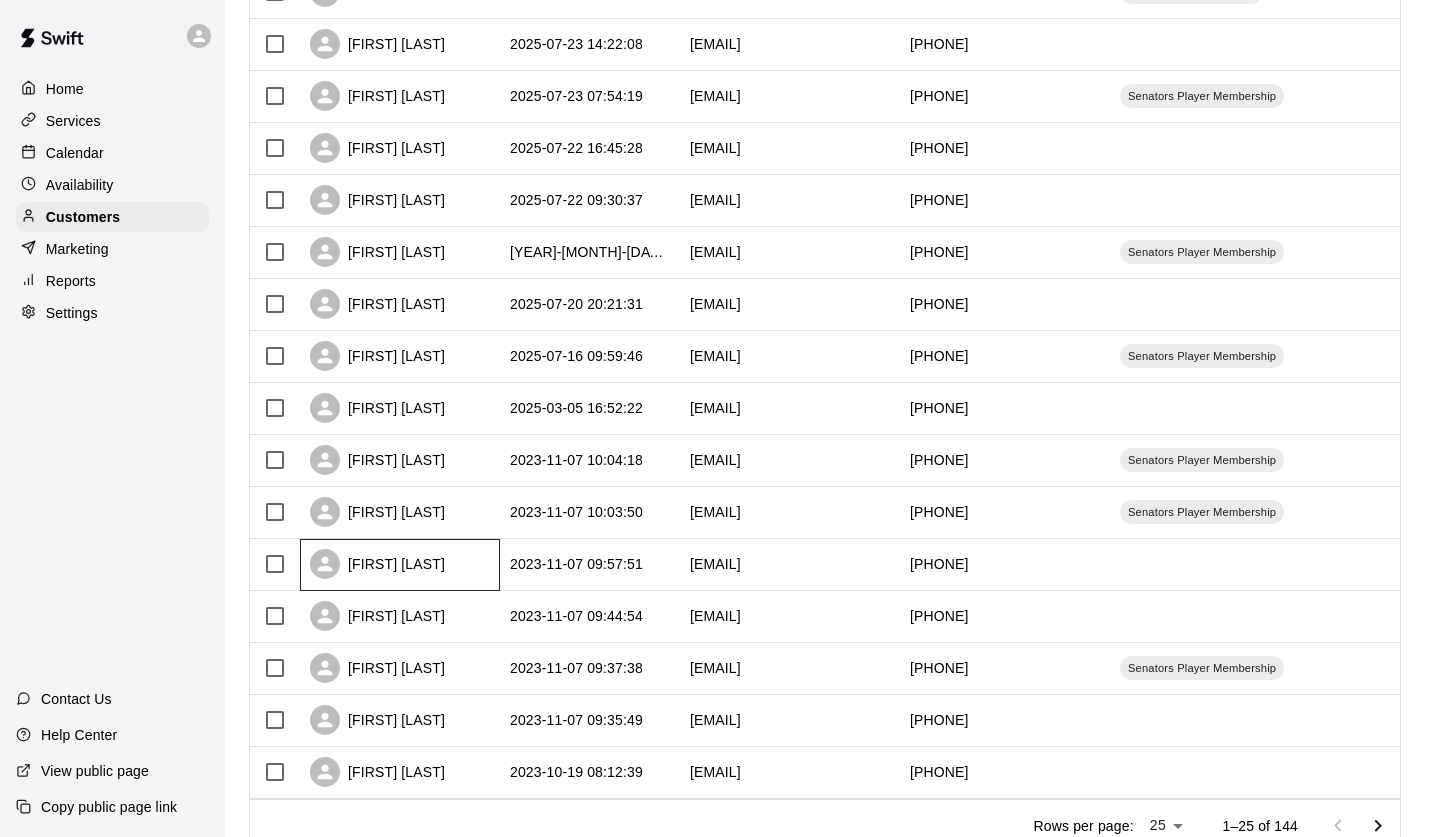 click on "[FIRST] [LAST]" at bounding box center (377, 564) 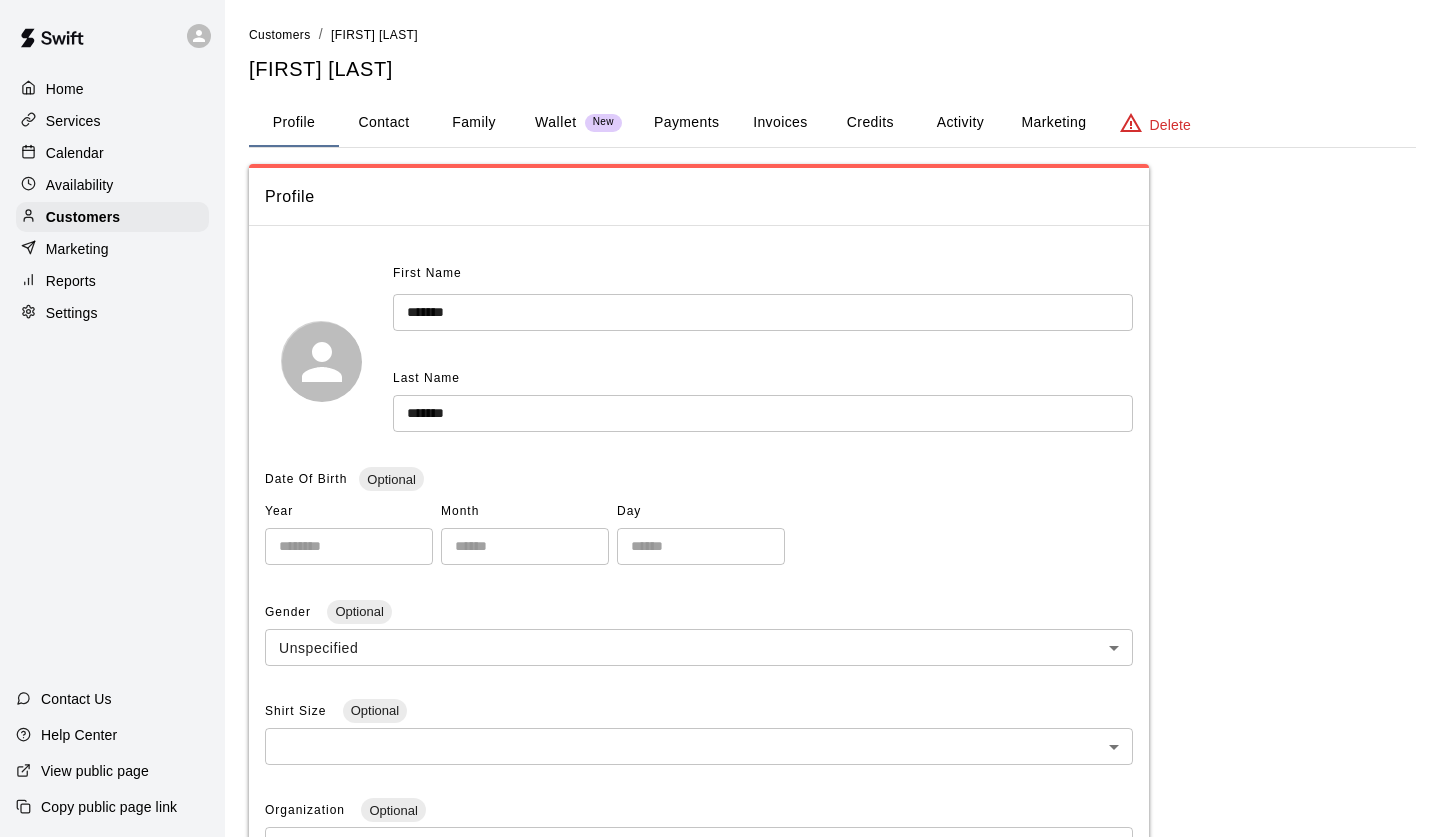 click on "Activity" at bounding box center (960, 123) 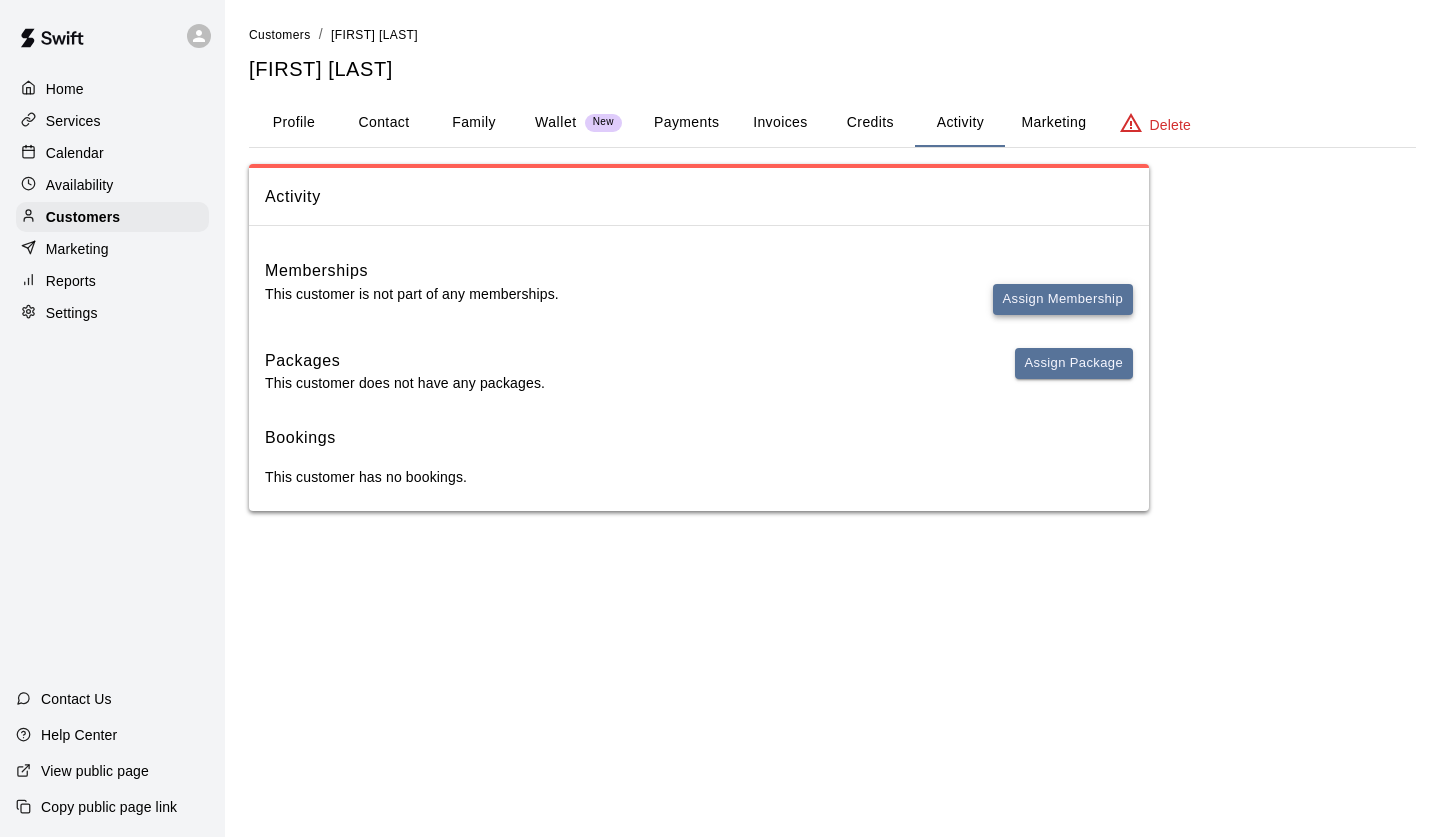 click on "Assign Membership" at bounding box center (1063, 299) 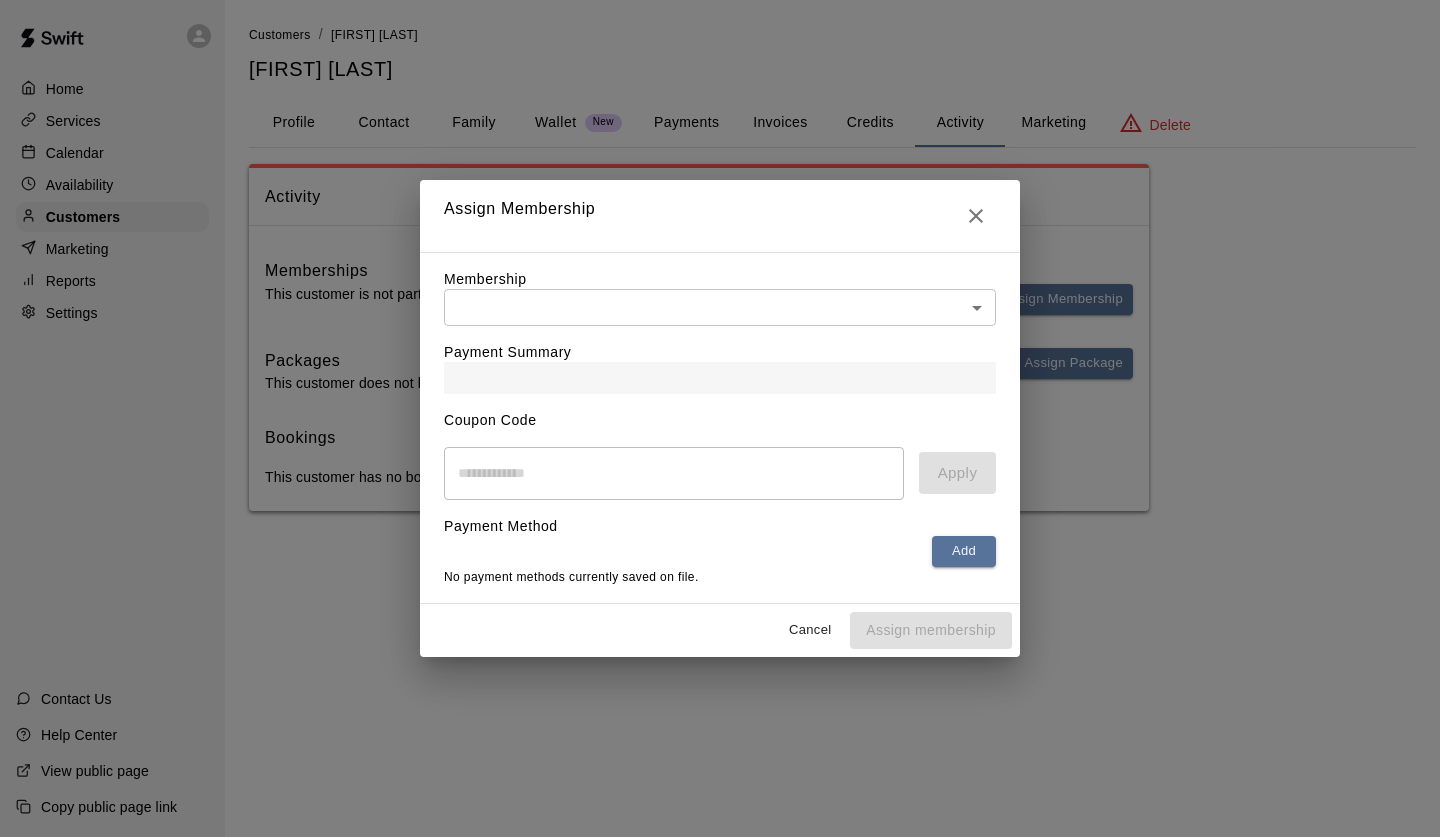 click on "Home Services Calendar Availability Customers Marketing Reports Settings Contact Us Help Center View public page Copy public page link Customers / Jessica Nachman Jessica Nachman Profile Contact Family Wallet New Payments Invoices Credits Activity Marketing Delete Activity Memberships This customer is not part of any memberships. Assign Membership Packages This customer does not have any packages. Assign Package Bookings This customer has no bookings. Swift - Edit Customer Close cross-small Assign Membership Membership ​ ​ Payment Summary Coupon Code ​ Apply Payment Method   Add No payment methods currently saved on file. Cancel Assign membership" at bounding box center [720, 275] 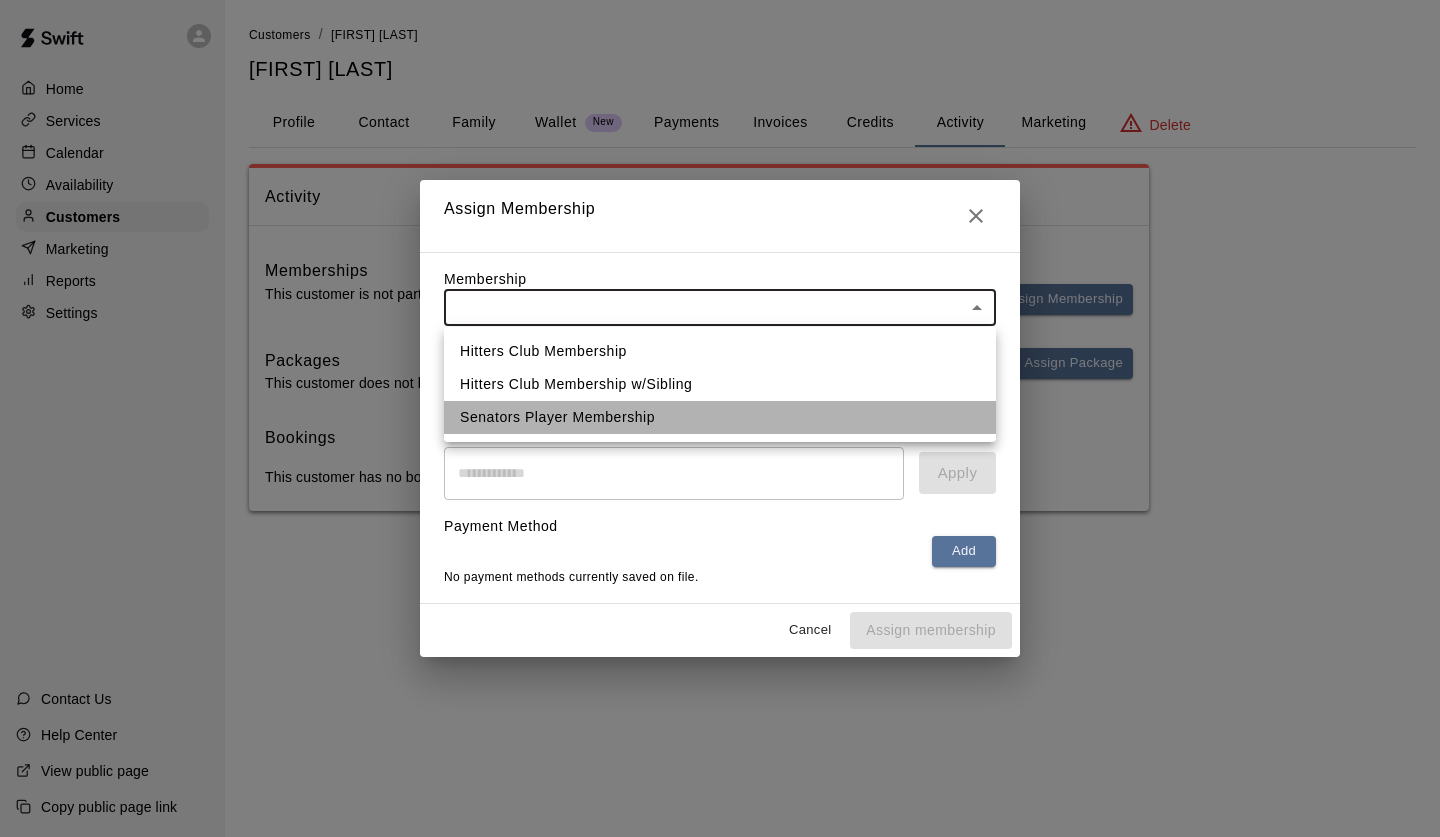 click on "Senators Player Membership" at bounding box center [720, 417] 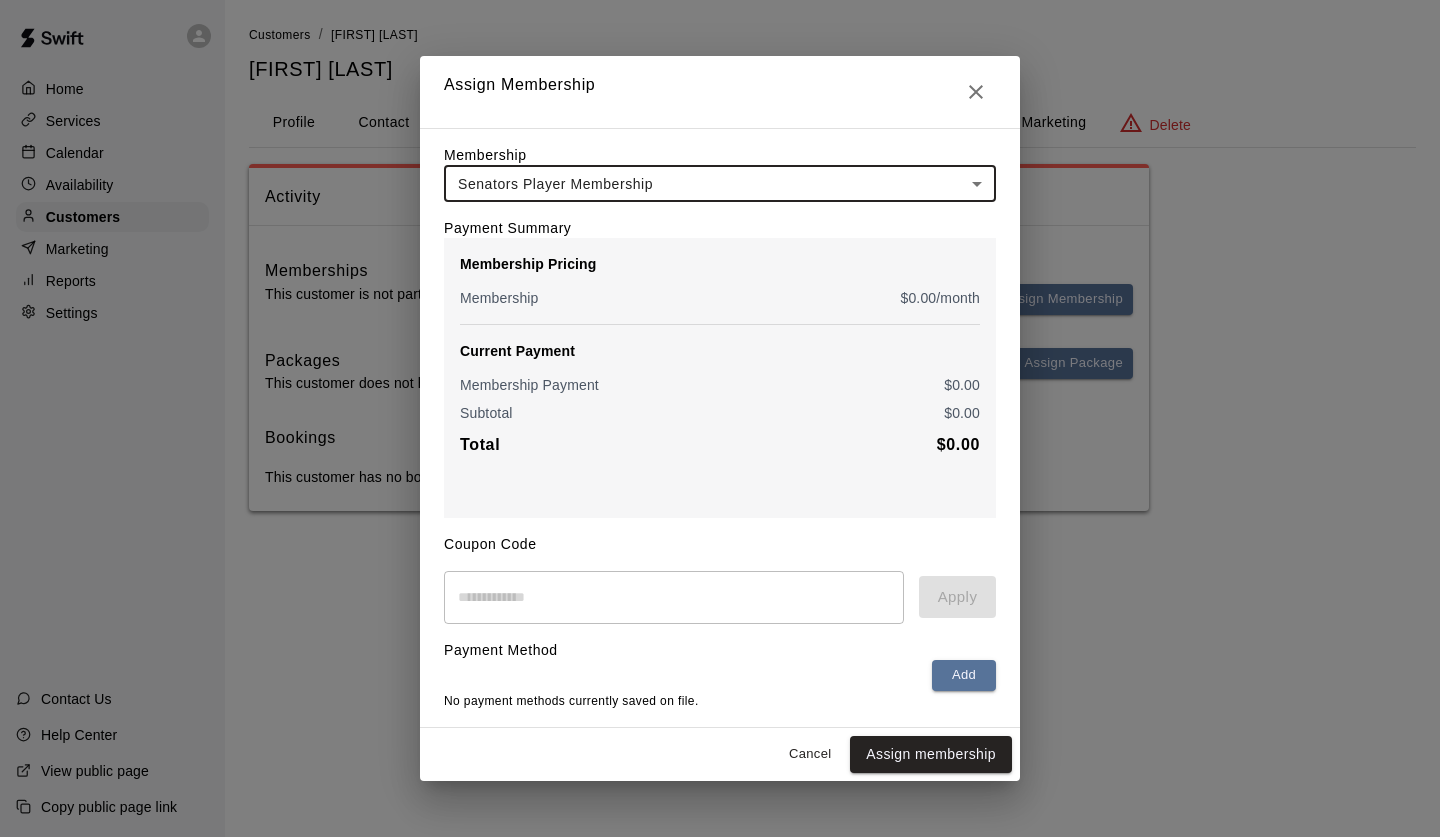 click on "Cancel Assign membership" at bounding box center (720, 754) 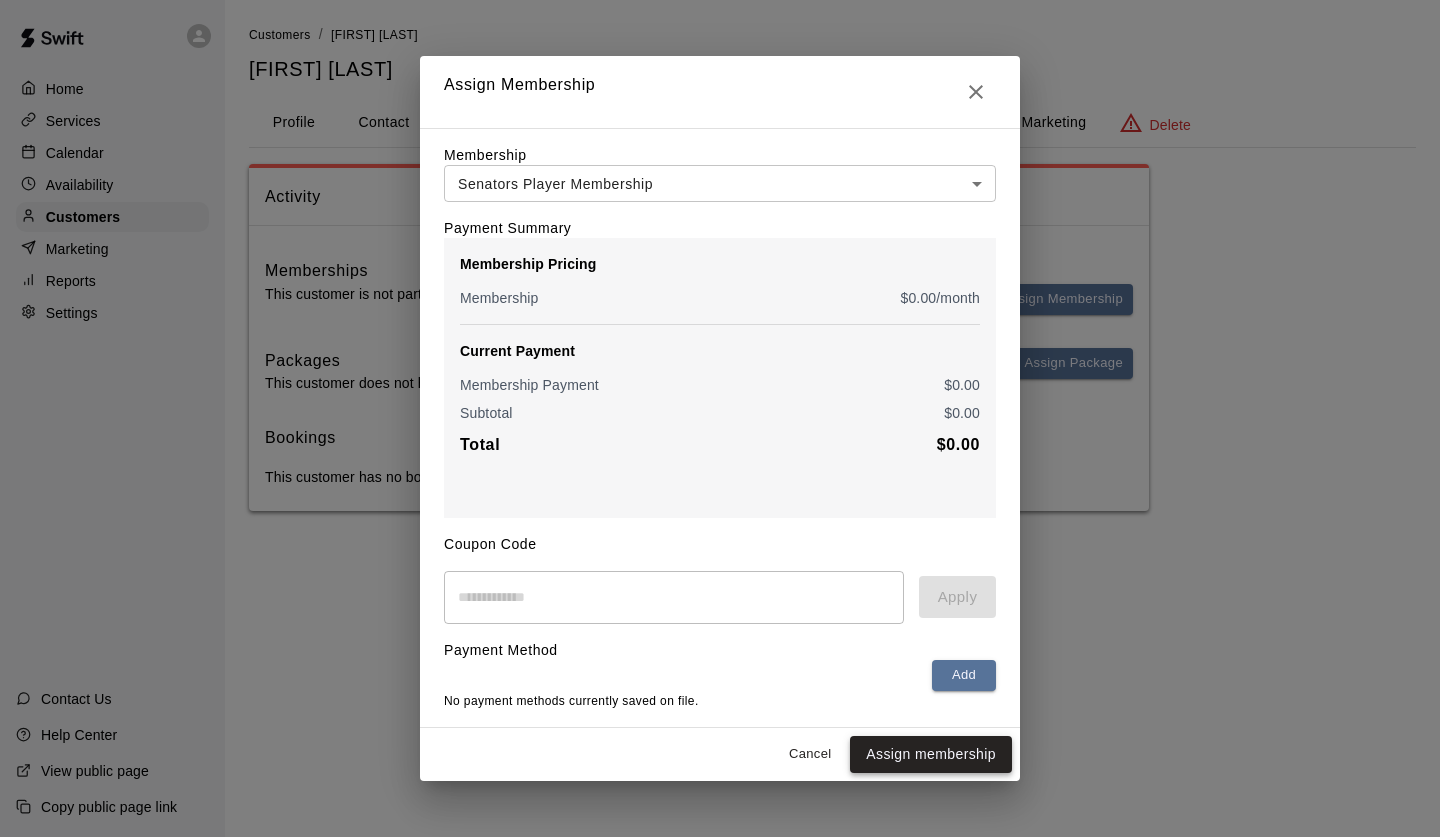 click on "Assign membership" at bounding box center [931, 754] 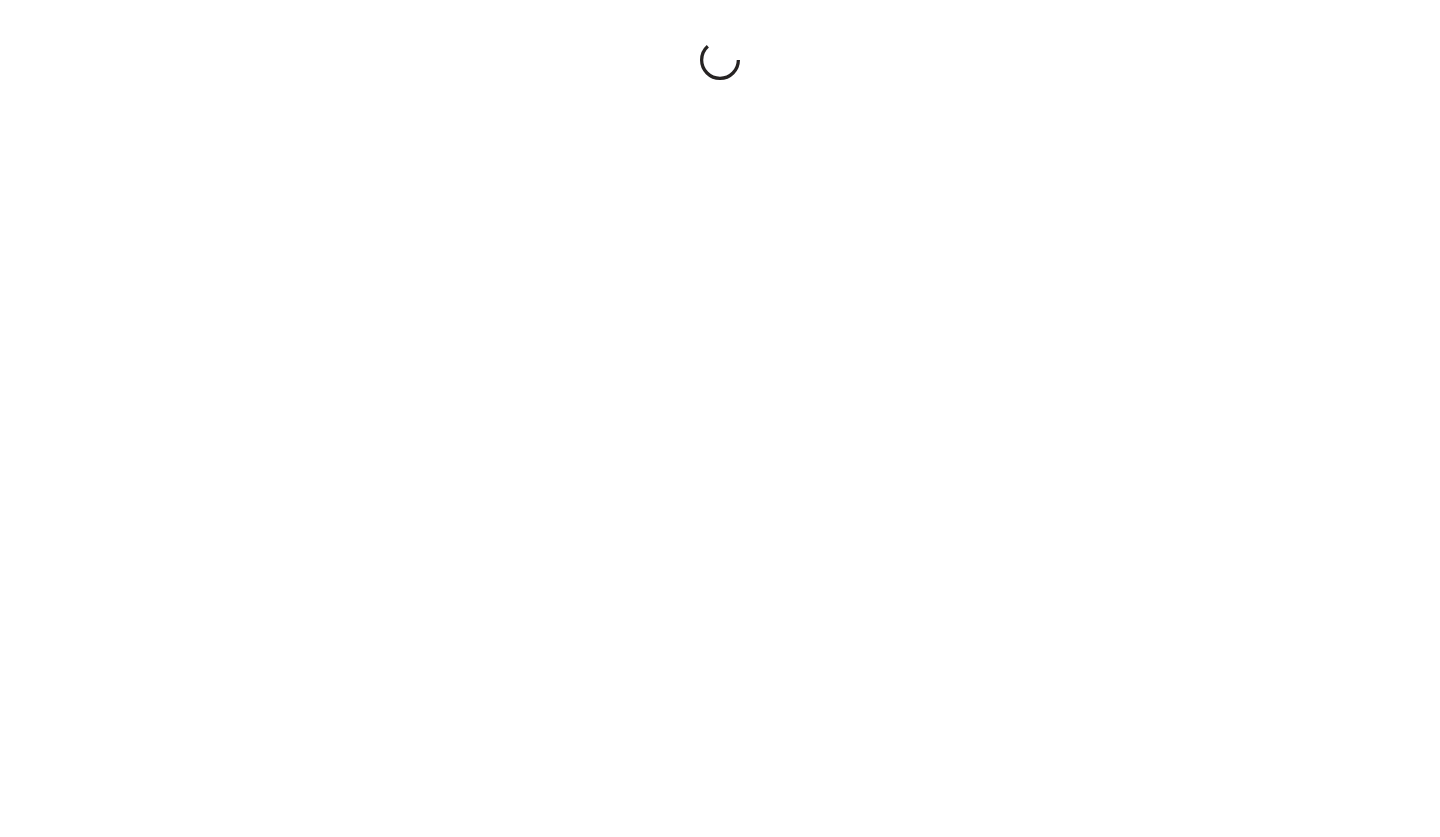 scroll, scrollTop: 0, scrollLeft: 0, axis: both 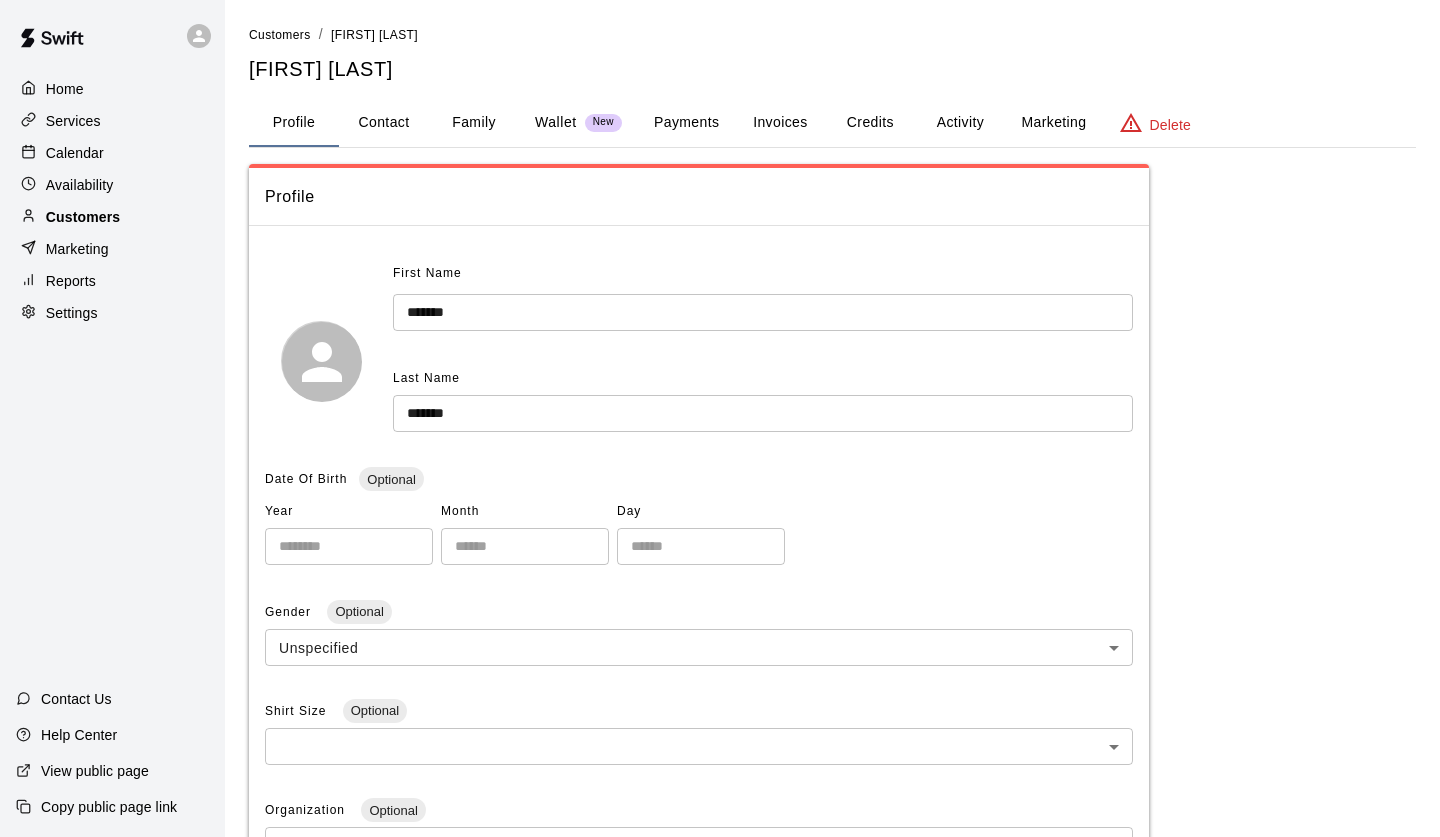 click on "Customers" at bounding box center (83, 217) 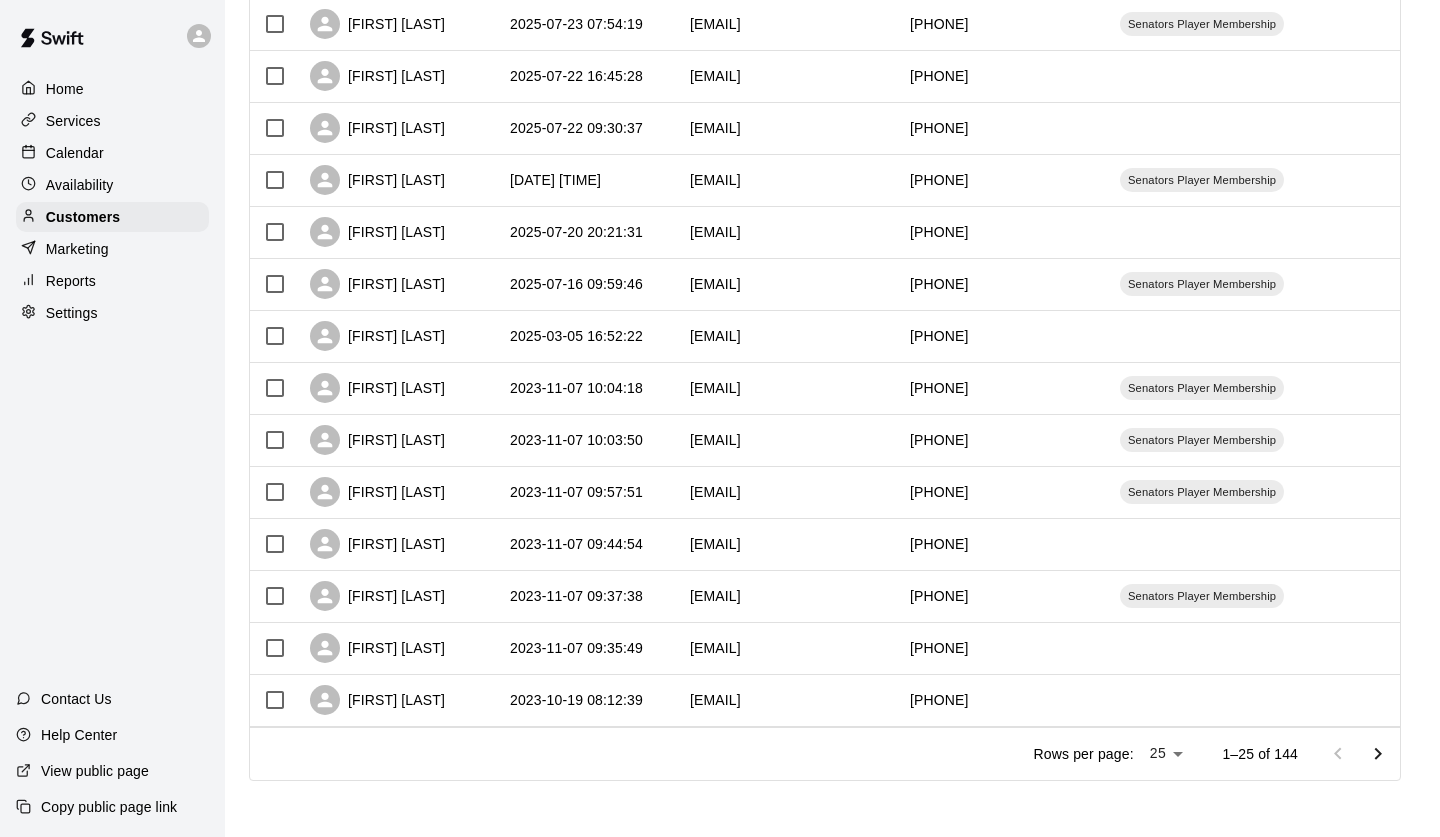 scroll, scrollTop: 888, scrollLeft: 0, axis: vertical 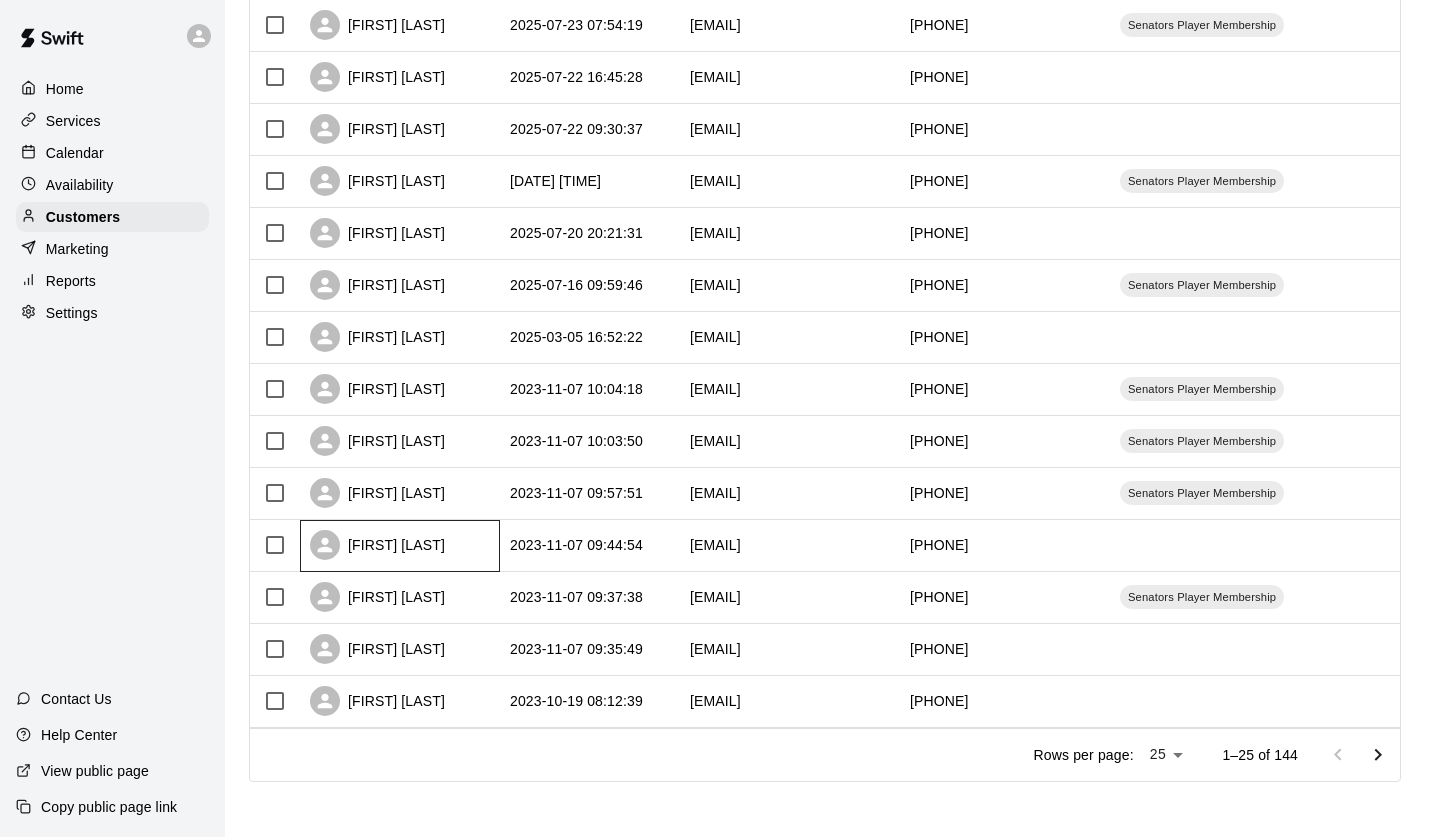 click on "[FIRST] [LAST]" at bounding box center (377, 545) 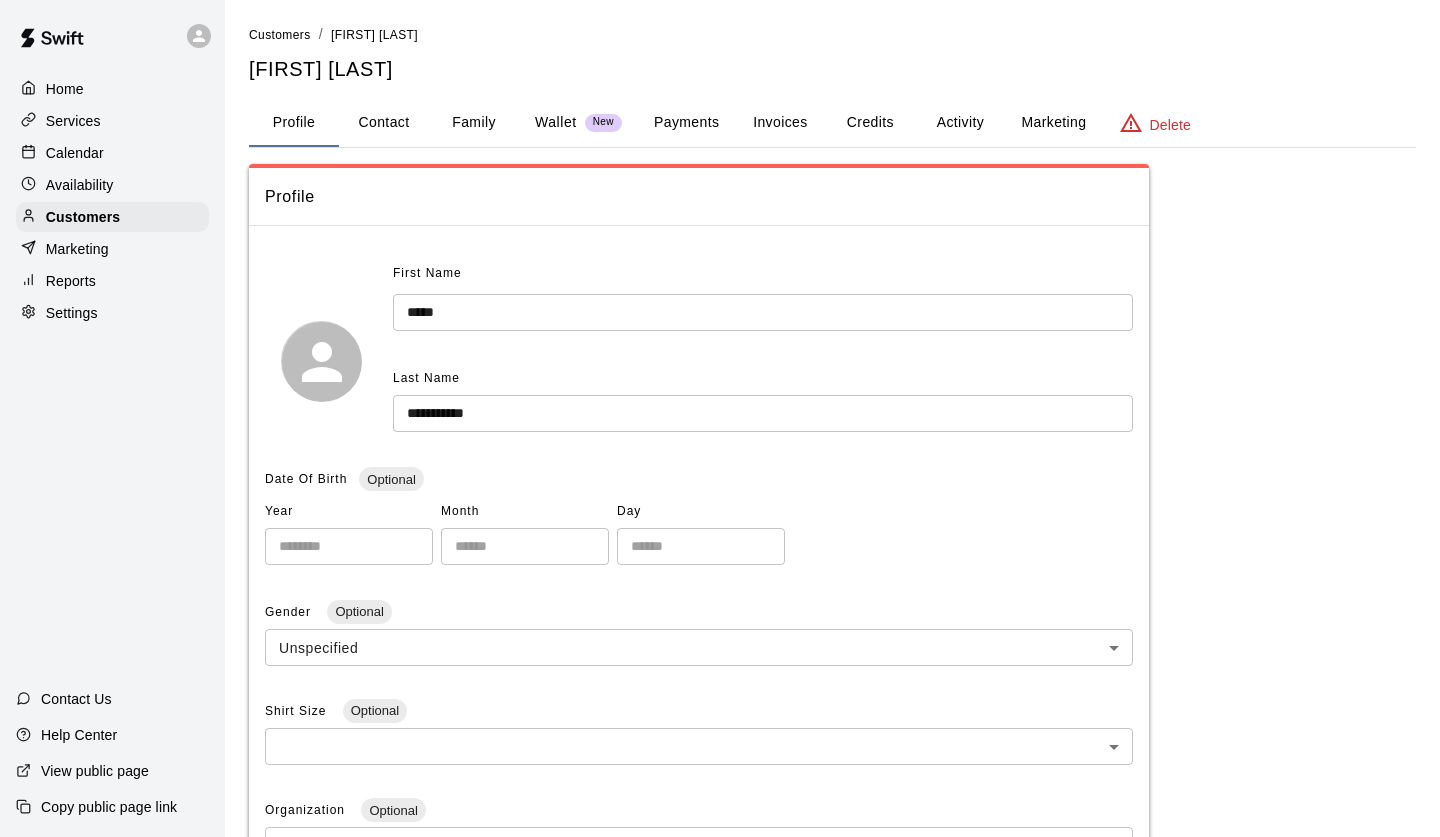 click on "Activity" at bounding box center [960, 123] 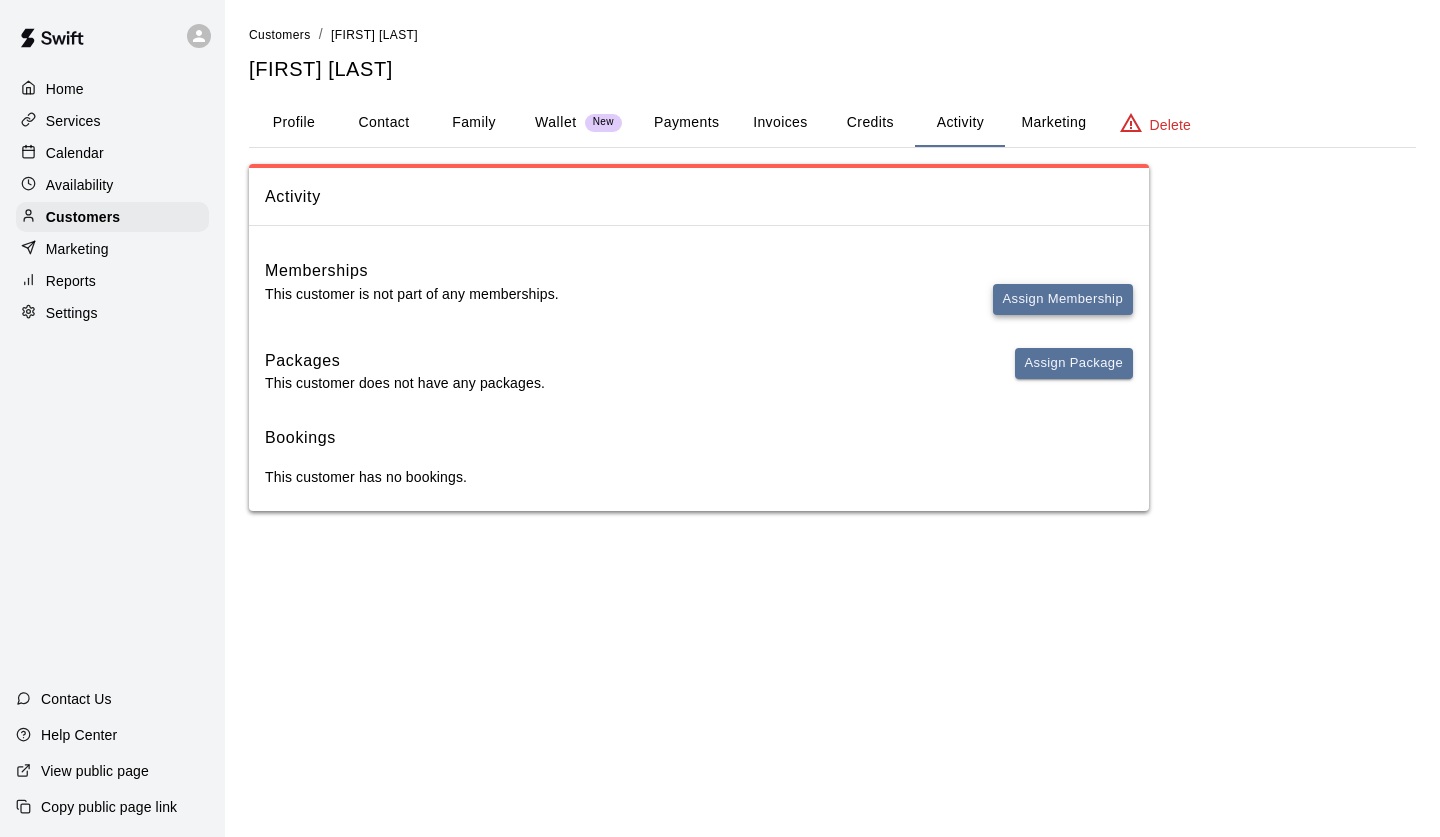 click on "Assign Membership" at bounding box center (1063, 299) 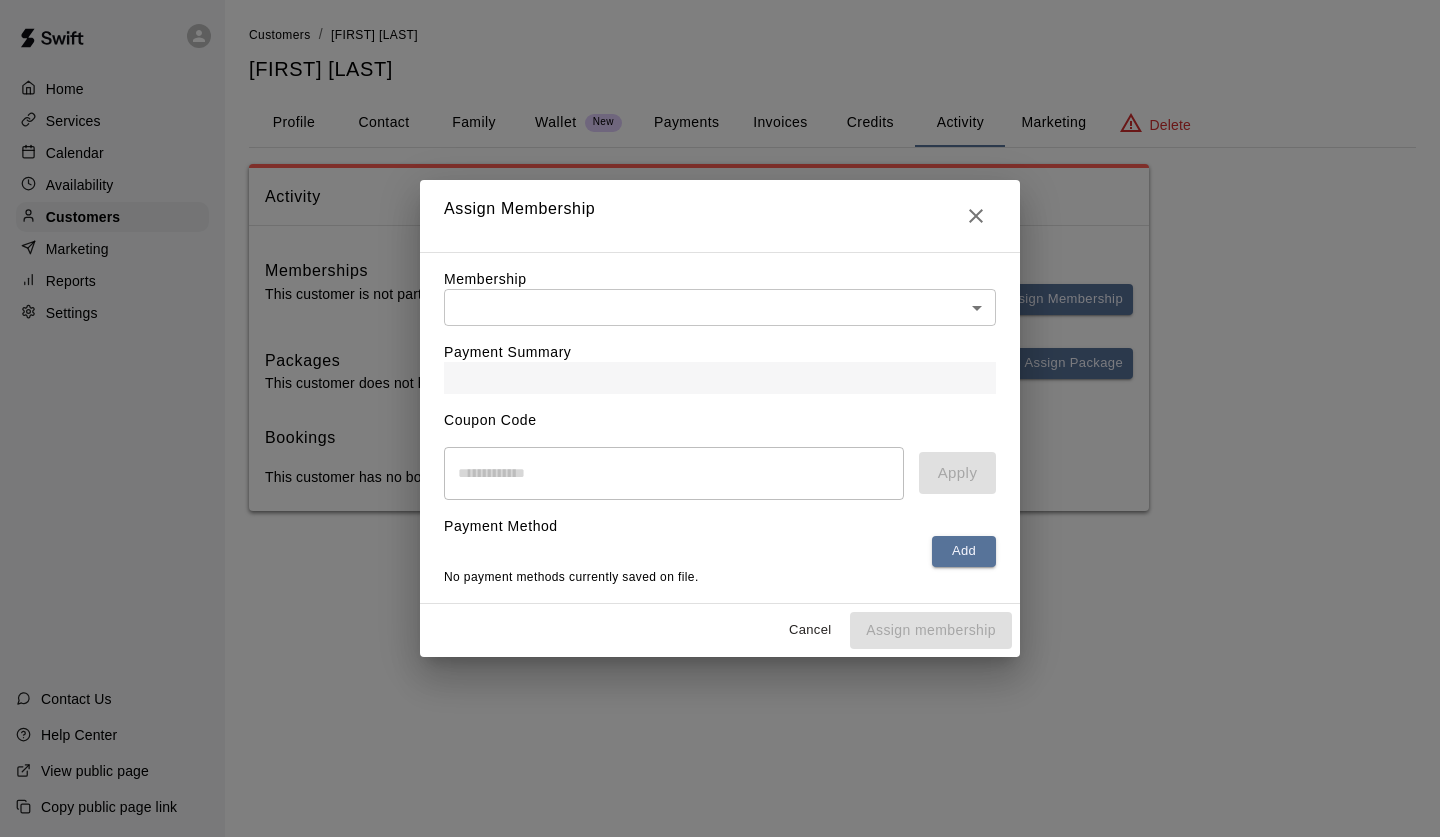 click on "Home Services Calendar Availability Customers Marketing Reports Settings Contact Us Help Center View public page Copy public page link Customers / Jamie Fullinwider Jamie Fullinwider Profile Contact Family Wallet New Payments Invoices Credits Activity Marketing Delete Activity Memberships This customer is not part of any memberships. Assign Membership Packages This customer does not have any packages. Assign Package Bookings This customer has no bookings. Swift - Edit Customer Close cross-small Assign Membership Membership ​ ​ Payment Summary Coupon Code ​ Apply Payment Method   Add No payment methods currently saved on file. Cancel Assign membership" at bounding box center (720, 275) 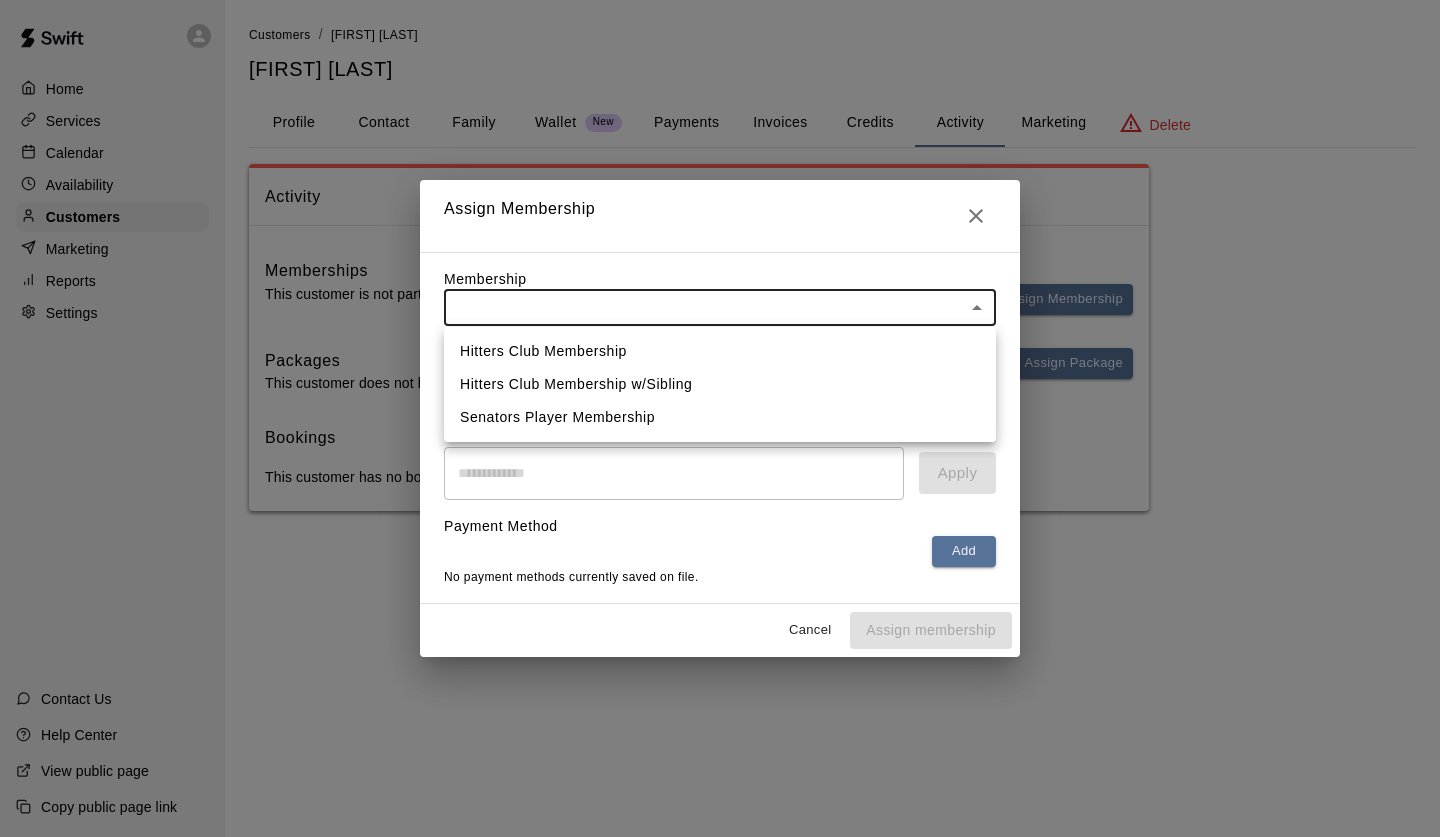 click on "Senators Player Membership" at bounding box center [720, 417] 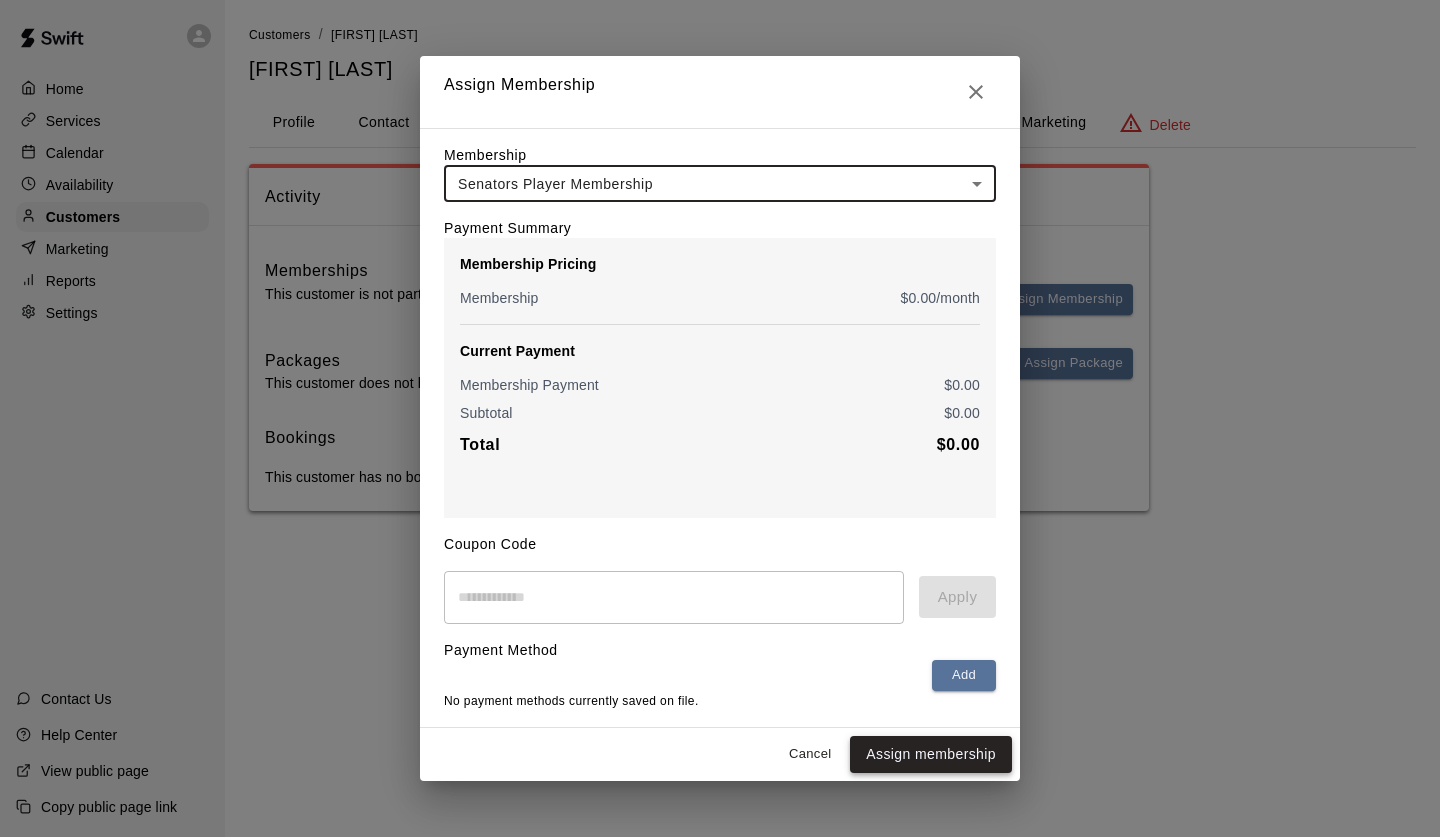 click on "Assign membership" at bounding box center (931, 754) 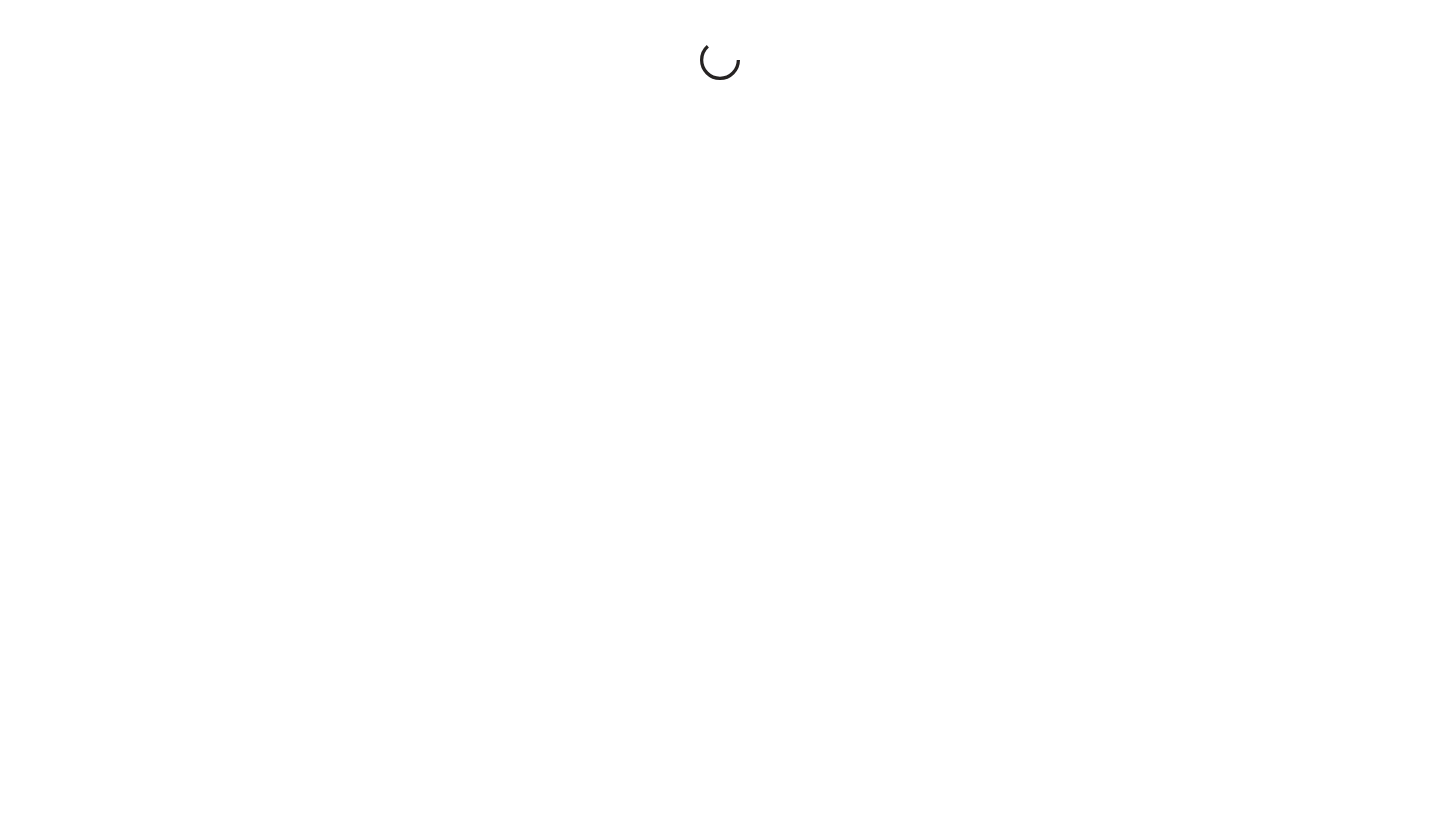 scroll, scrollTop: 0, scrollLeft: 0, axis: both 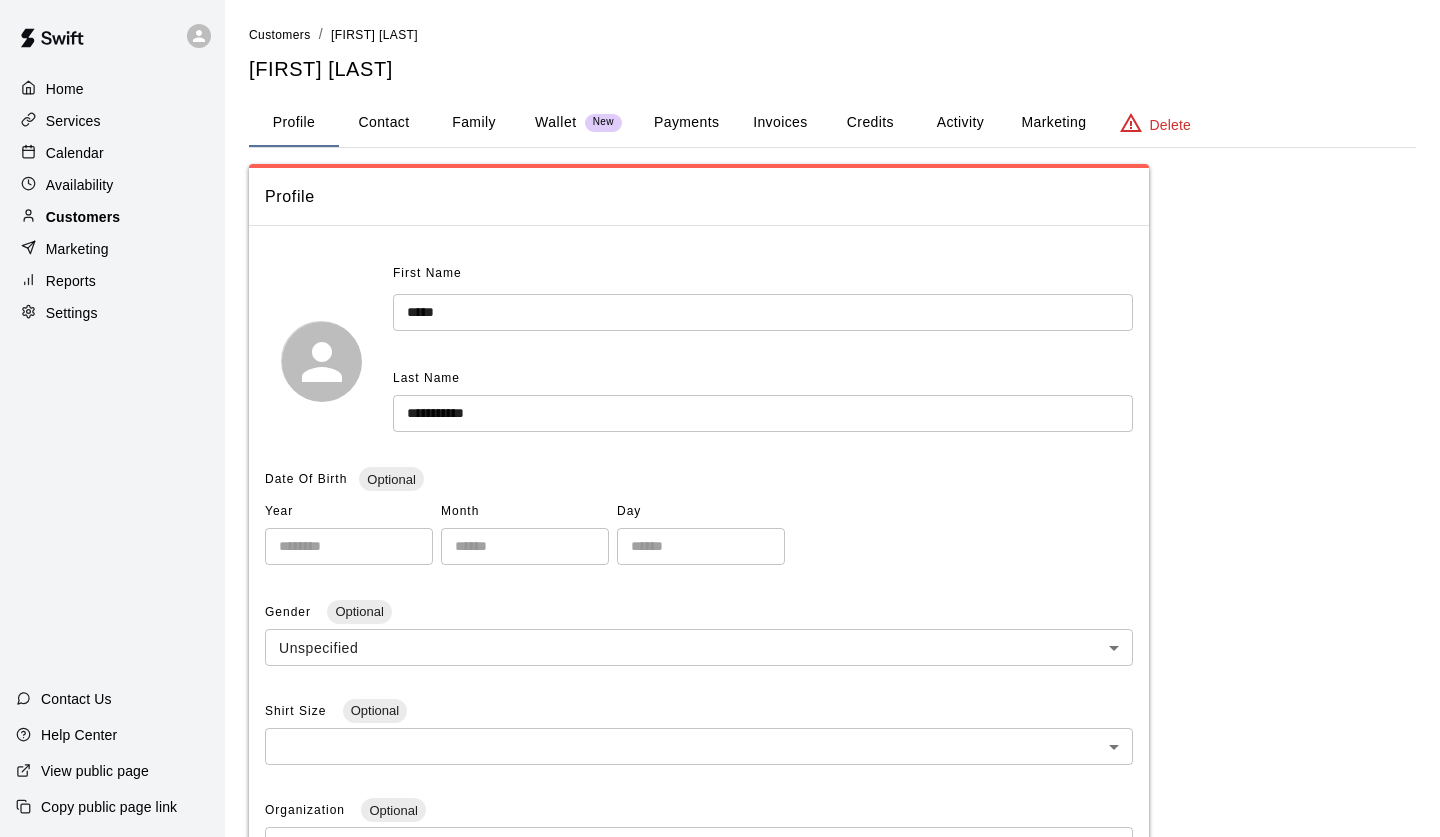 click on "Customers" at bounding box center (83, 217) 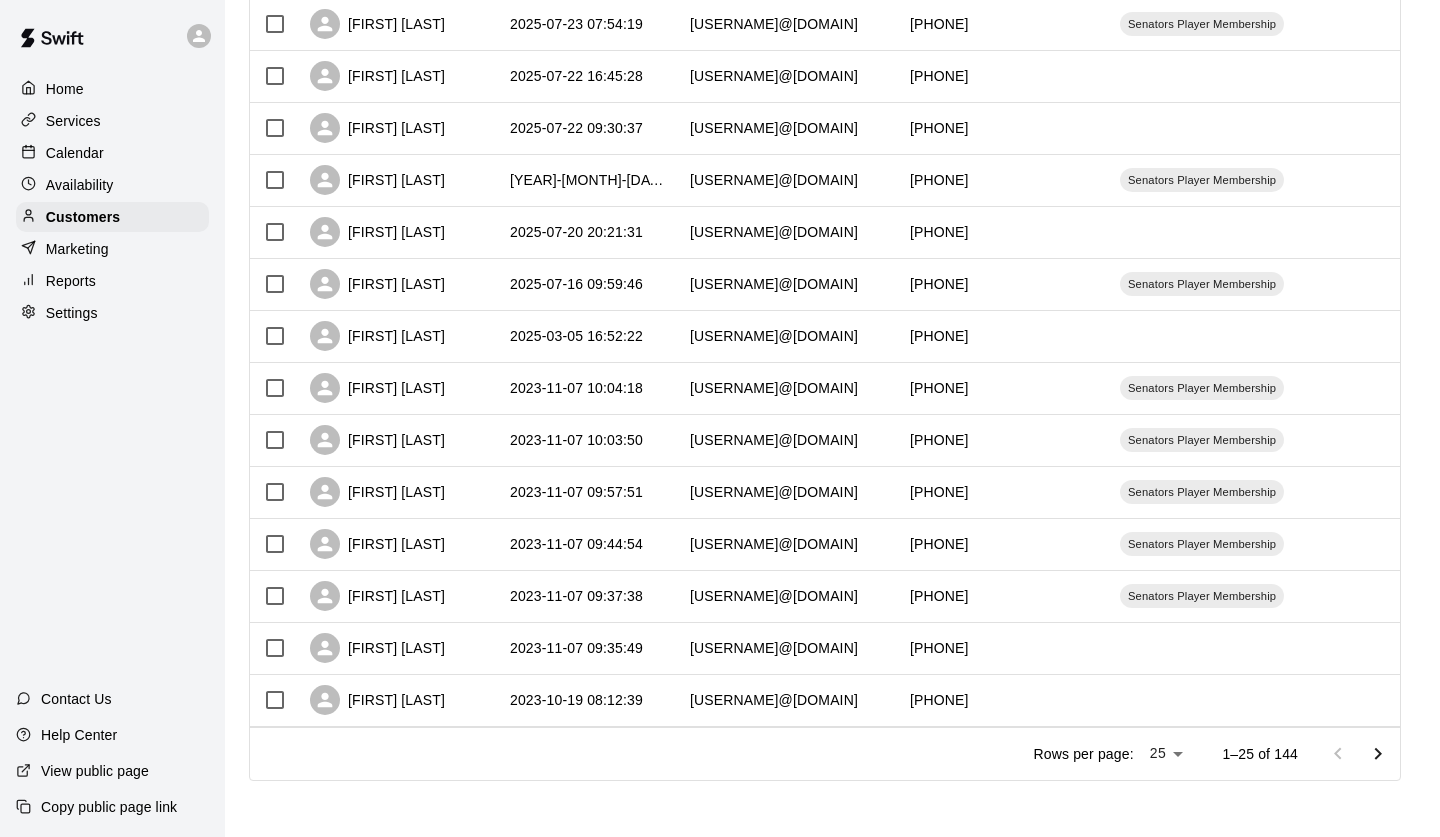 scroll, scrollTop: 888, scrollLeft: 0, axis: vertical 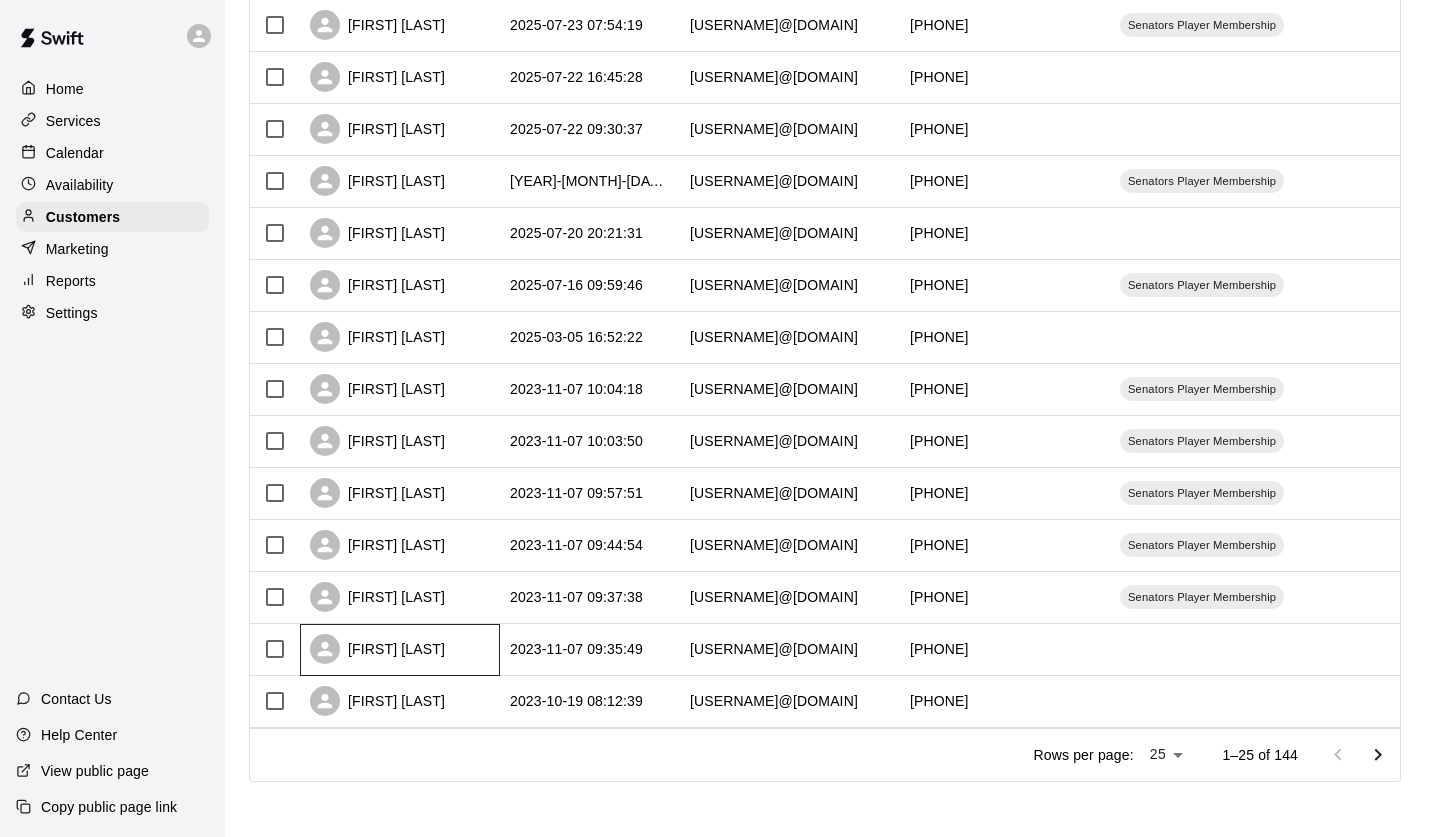 click on "[FIRST] [LAST]" at bounding box center [400, 650] 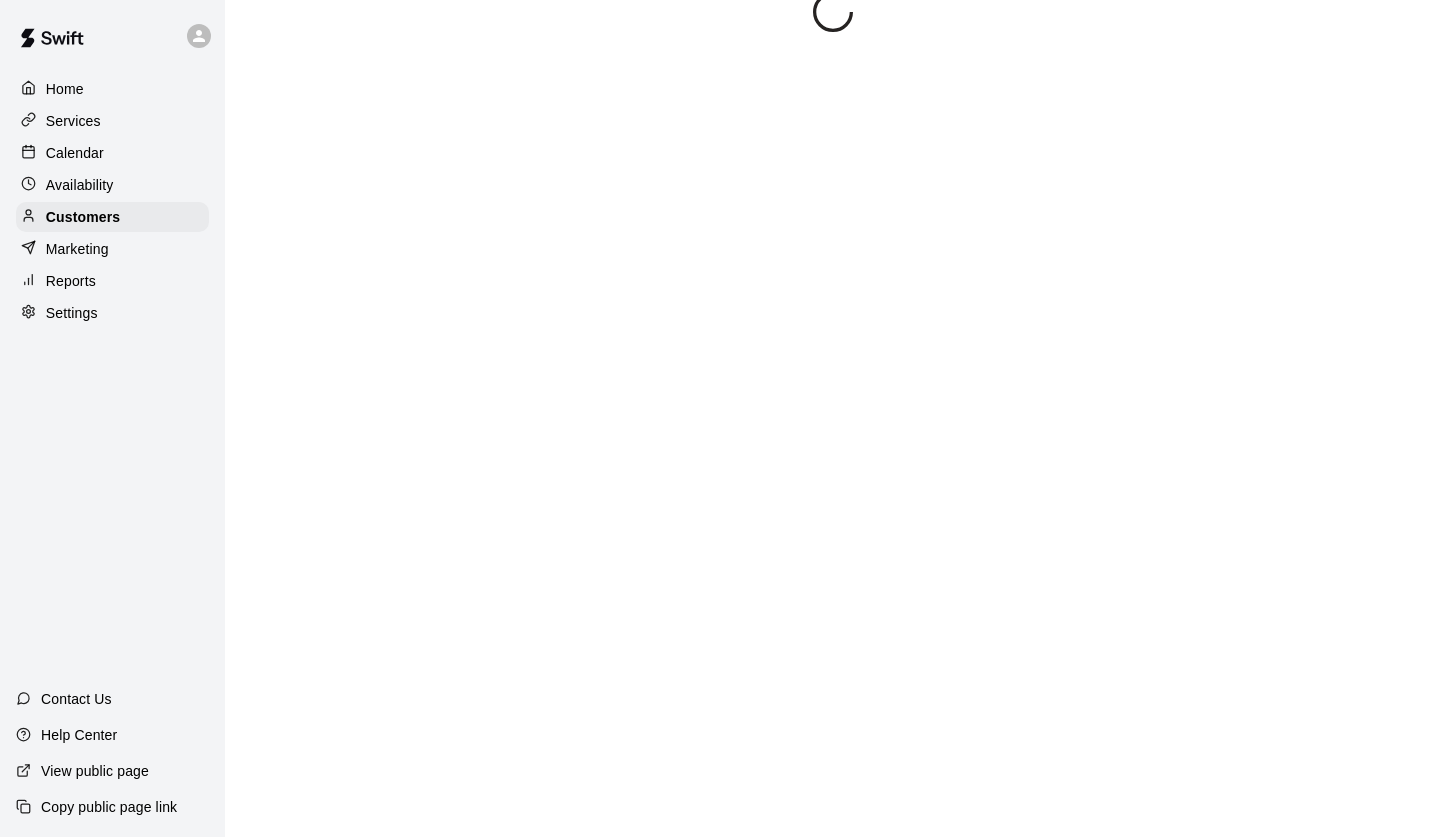 scroll, scrollTop: 0, scrollLeft: 0, axis: both 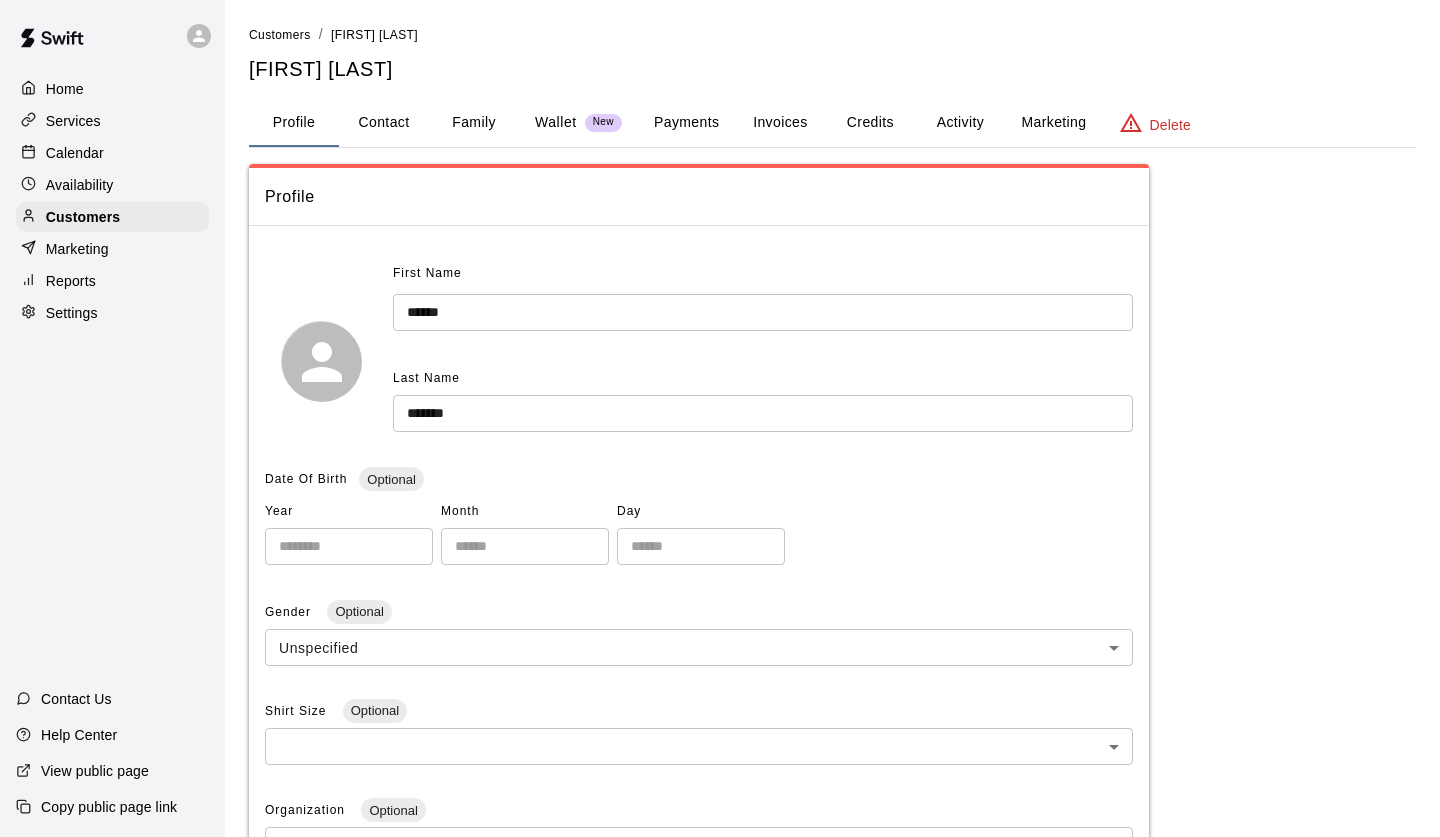 click on "Activity" at bounding box center [960, 123] 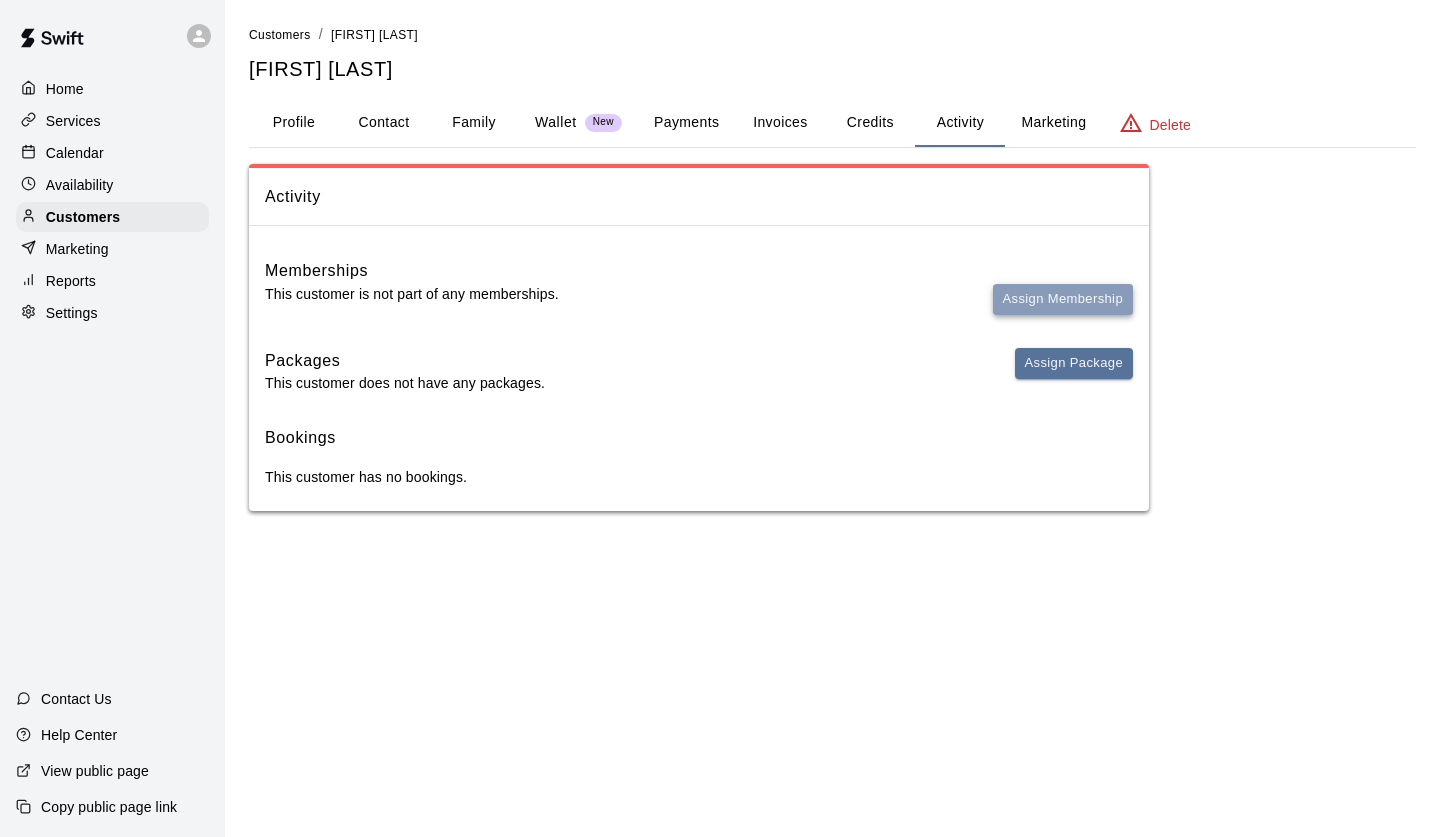 click on "Assign Membership" at bounding box center [1063, 299] 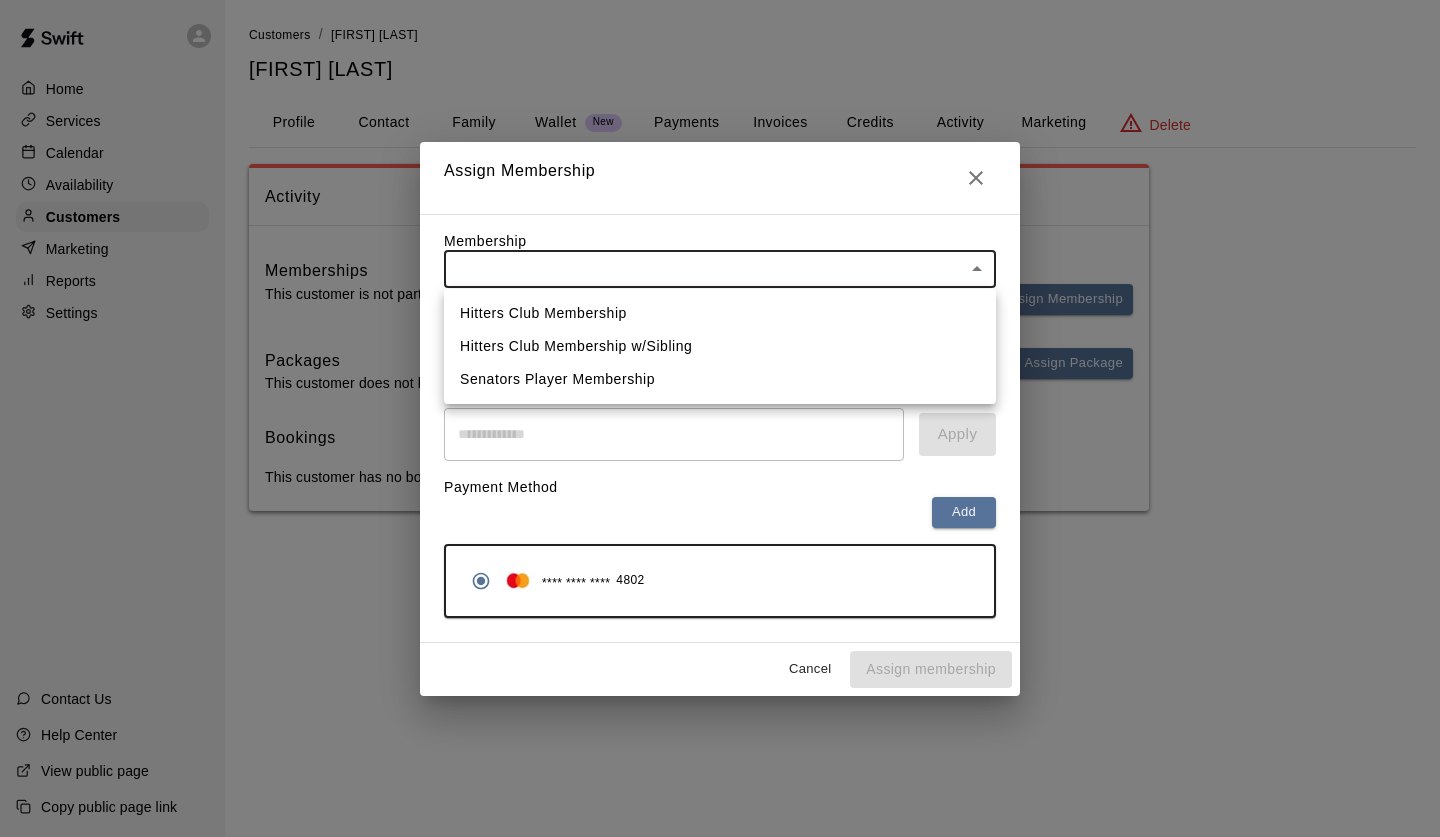 click on "Home Services Calendar Availability Customers Marketing Reports Settings Contact Us Help Center View public page Copy public page link Customers / Olivia Andrada Olivia Andrada Profile Contact Family Wallet New Payments Invoices Credits Activity Marketing Delete Activity Memberships This customer is not part of any memberships. Assign Membership Packages This customer does not have any packages. Assign Package Bookings This customer has no bookings. Swift - Edit Customer Close cross-small Assign Membership Membership ​ ​ Payment Summary Coupon Code ​ Apply Payment Method   Add **** **** **** 4802 Cancel Assign membership Hitters Club Membership Hitters Club Membership w/Sibling Senators Player Membership" at bounding box center [720, 275] 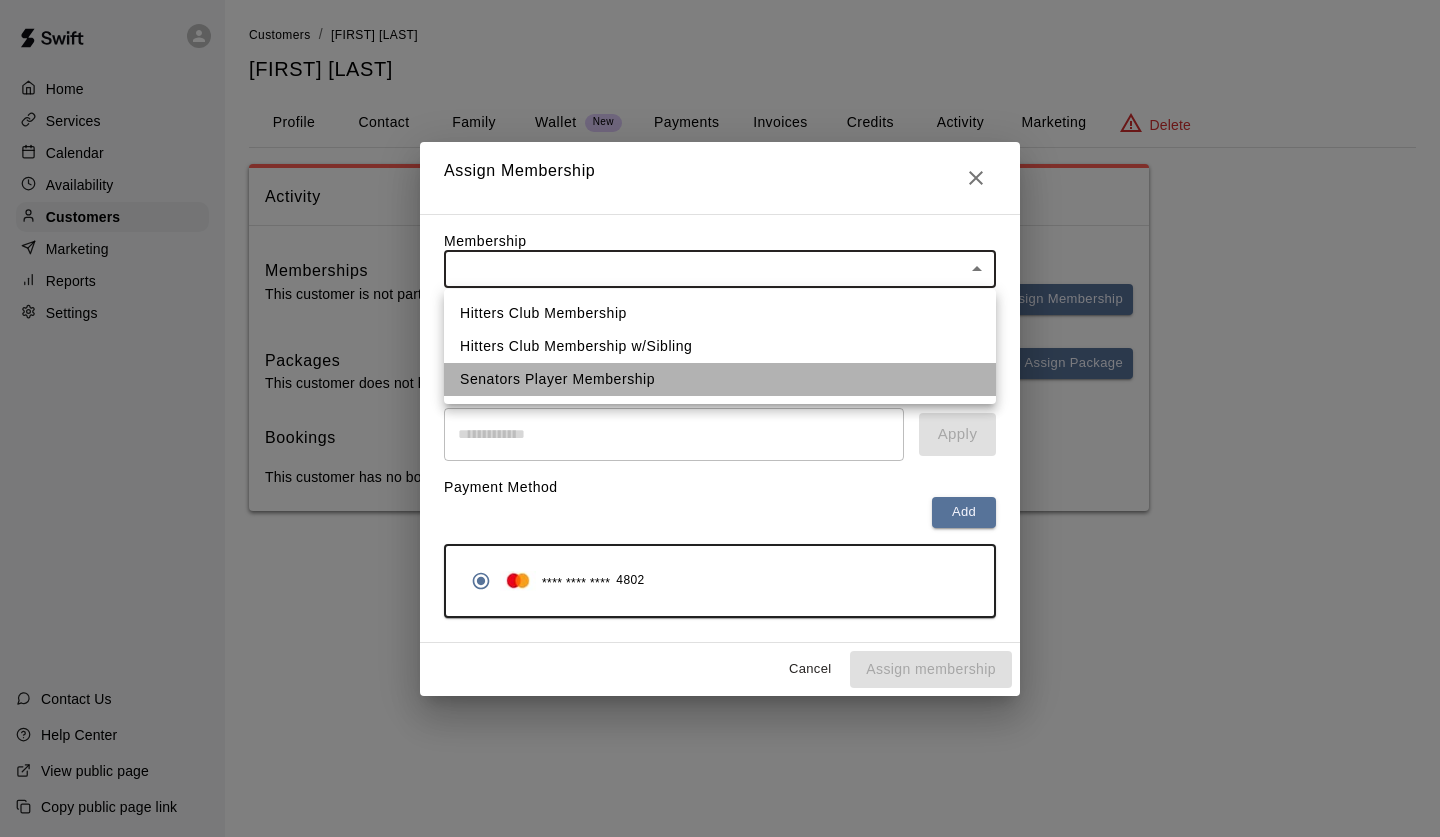 click on "Senators Player Membership" at bounding box center (720, 379) 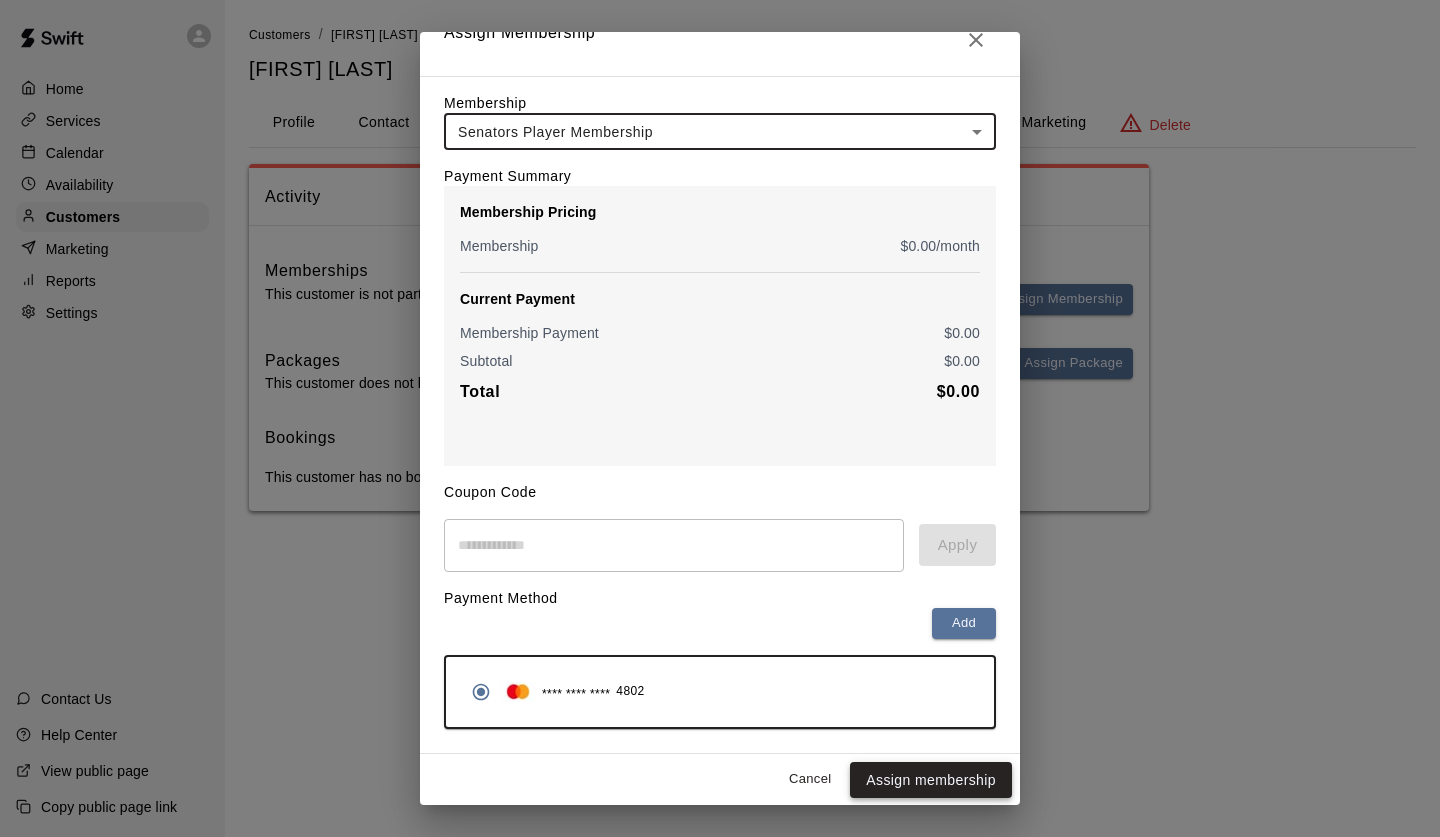 scroll, scrollTop: 27, scrollLeft: 0, axis: vertical 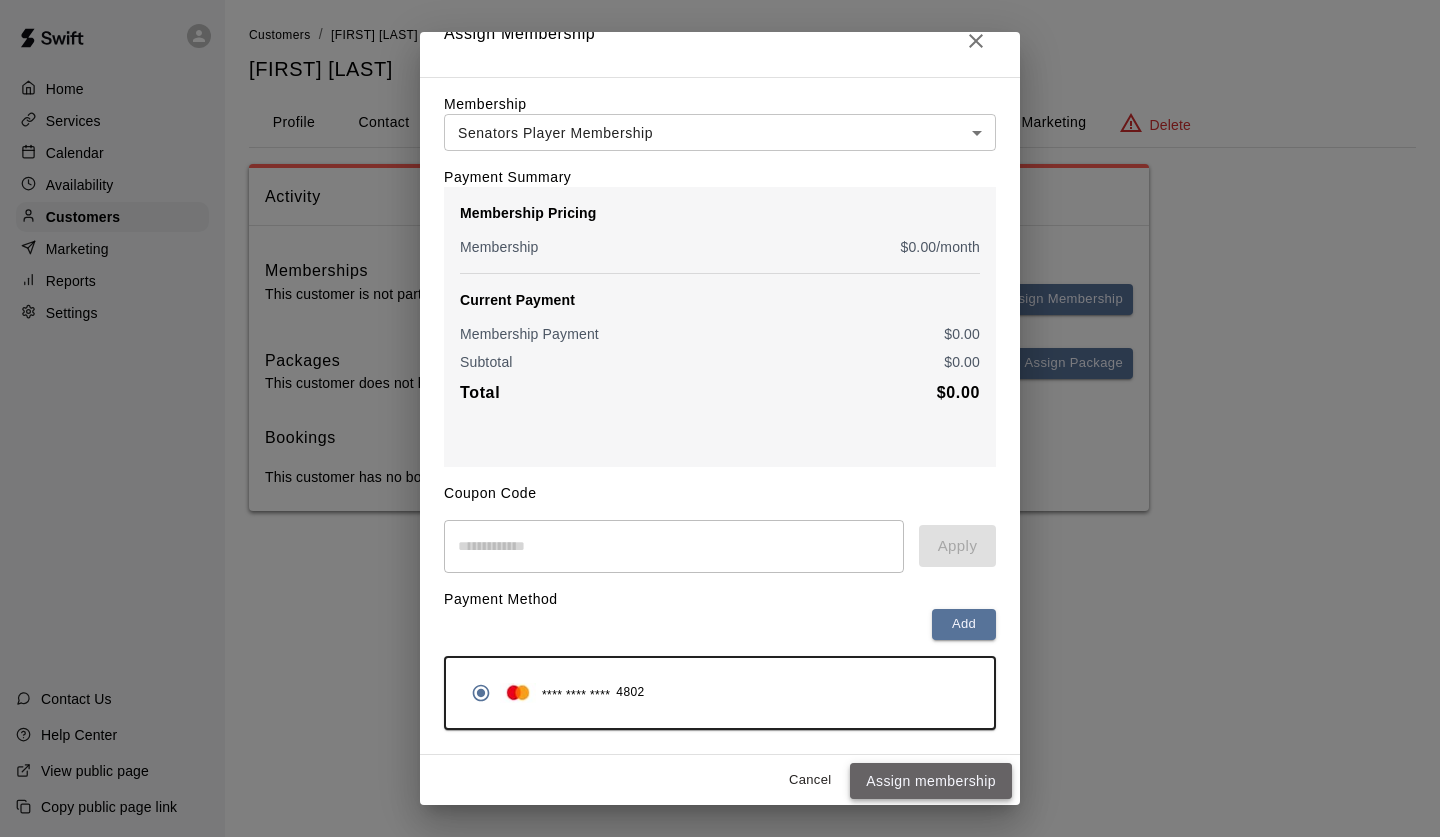 click on "Assign membership" at bounding box center (931, 781) 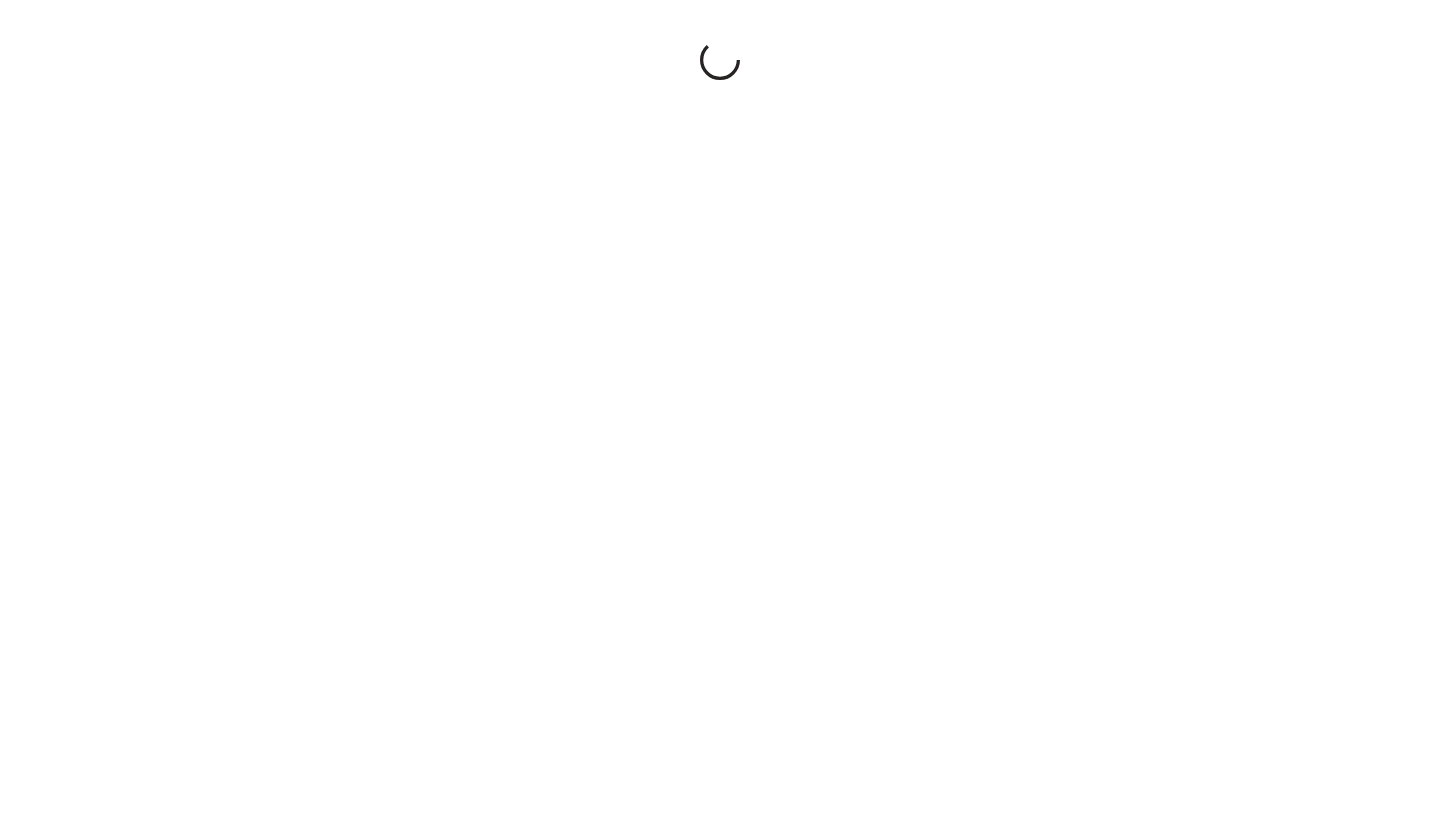 scroll, scrollTop: 0, scrollLeft: 0, axis: both 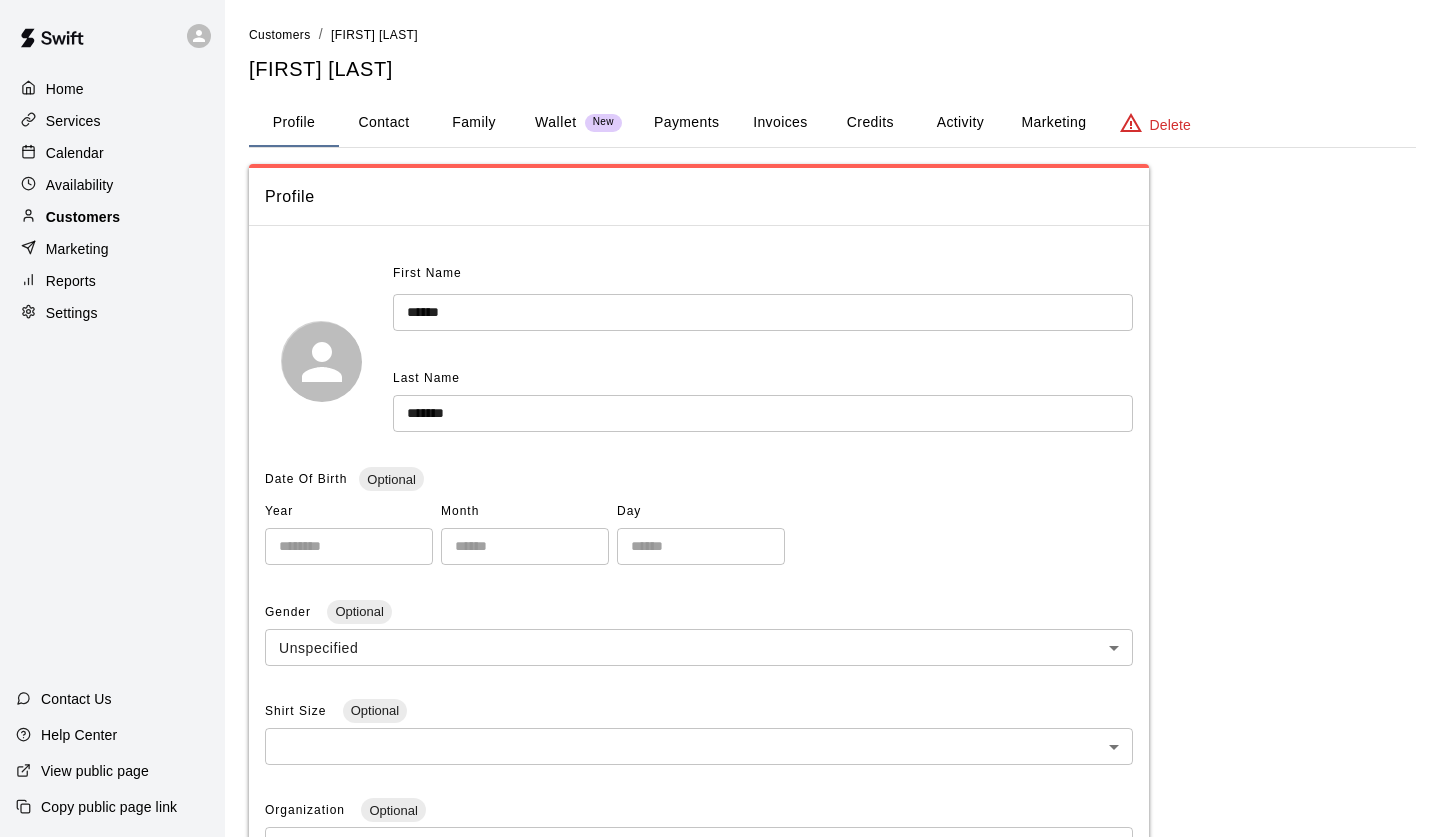 click on "Customers" at bounding box center [83, 217] 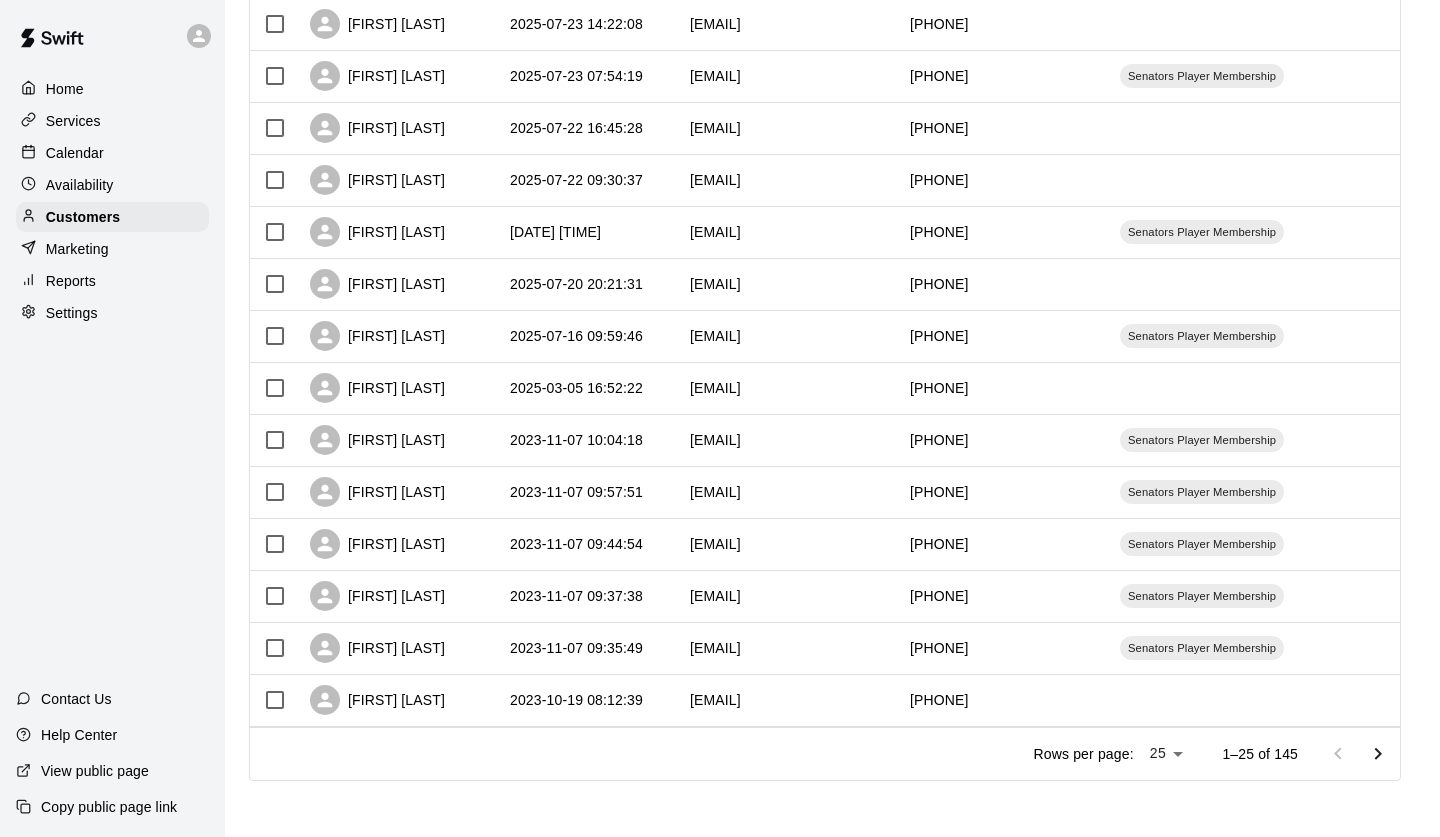 scroll, scrollTop: 888, scrollLeft: 0, axis: vertical 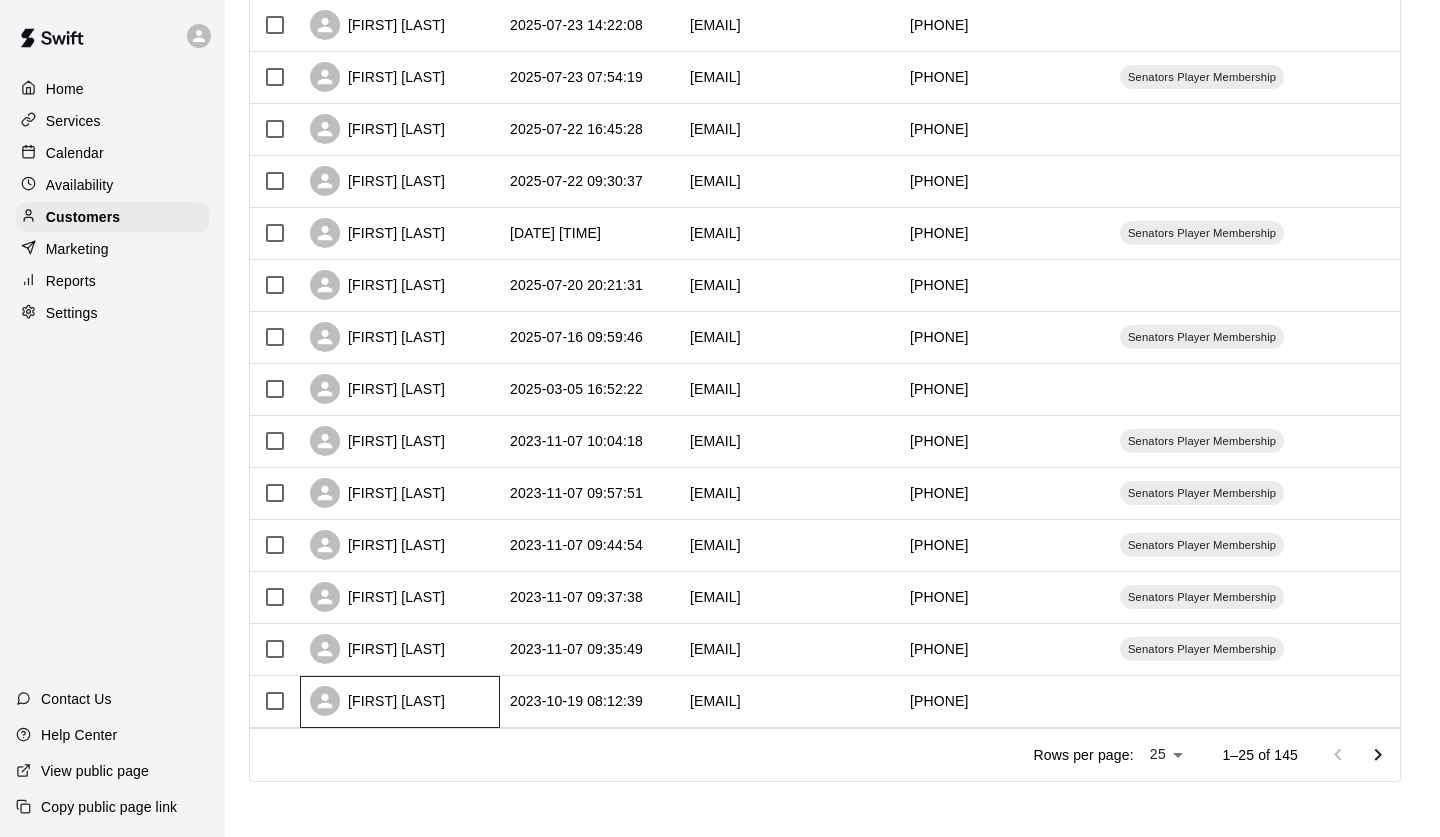 click on "[FIRST] [LAST]" at bounding box center [400, 702] 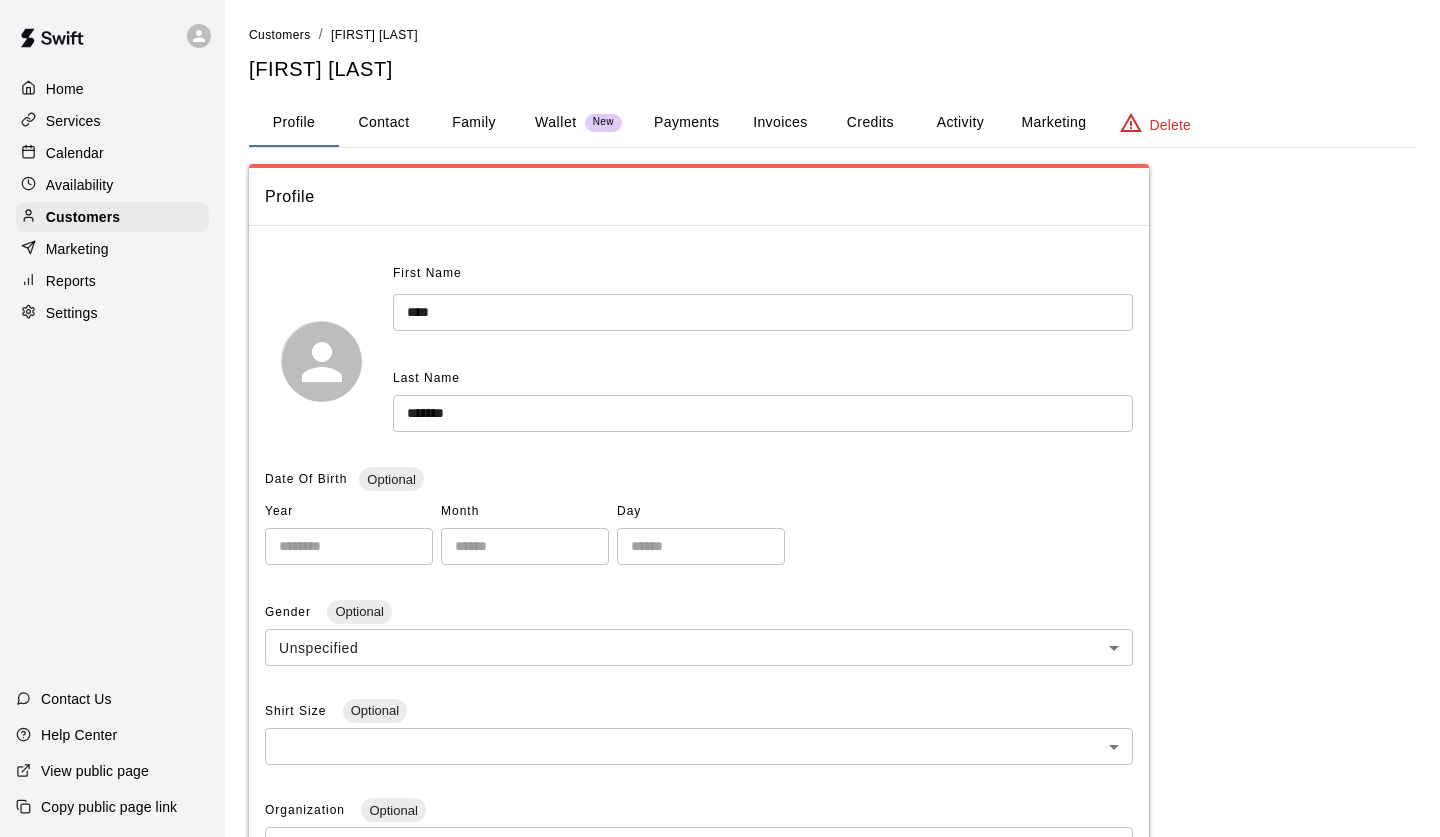 click on "Activity" at bounding box center (960, 123) 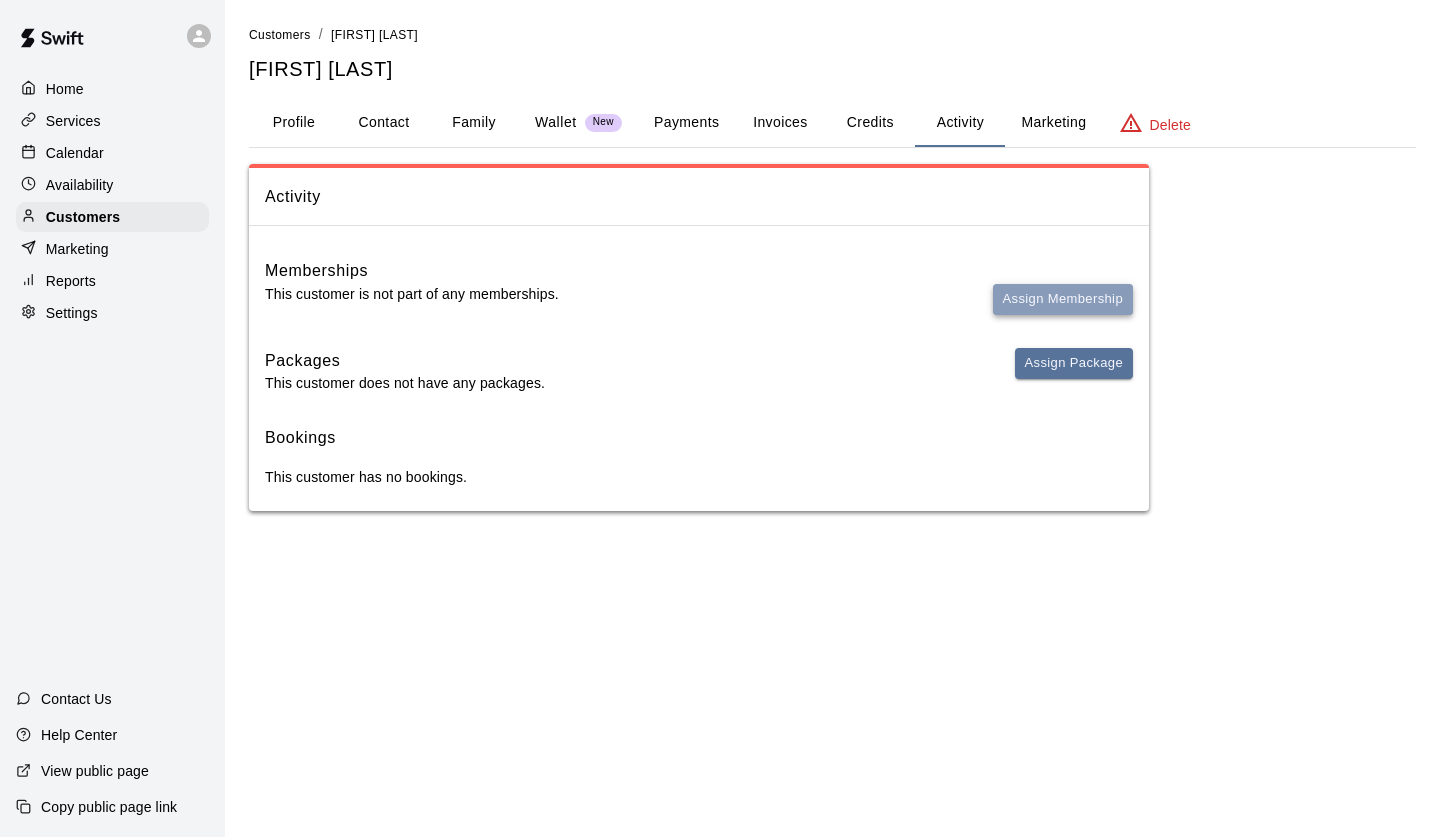 click on "Assign Membership" at bounding box center (1063, 299) 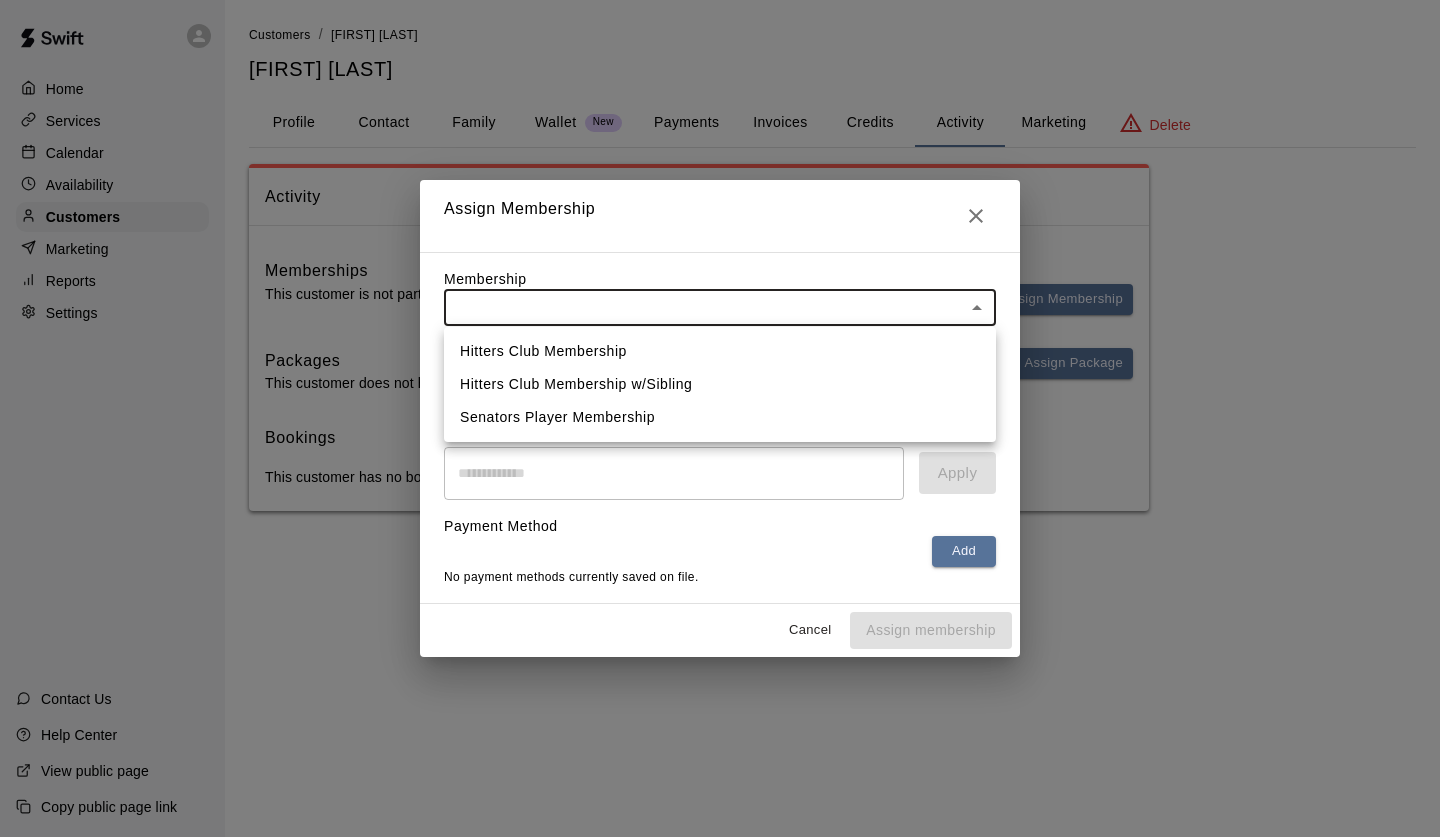 click on "Home Services Calendar Availability Customers Marketing Reports Settings Contact Us Help Center View public page Copy public page link Customers / Todd Harding Todd Harding Profile Contact Family Wallet New Payments Invoices Credits Activity Marketing Delete Activity Memberships This customer is not part of any memberships. Assign Membership Packages This customer does not have any packages. Assign Package Bookings This customer has no bookings. Swift - Edit Customer Close cross-small Assign Membership Membership ​ ​ Payment Summary Coupon Code ​ Apply Payment Method   Add No payment methods currently saved on file. Cancel Assign membership Hitters Club Membership Hitters Club Membership w/Sibling Senators Player Membership" at bounding box center (720, 275) 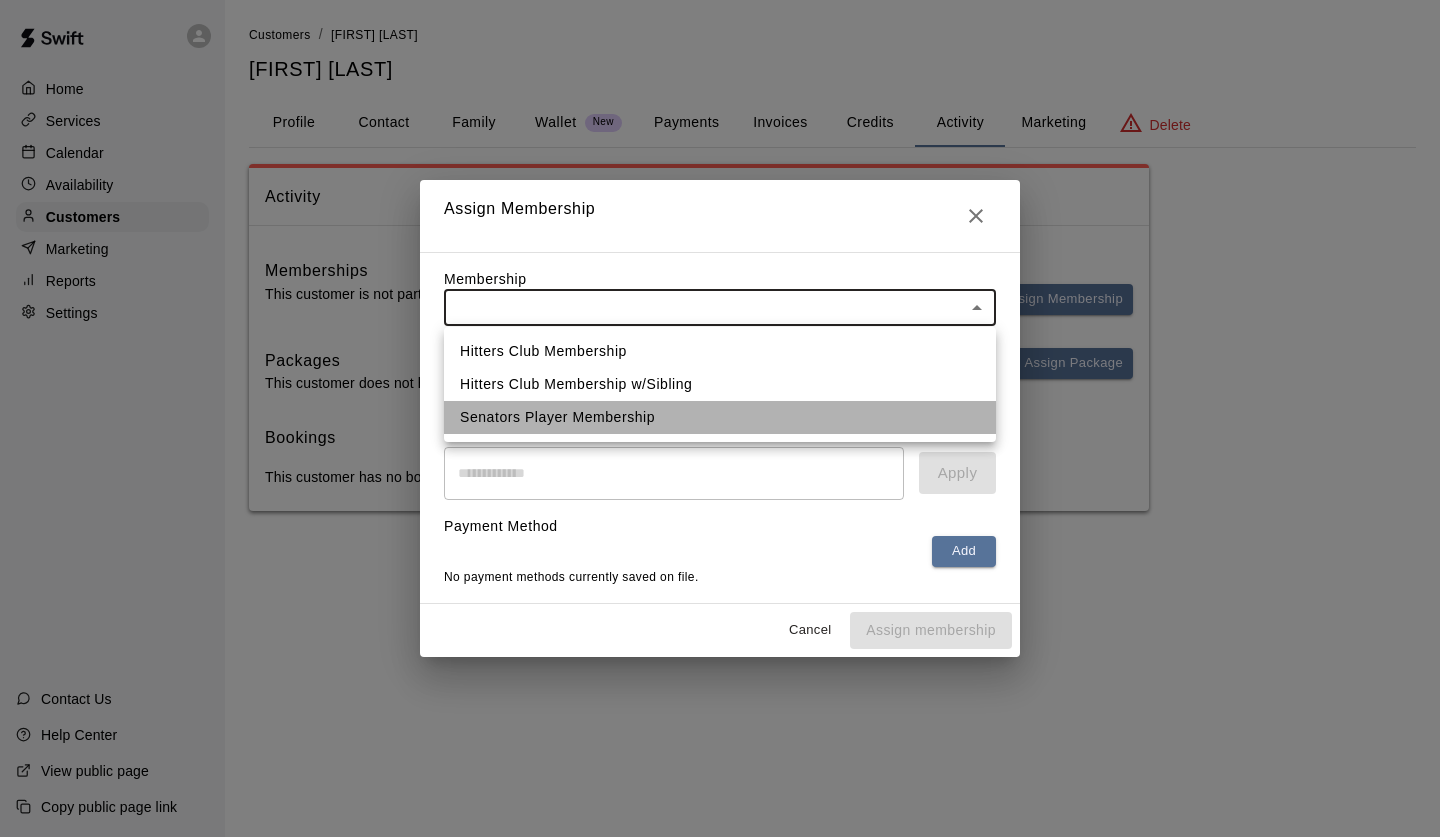 click on "Senators Player Membership" at bounding box center (720, 417) 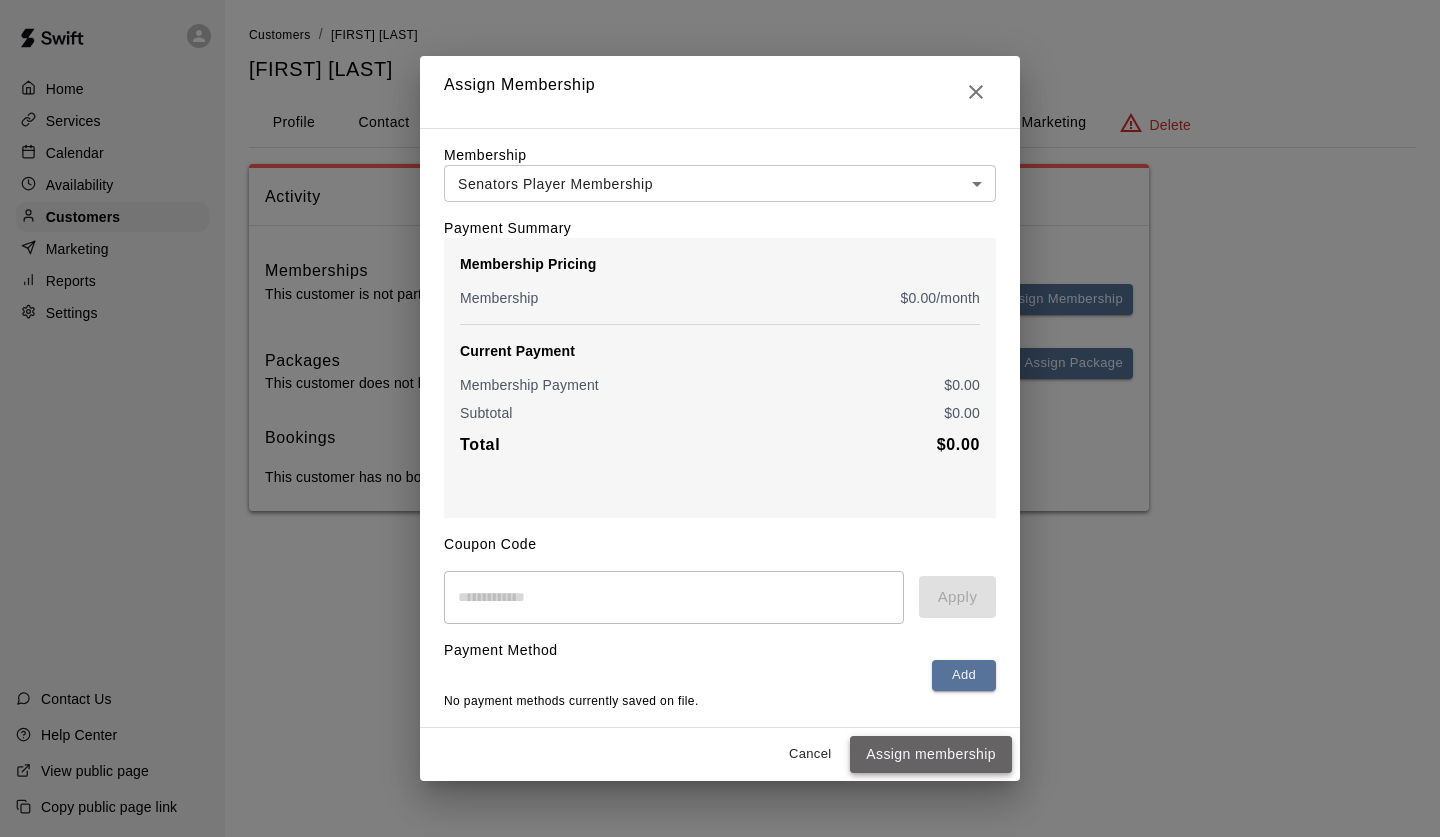 click on "Assign membership" at bounding box center (931, 754) 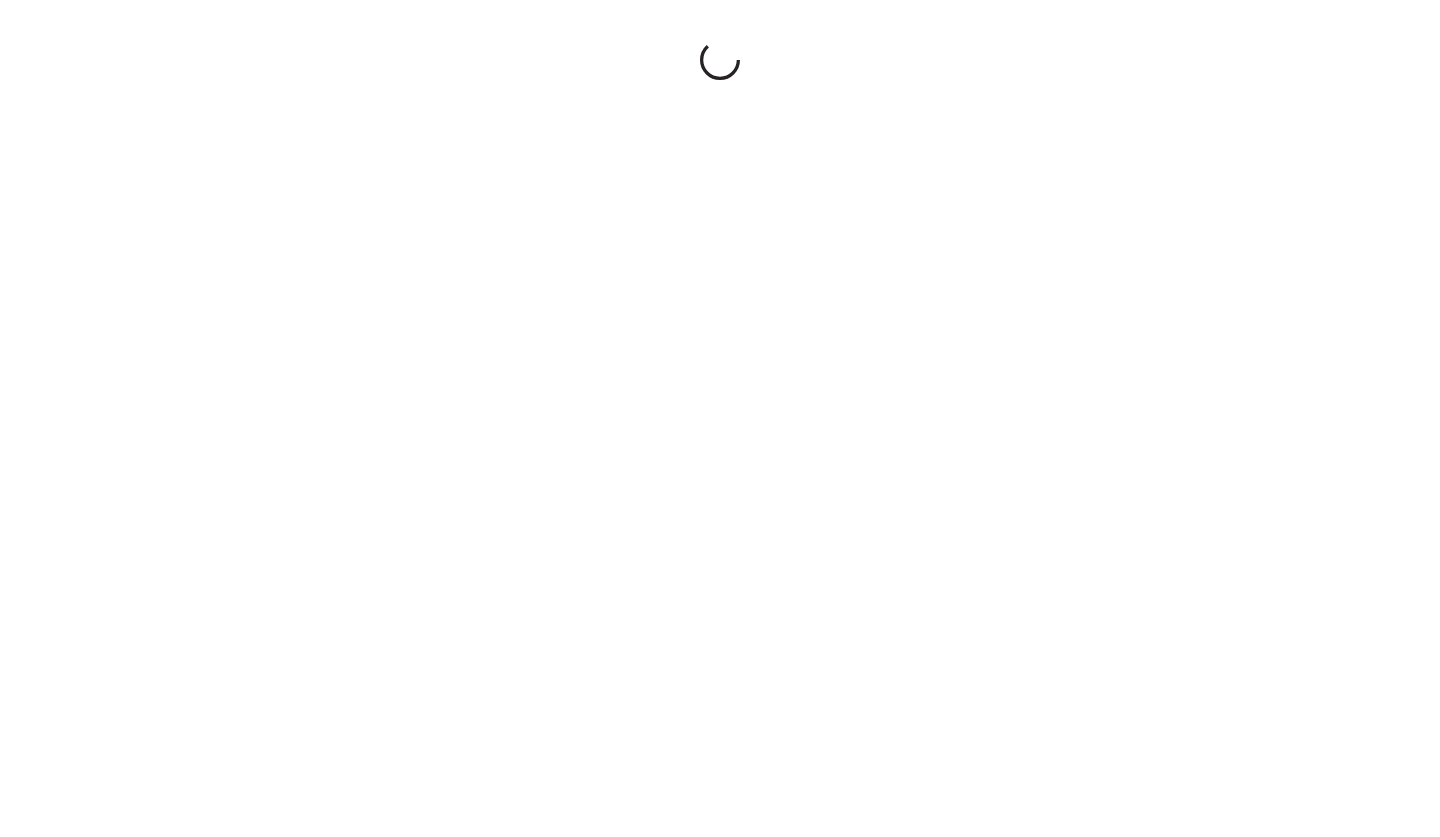 scroll, scrollTop: 0, scrollLeft: 0, axis: both 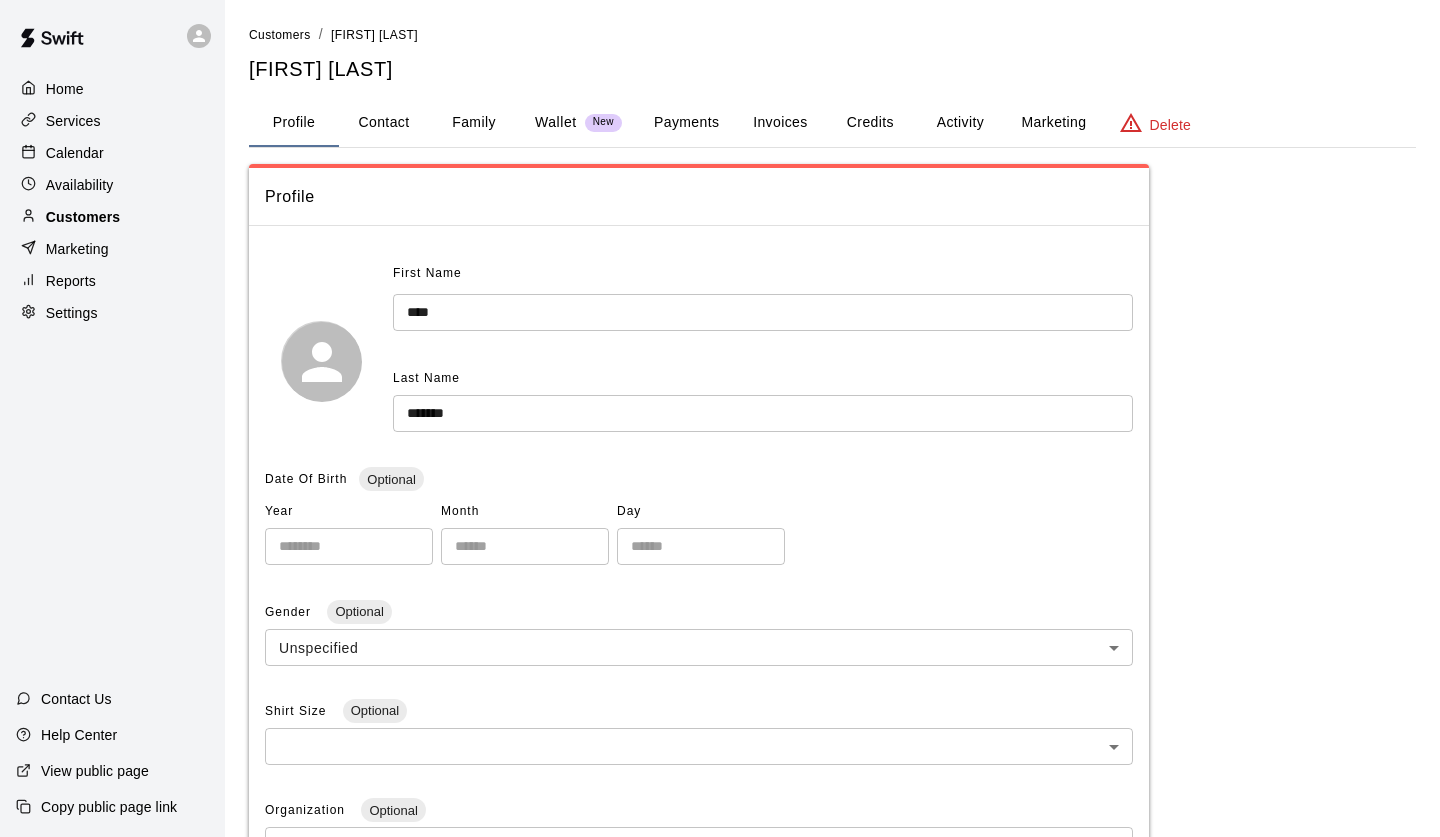 click on "Customers" at bounding box center [83, 217] 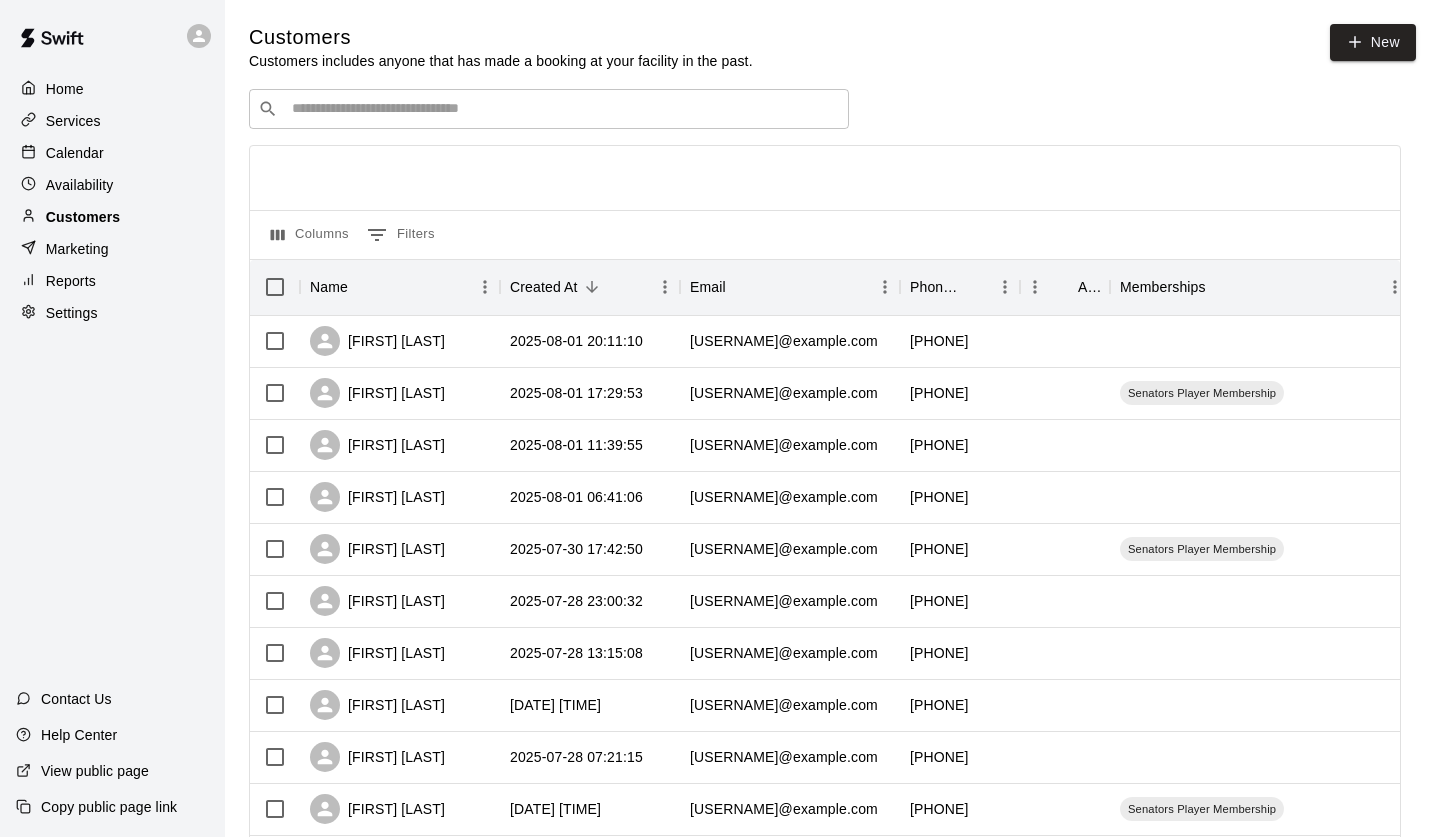 scroll, scrollTop: 28, scrollLeft: 0, axis: vertical 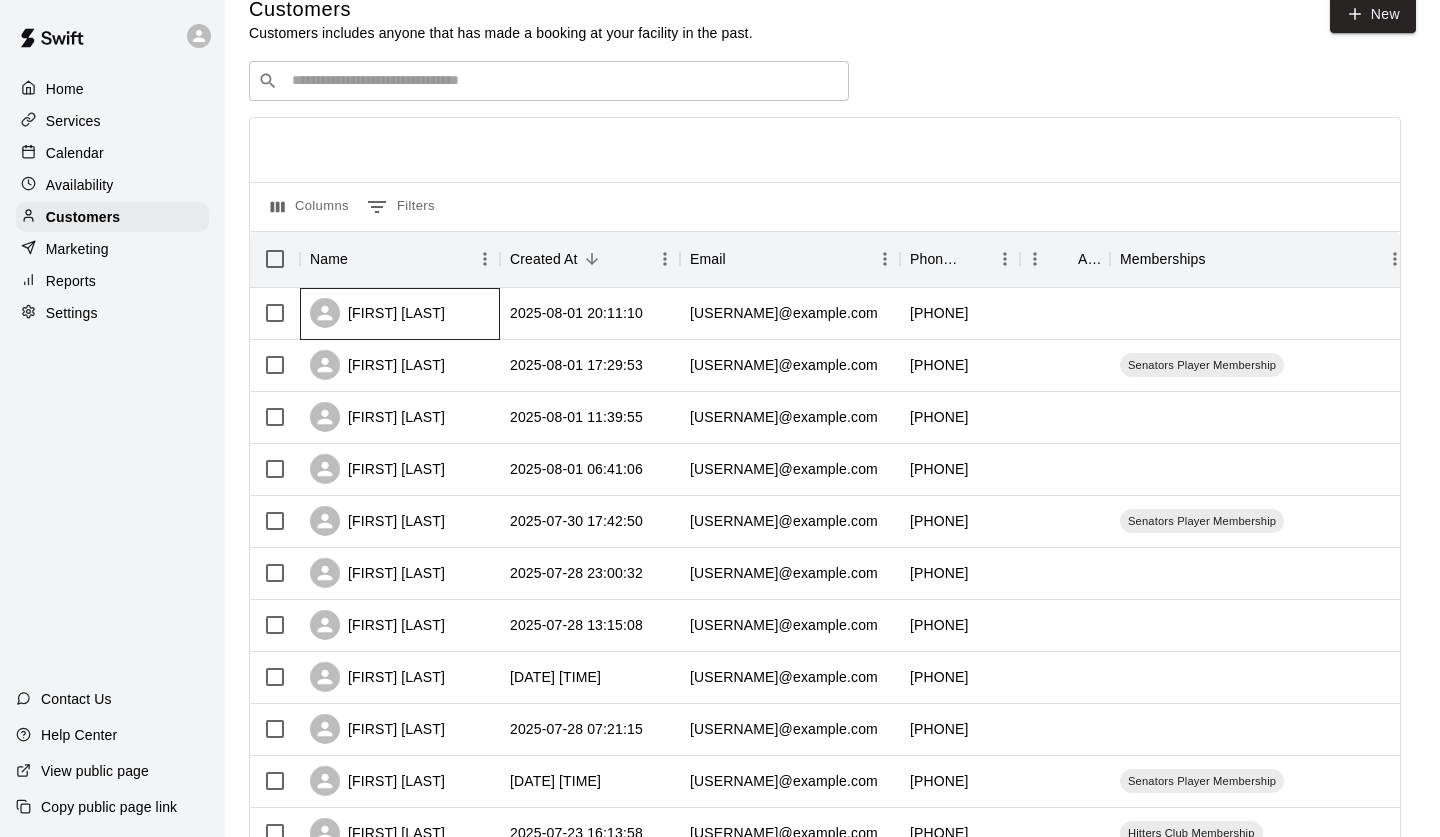 click on "[FIRST] [LAST]" at bounding box center (400, 314) 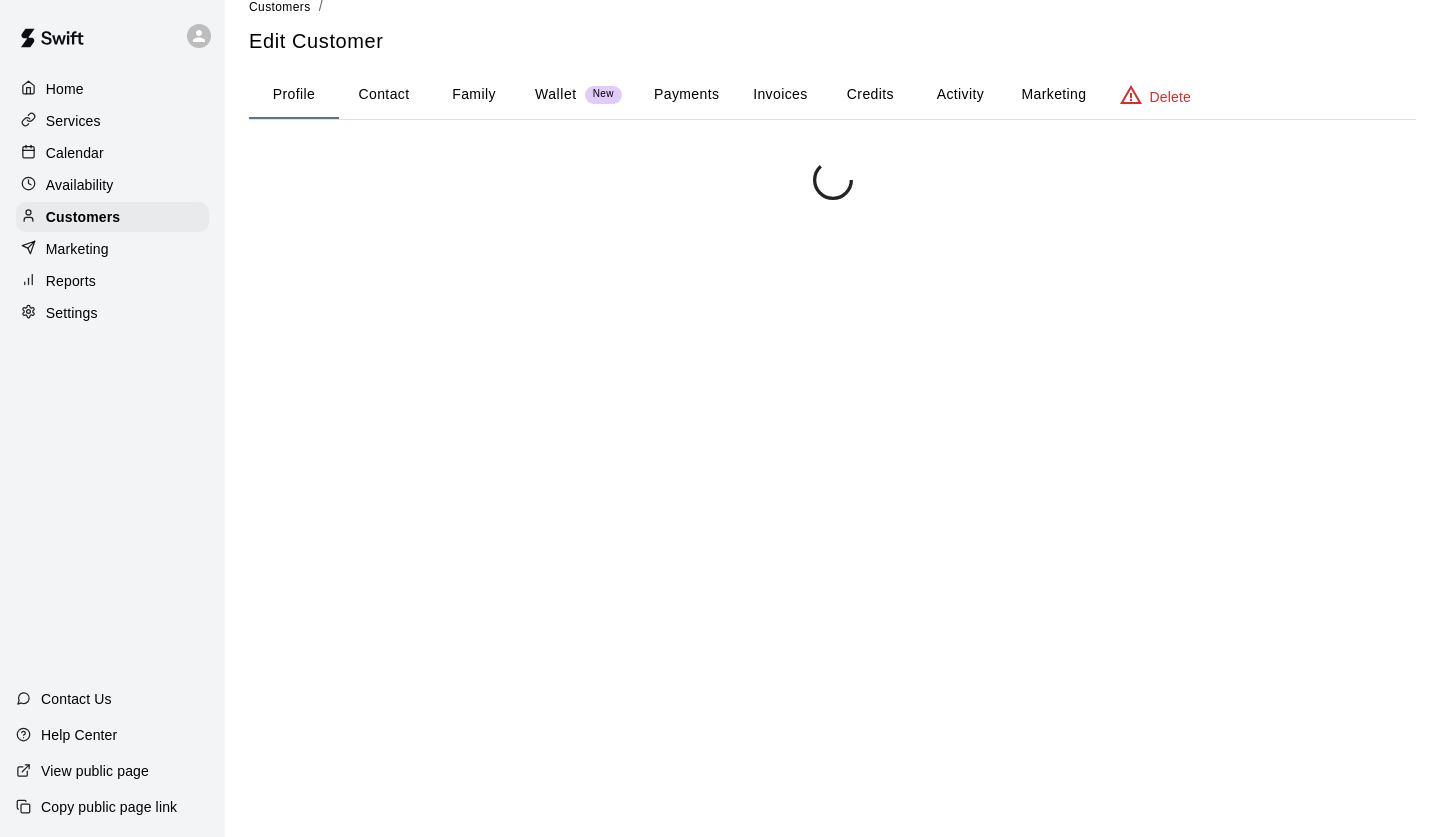 scroll, scrollTop: 0, scrollLeft: 0, axis: both 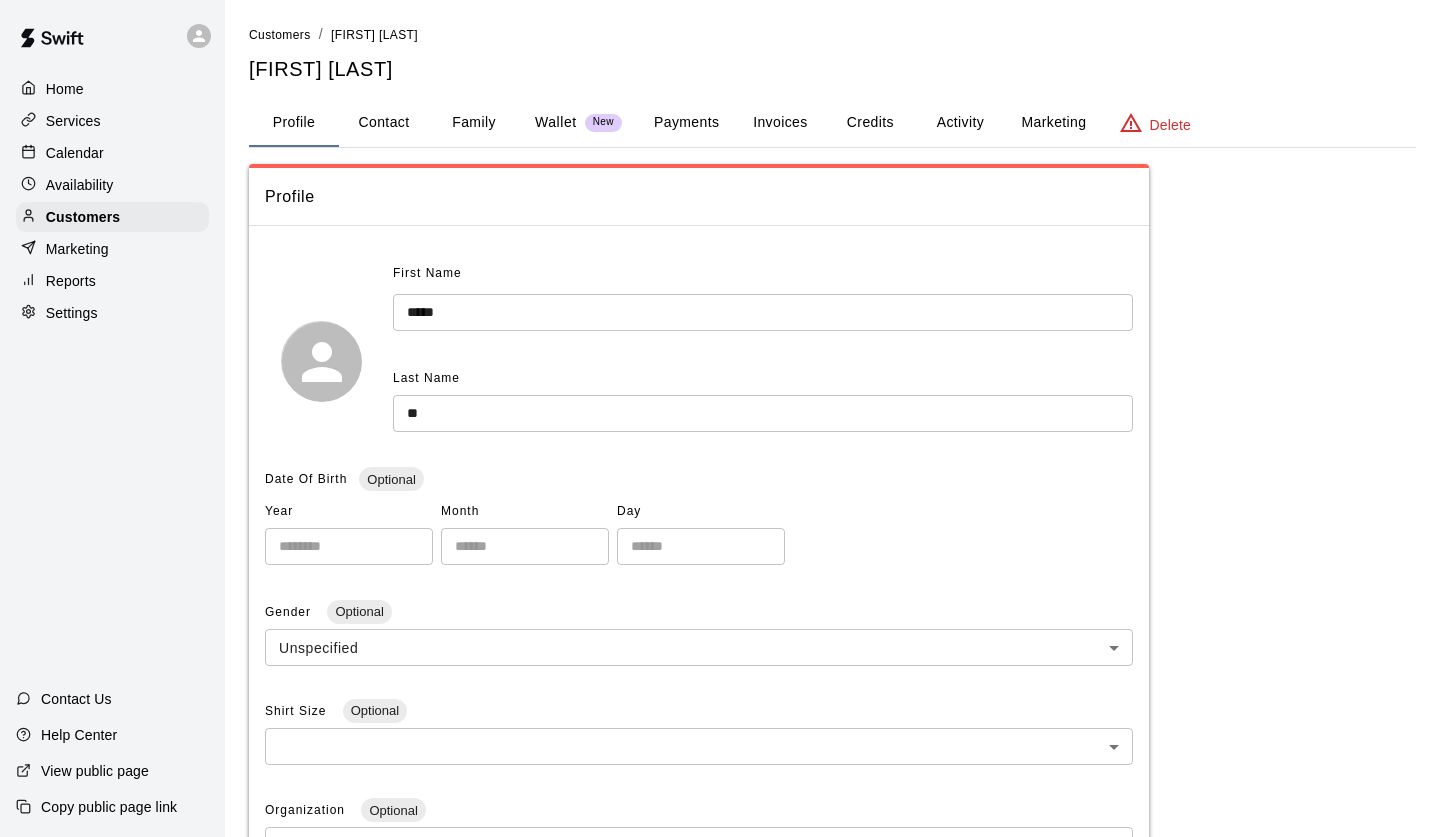 click on "Activity" at bounding box center [960, 123] 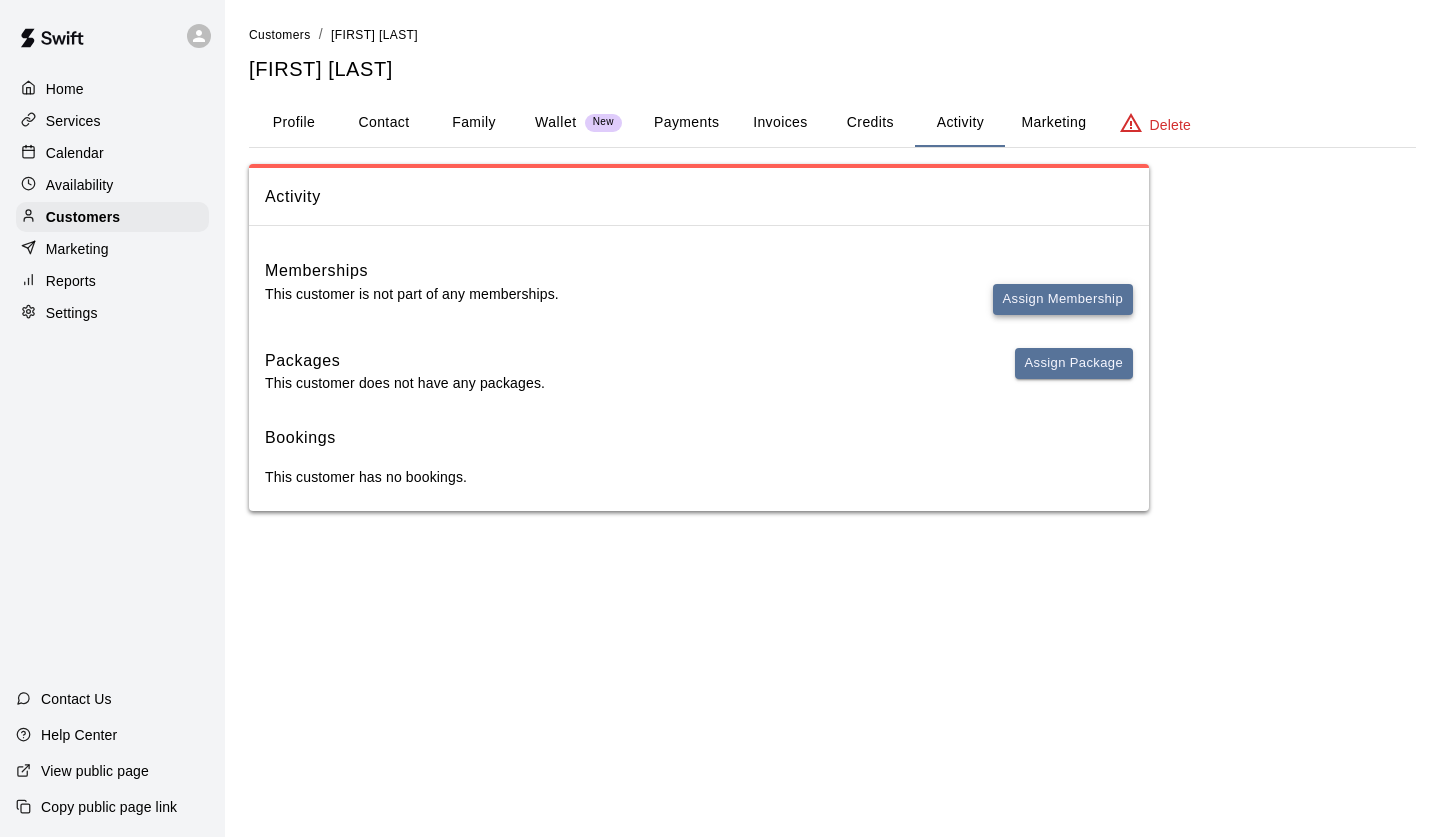 click on "Assign Membership" at bounding box center (1063, 299) 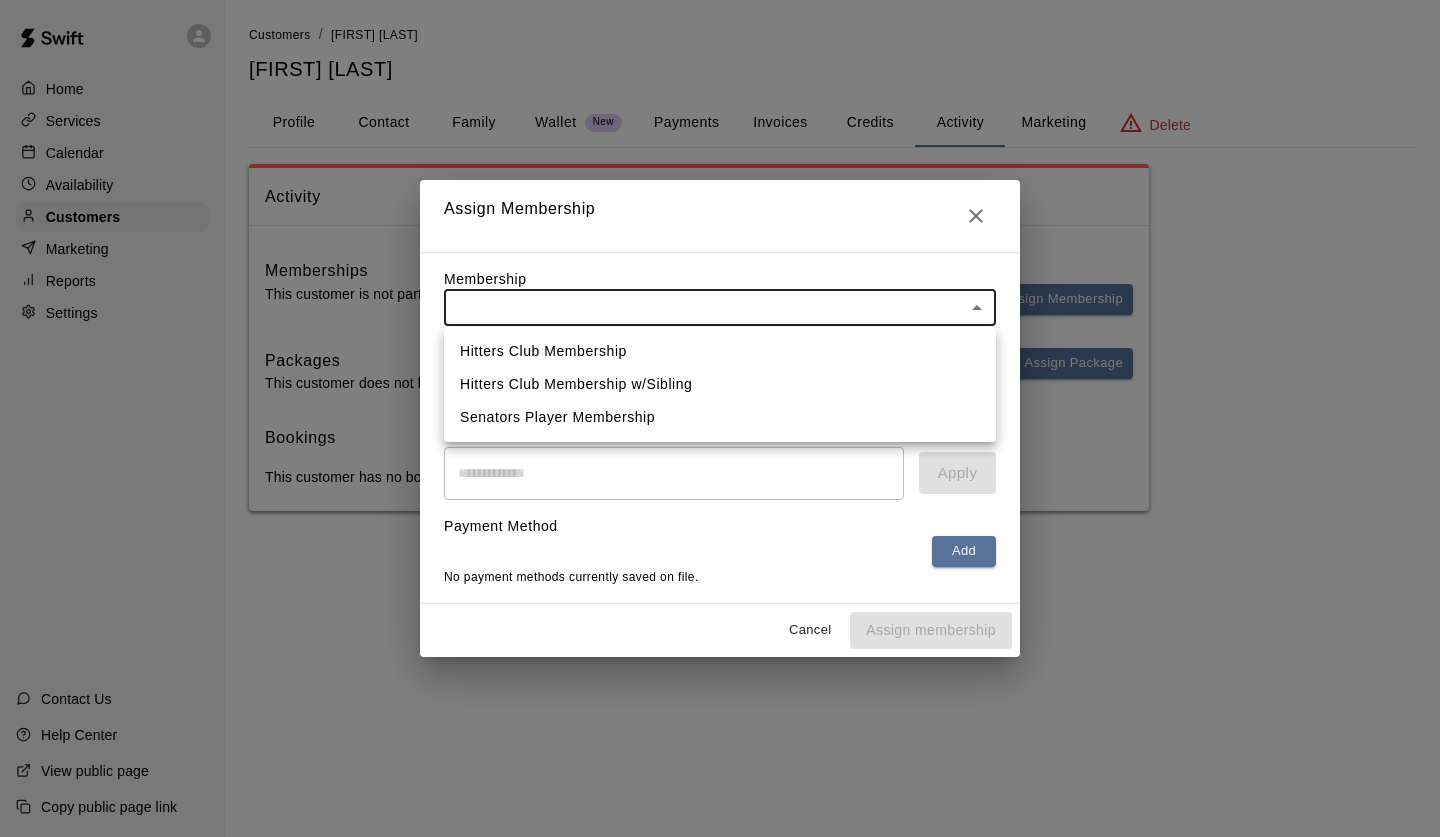 click on "Customers / [FIRST] [LAST] [FIRST] [LAST] Profile Contact Family Wallet New Payments Invoices Credits Activity Marketing Delete Activity Memberships This customer is not part of any memberships. Assign Membership Packages This customer does not have any packages. Assign Package Bookings This customer has no bookings. Swift - Edit Customer Close cross-small Assign Membership Membership ​ ​ Payment Summary Coupon Code ​ Apply Payment Method   Add No payment methods currently saved on file. Cancel Assign membership Hitters Club Membership Hitters Club Membership w/Sibling Senators Player Membership" at bounding box center (720, 275) 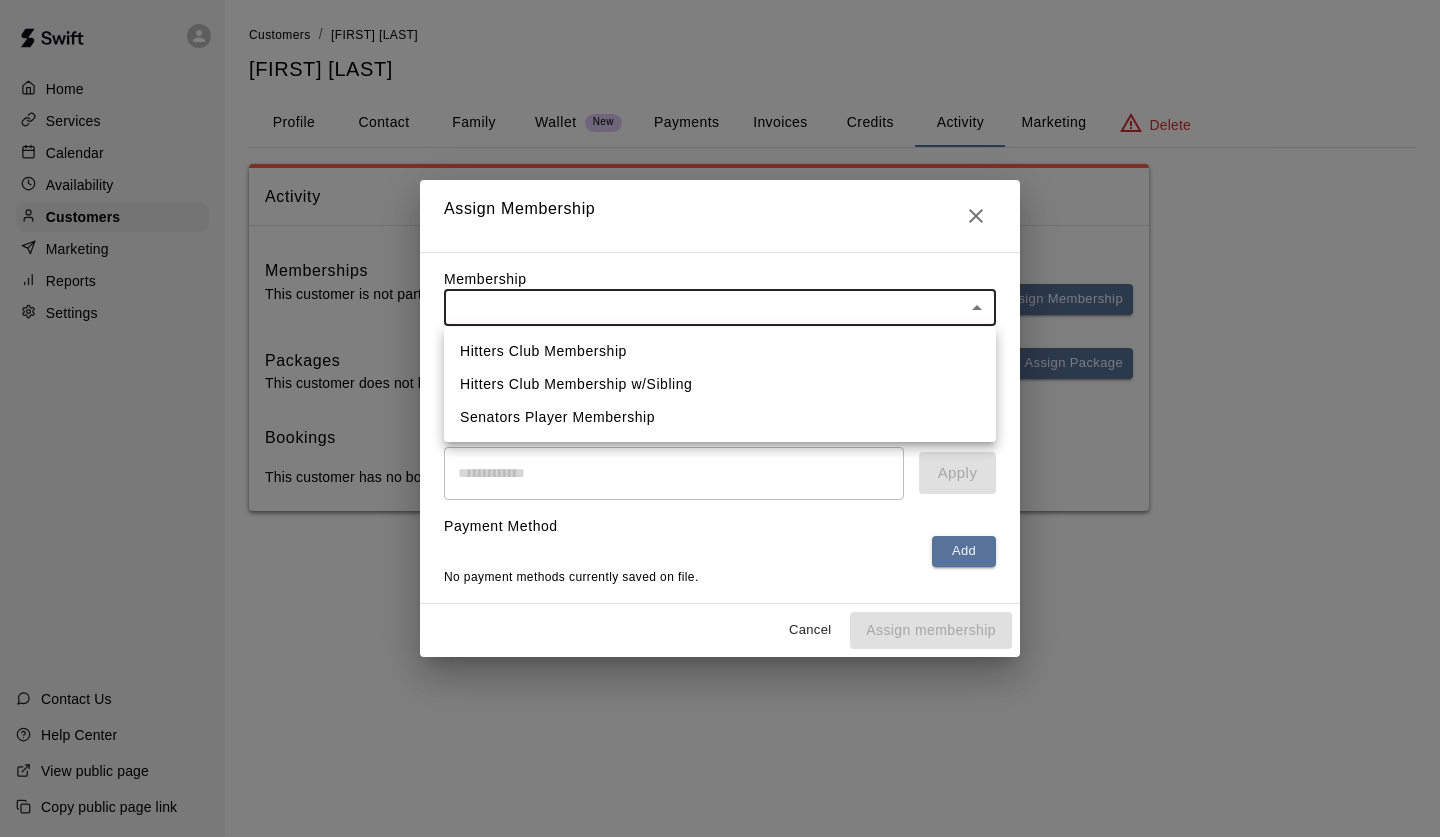 click on "Senators Player Membership" at bounding box center (720, 417) 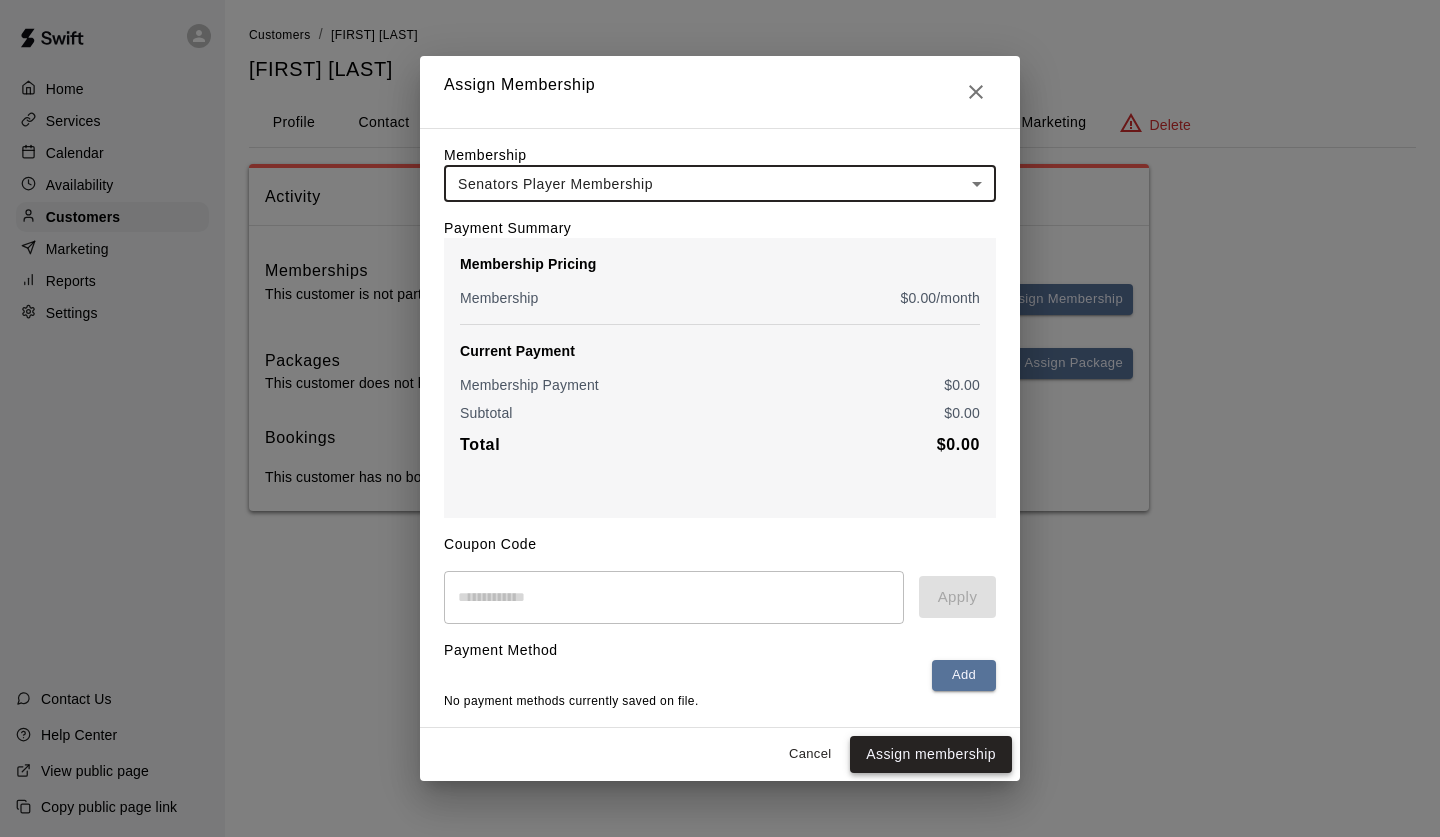 click on "Assign membership" at bounding box center [931, 754] 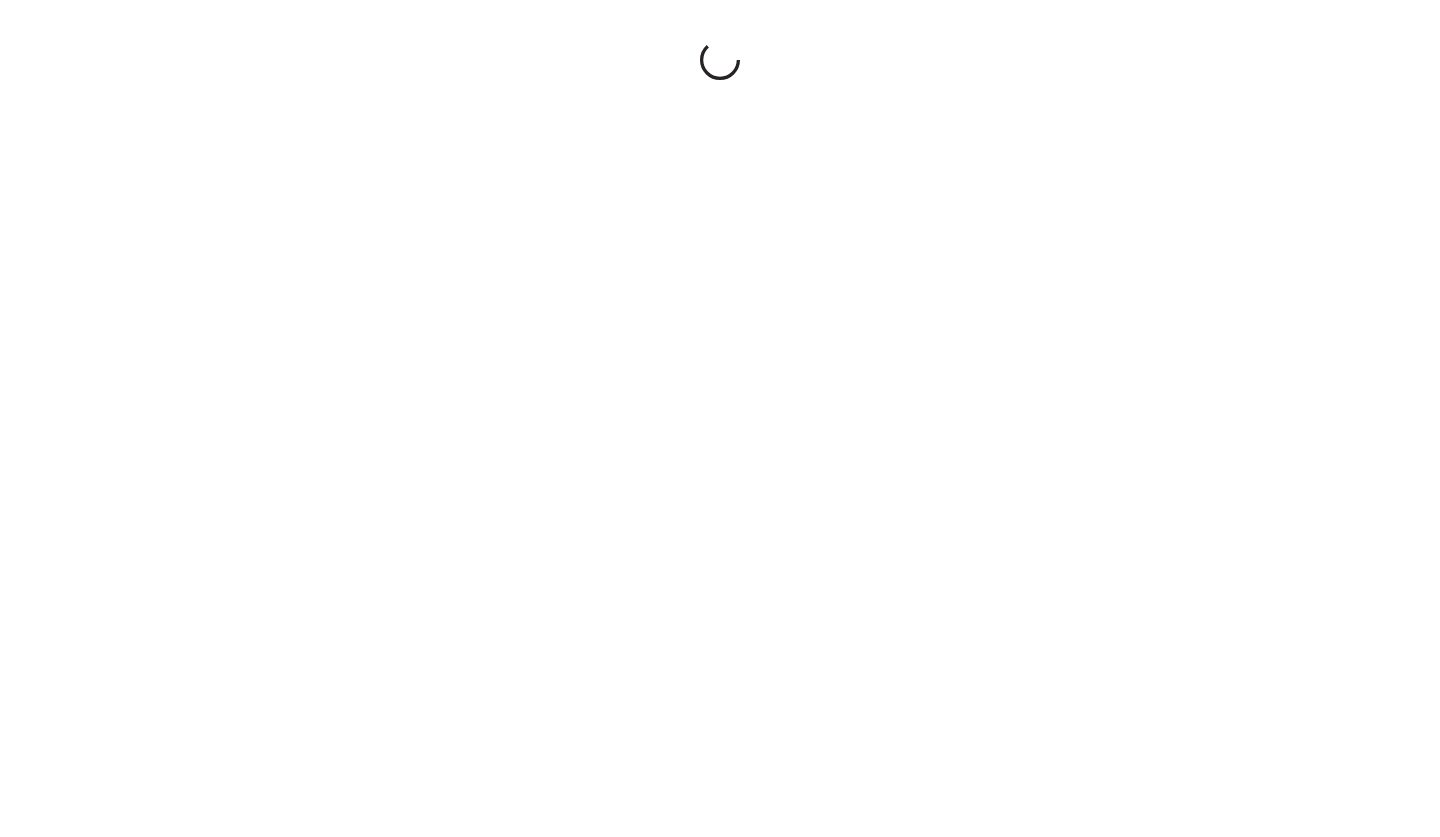 scroll, scrollTop: 0, scrollLeft: 0, axis: both 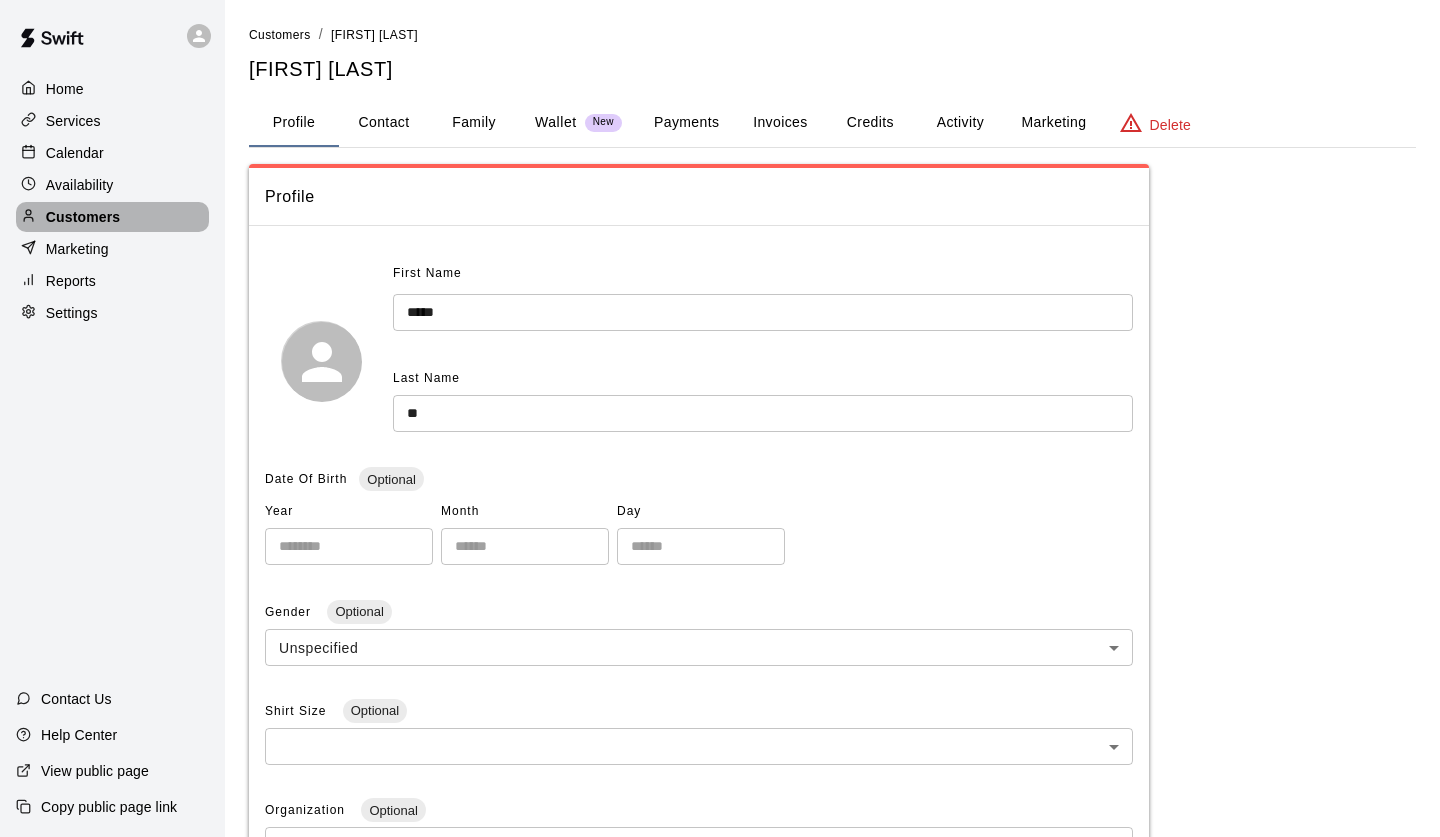 click on "Customers" at bounding box center (83, 217) 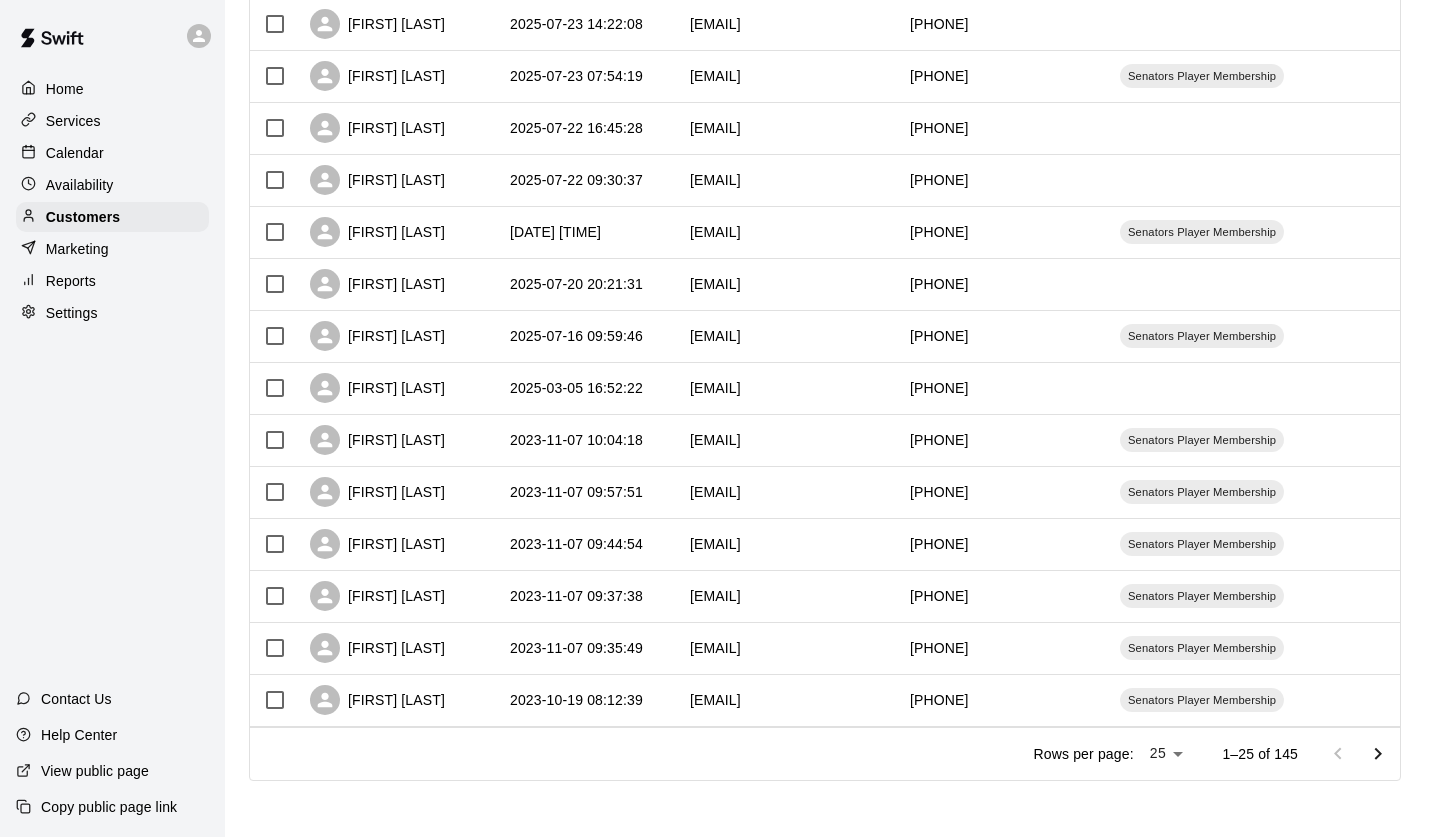 scroll, scrollTop: 888, scrollLeft: 0, axis: vertical 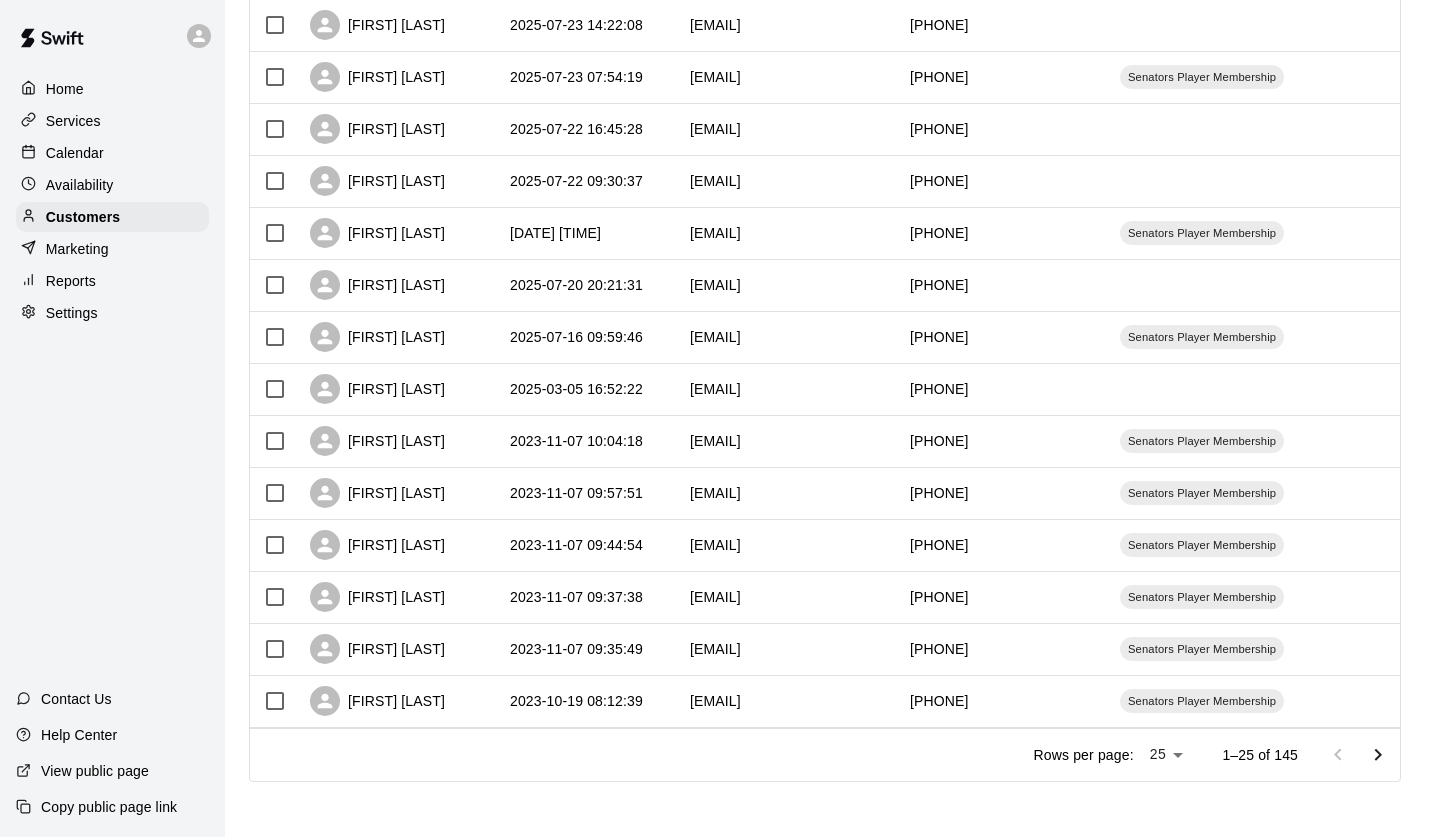 click on "Home Services Calendar Availability Customers Marketing Reports Settings Contact Us Help Center View public page Copy public page link Customers Customers includes anyone that has made a booking at your facility in the past.   New ​​ Columns 0 Filters Name Created At Email Phone Number Age Memberships [FIRST] [LAST] [DATE] [TIME] [EMAIL] [PHONE] Senators Player Membership [FIRST] [LAST] [DATE] [TIME] [EMAIL] [PHONE] Senators Player Membership [FIRST] [LAST] [DATE] [TIME] [EMAIL] [PHONE] [FIRST] [LAST] [DATE] [TIME] [EMAIL] [PHONE] [EMAIL] [PHONE] Senators Player Membership [FIRST] [LAST] [DATE] [TIME] [EMAIL] [PHONE] [FIRST] [LAST] [DATE] [TIME] [EMAIL] [PHONE] [FIRST] [LAST] [DATE] [TIME] [EMAIL] [PHONE] [FIRST] [LAST] [DATE] [TIME] [EMAIL] [PHONE] [FIRST] [LAST] [DATE] [TIME] [EMAIL] [PHONE] [FIRST] [LAST] [PHONE]" at bounding box center (720, -25) 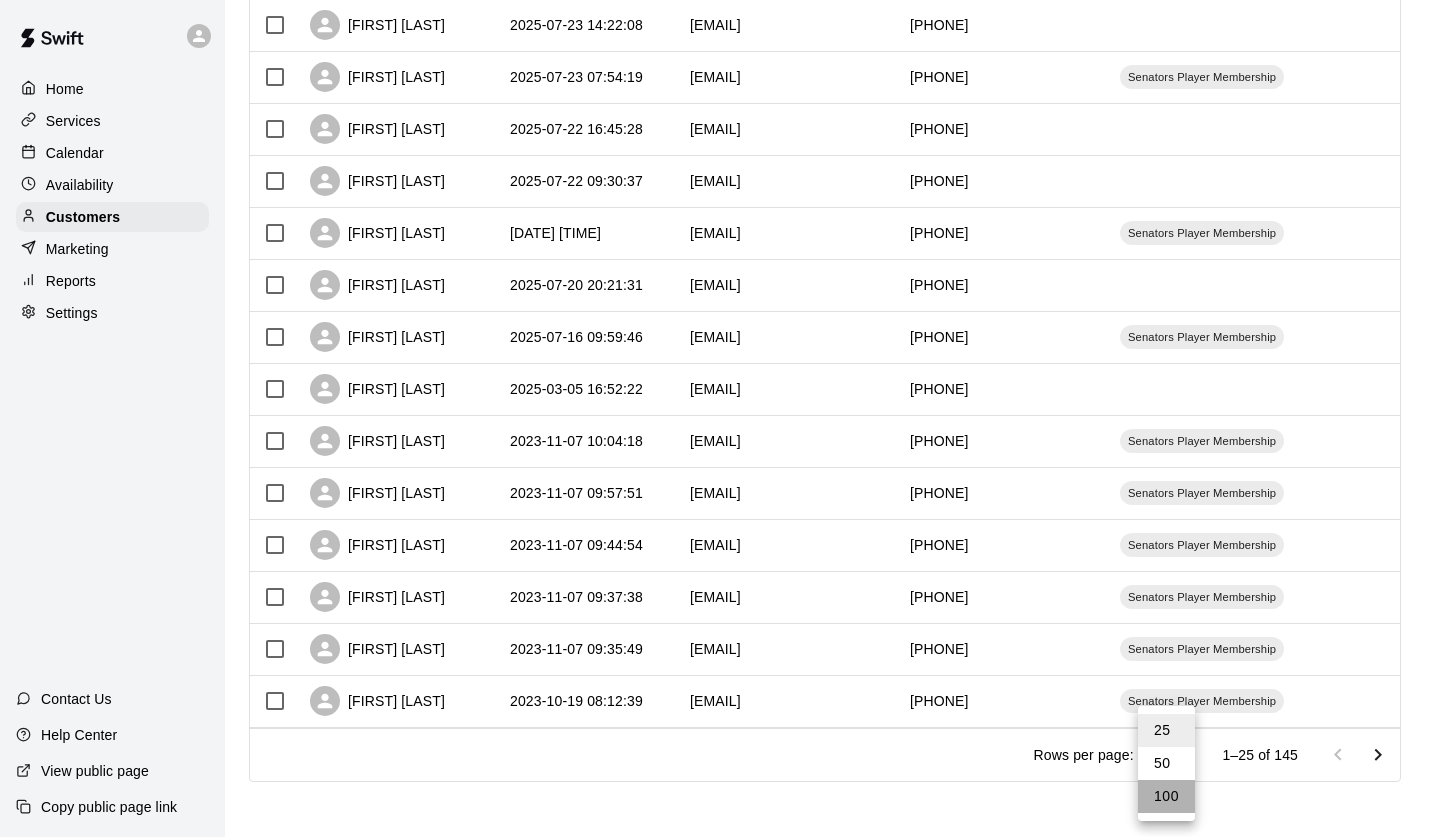 click on "100" at bounding box center (1166, 796) 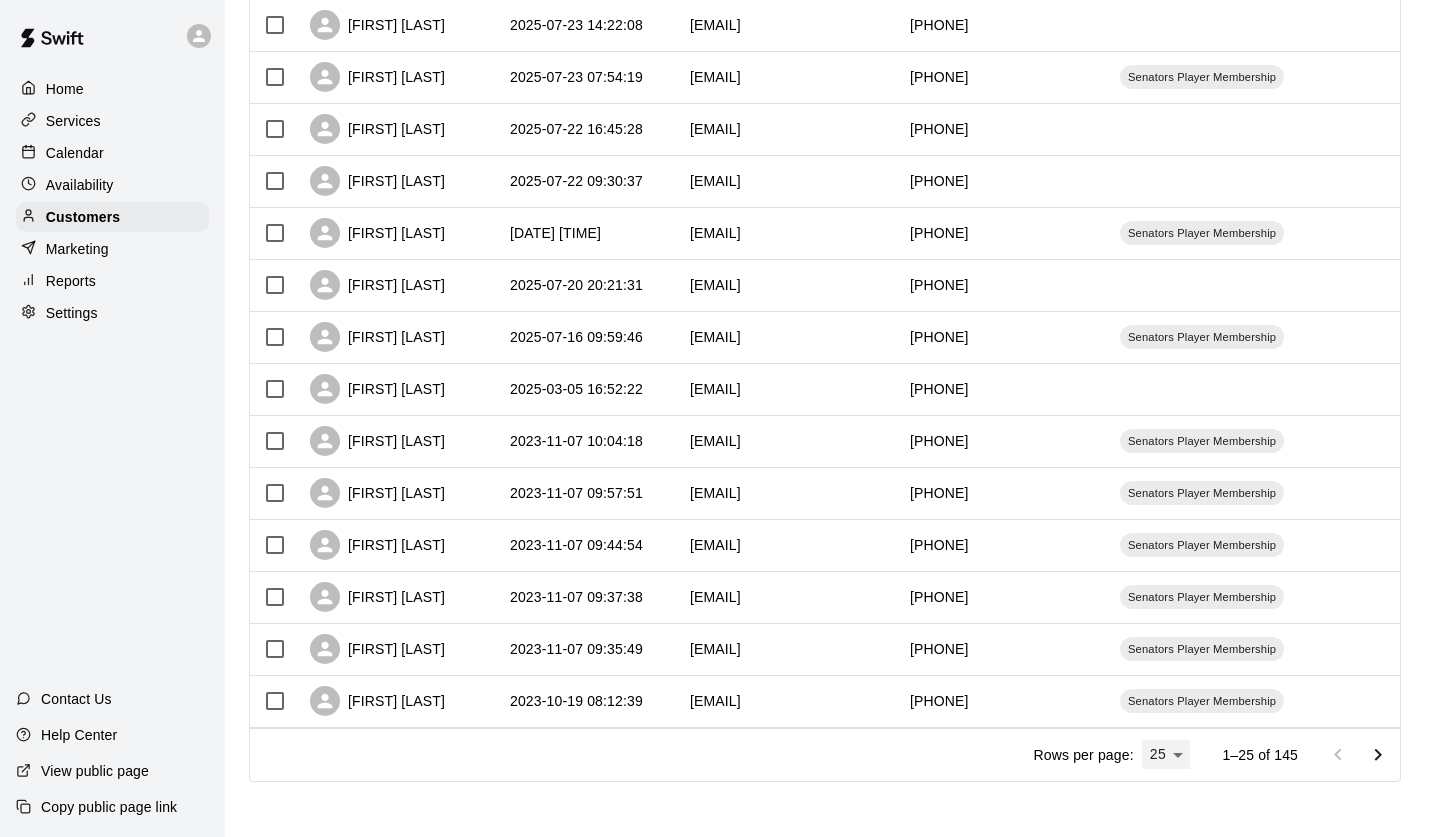 type on "***" 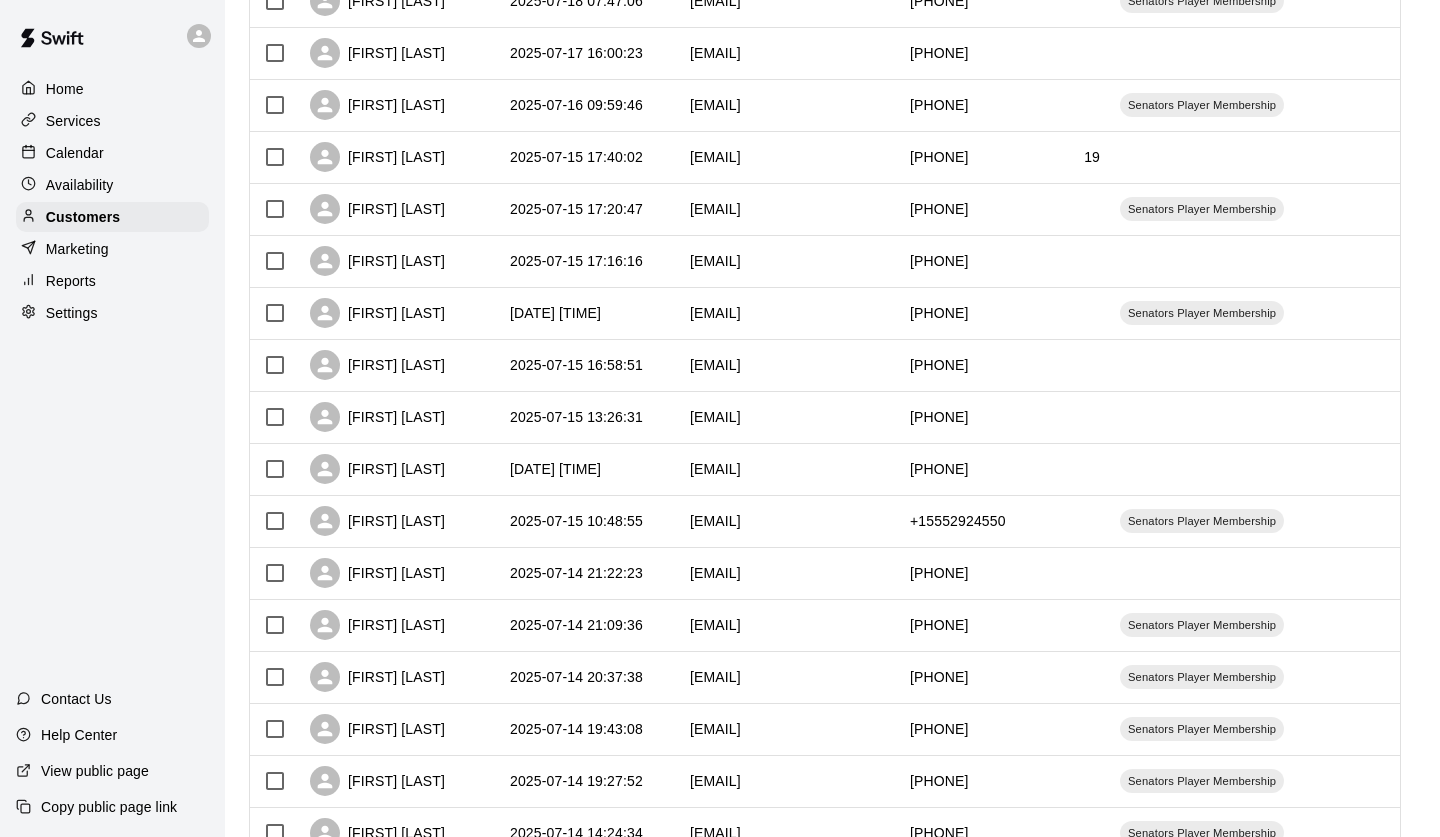 scroll, scrollTop: 1225, scrollLeft: 0, axis: vertical 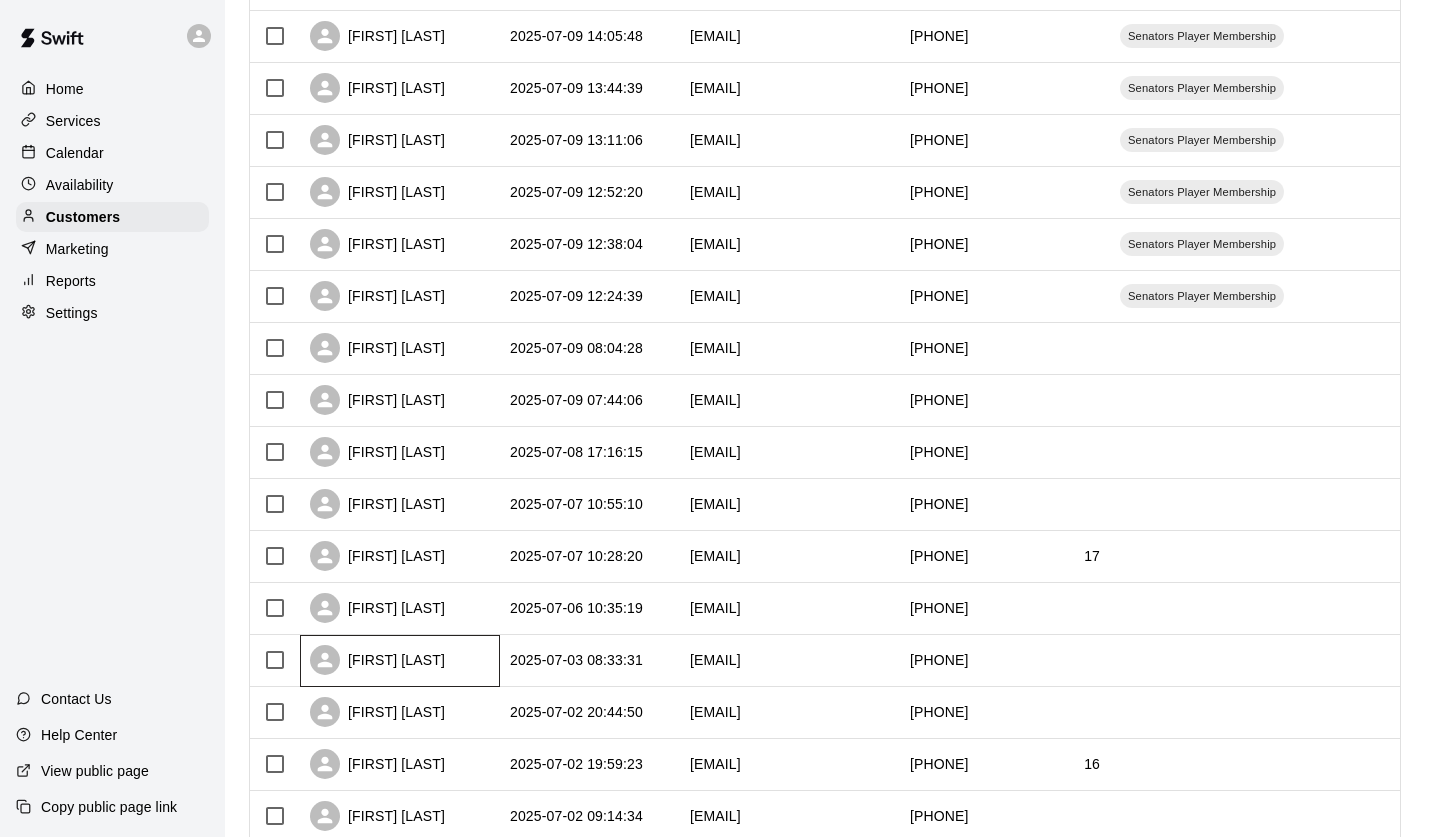 click on "[FIRST] [LAST]" at bounding box center (400, 661) 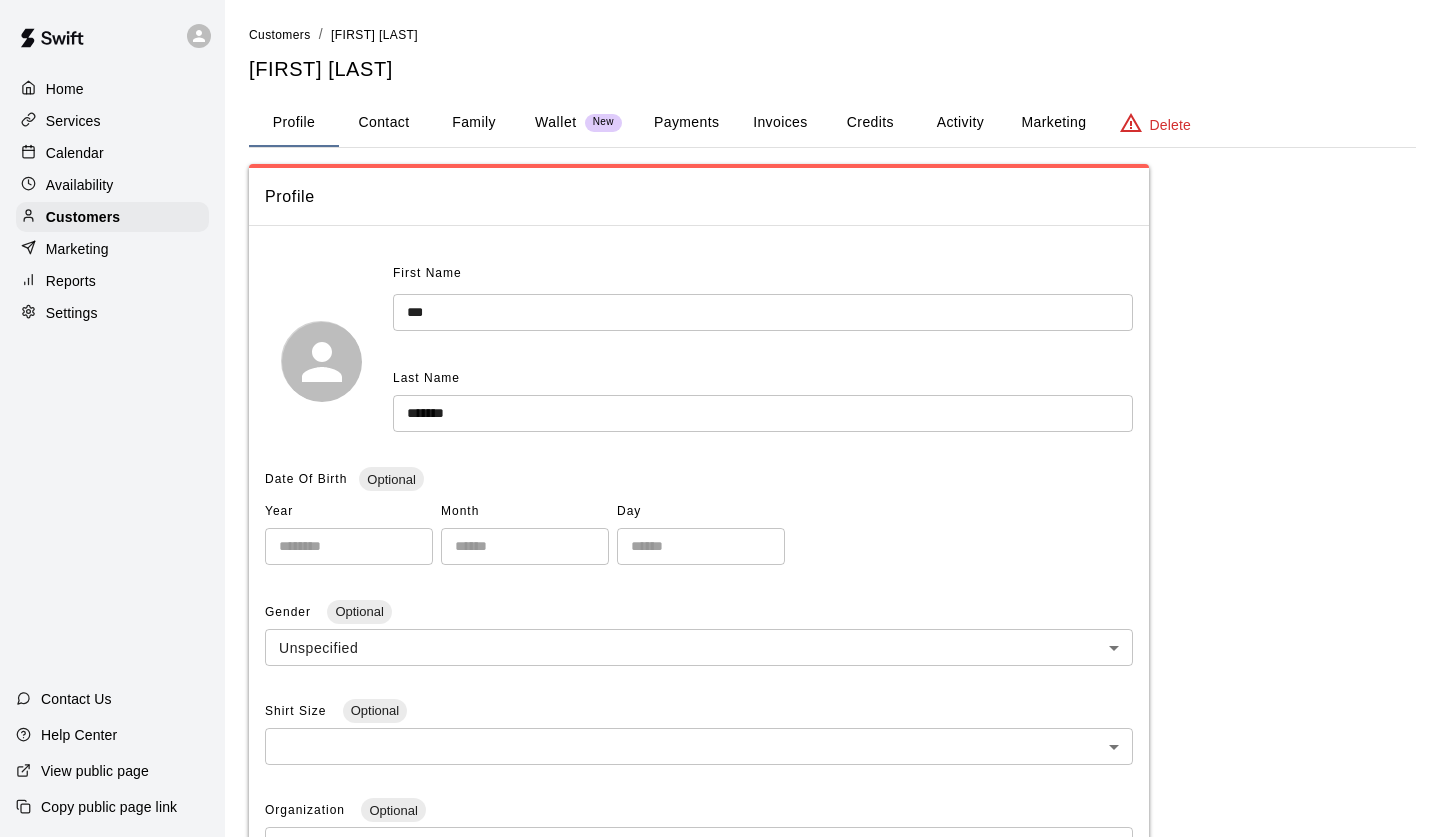 click on "Activity" at bounding box center (960, 123) 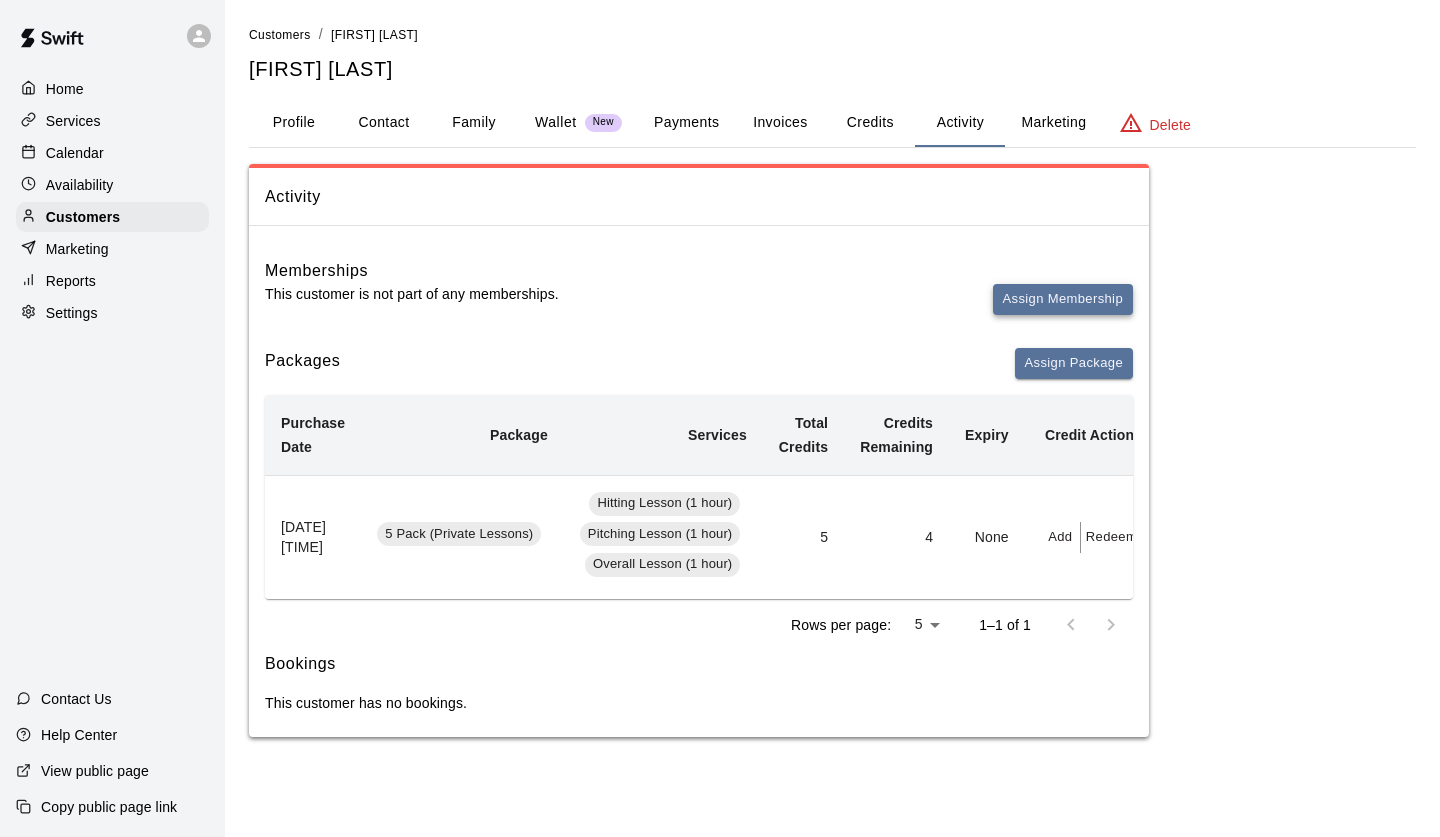 click on "Assign Membership" at bounding box center [1063, 299] 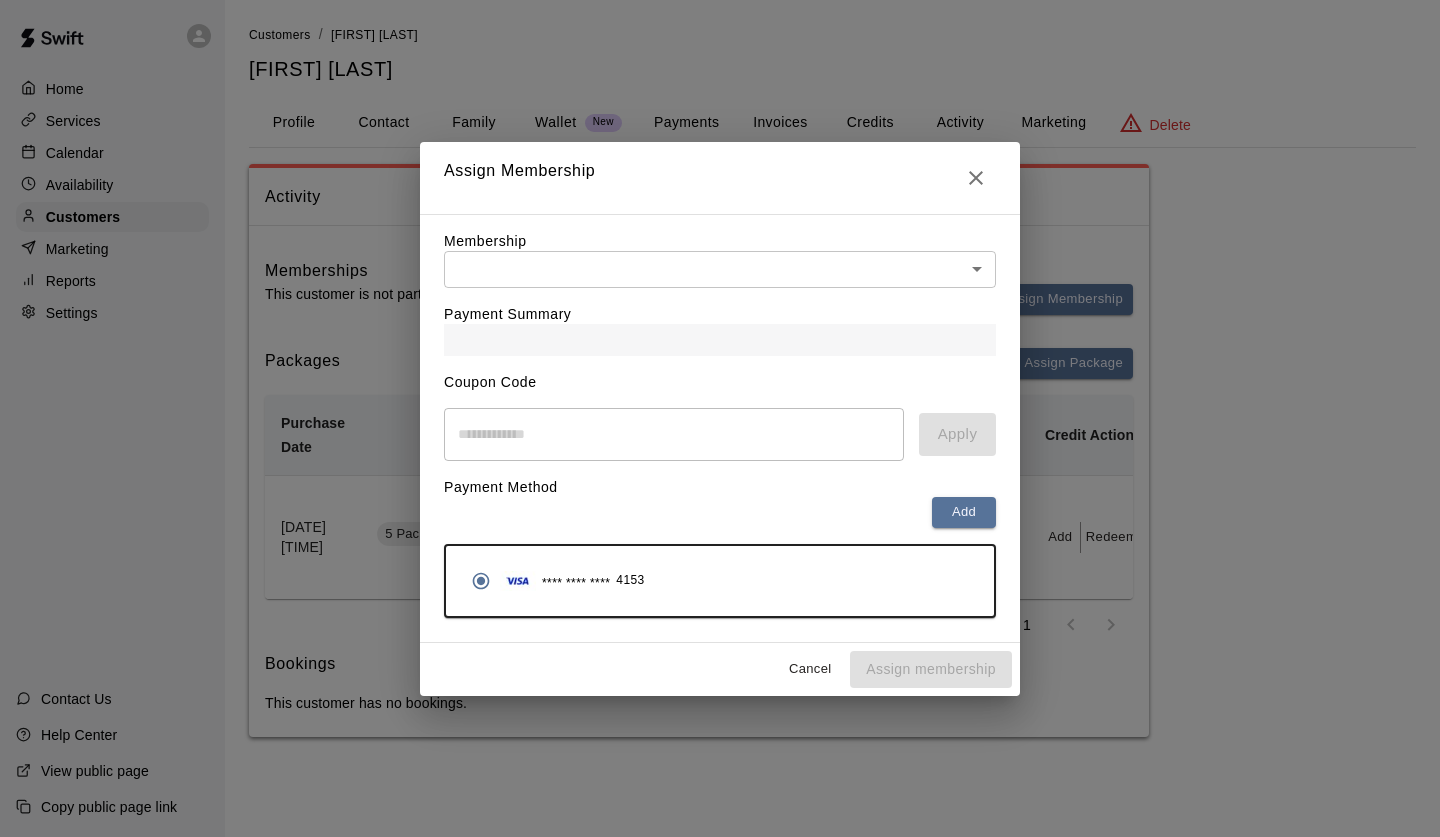 click on "Home Services Calendar Availability Customers Marketing Reports Settings Contact Us Help Center View public page Copy public page link Customers / Tia Garriss Tia Garriss Profile Contact Family Wallet New Payments Invoices Credits Activity Marketing Delete Activity Memberships This customer is not part of any memberships. Assign Membership Packages Assign Package Purchase Date   Package Services Total Credits Credits Remaining Expiry Credit Actions July 03, 2025 8:42 AM 5 Pack (Private Lessons)  Hitting Lesson (1 hour)  Pitching Lesson (1 hour)  Overall Lesson (1 hour)  5 4 None Add Redeem Rows per page: 5 * 1–1 of 1 Bookings This customer has no bookings. Swift - Edit Customer Close cross-small Assign Membership Membership ​ ​ Payment Summary Coupon Code ​ Apply Payment Method   Add **** **** **** 4153 Cancel Assign membership" at bounding box center (720, 388) 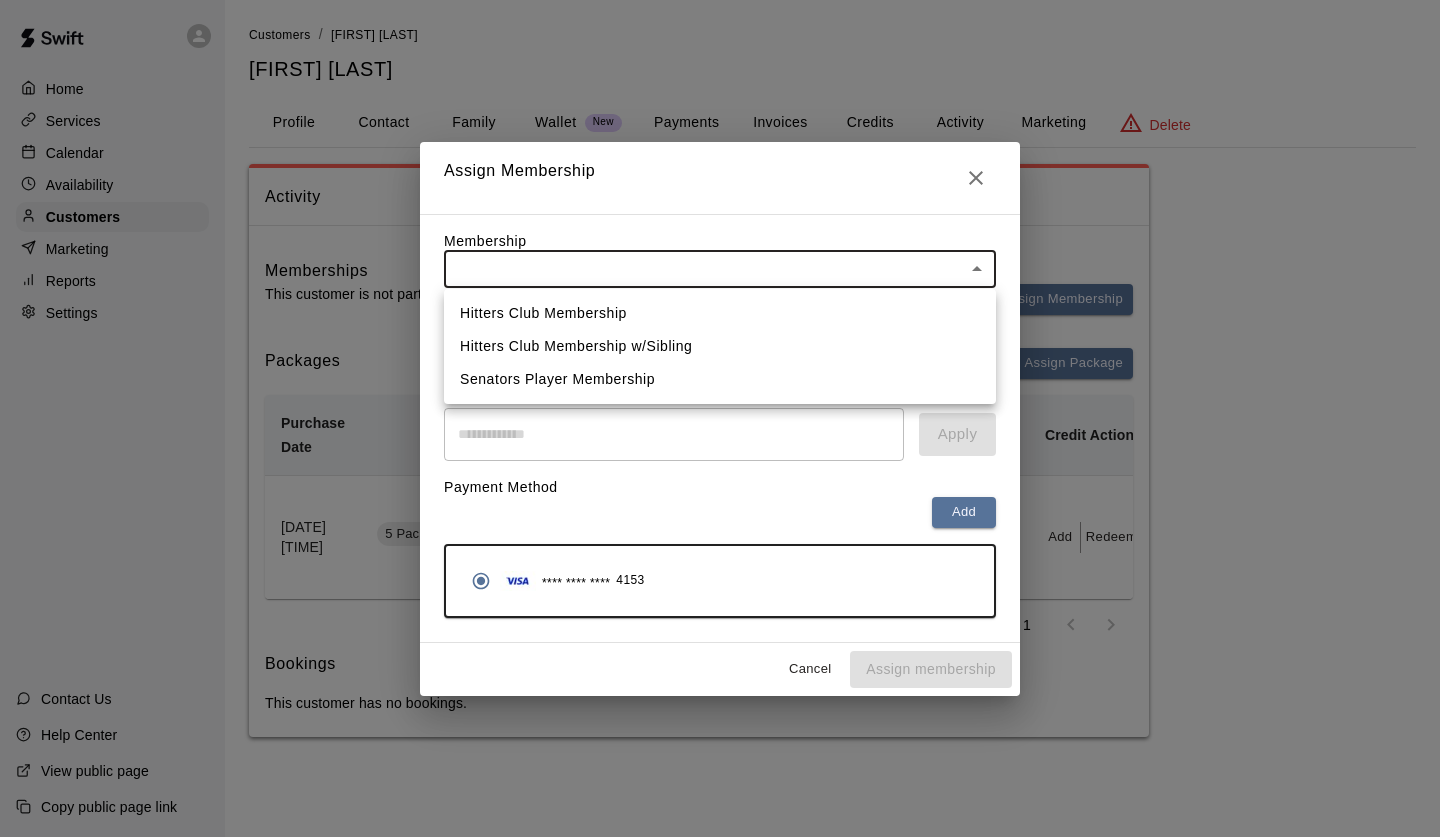 click on "Senators Player Membership" at bounding box center [720, 379] 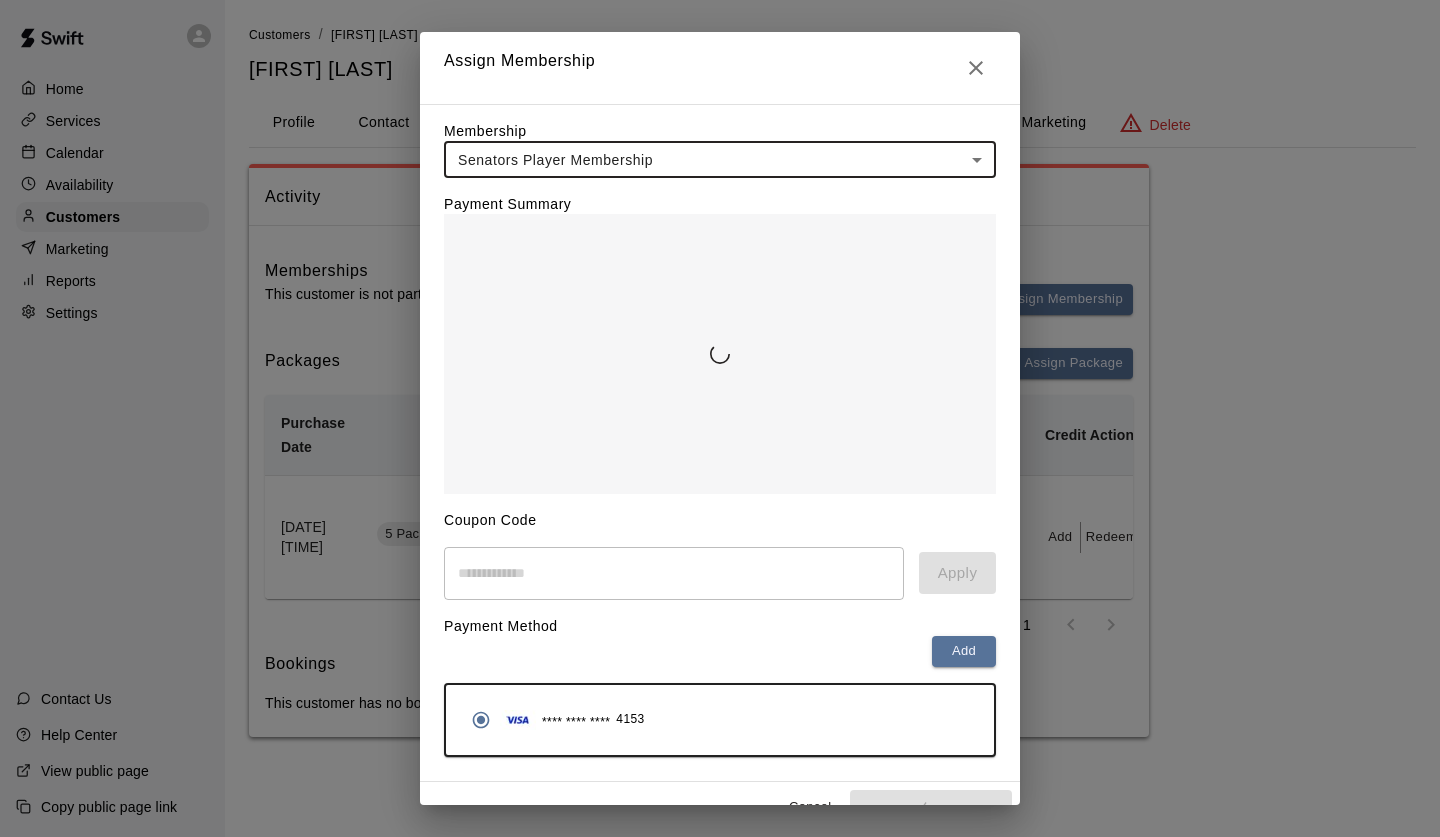 type on "**********" 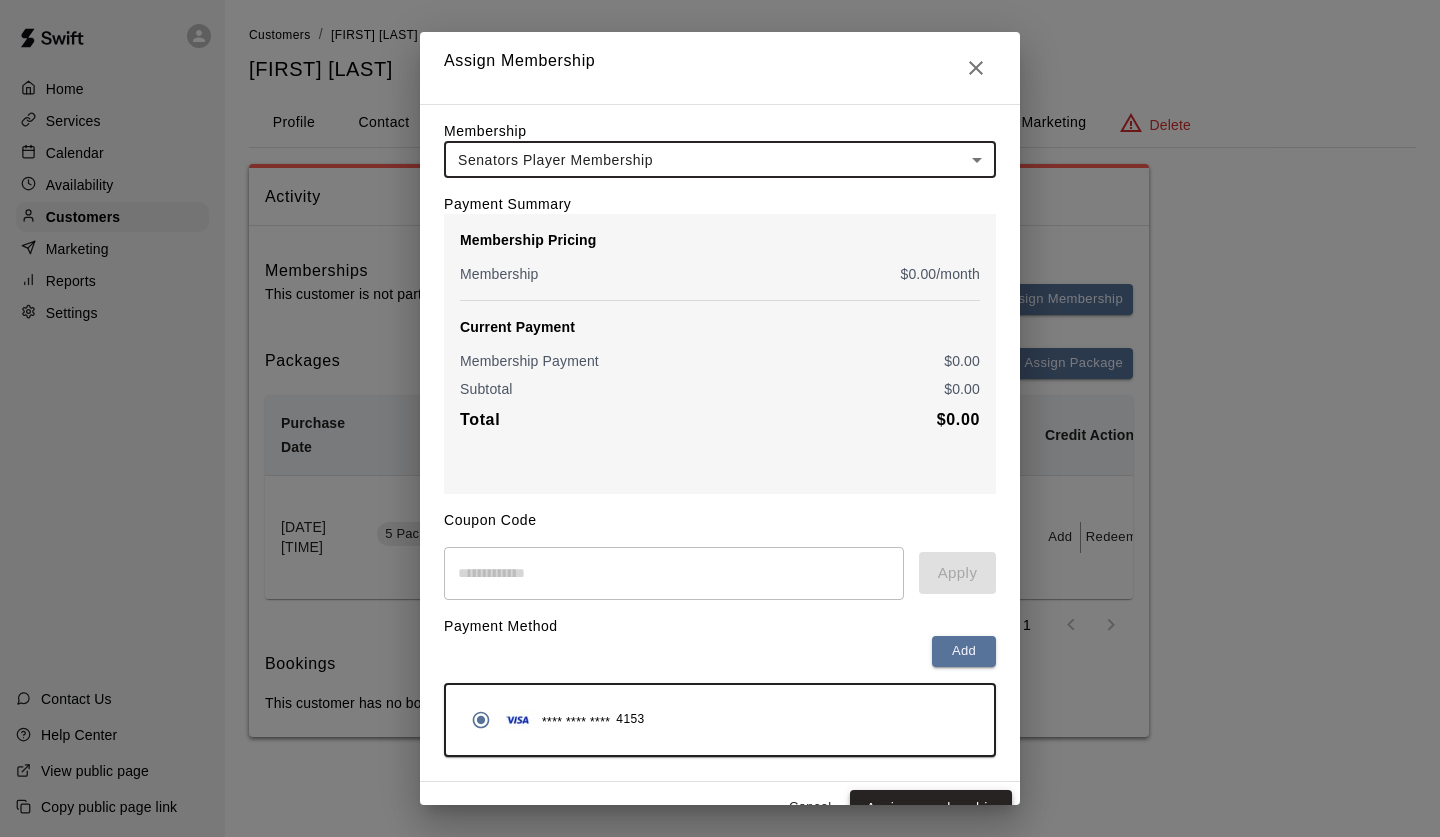 click on "Assign membership" at bounding box center [931, 808] 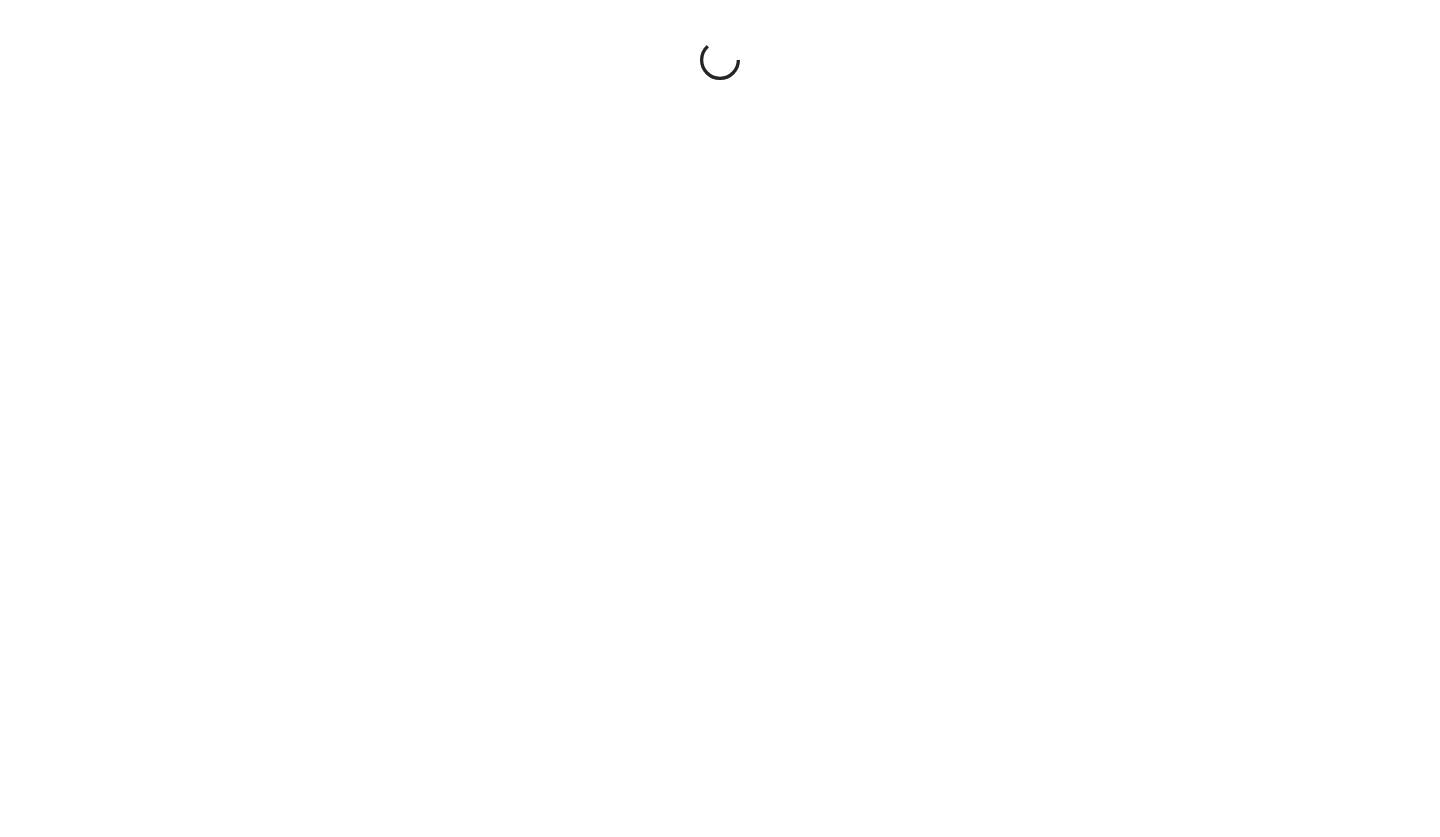 scroll, scrollTop: 0, scrollLeft: 0, axis: both 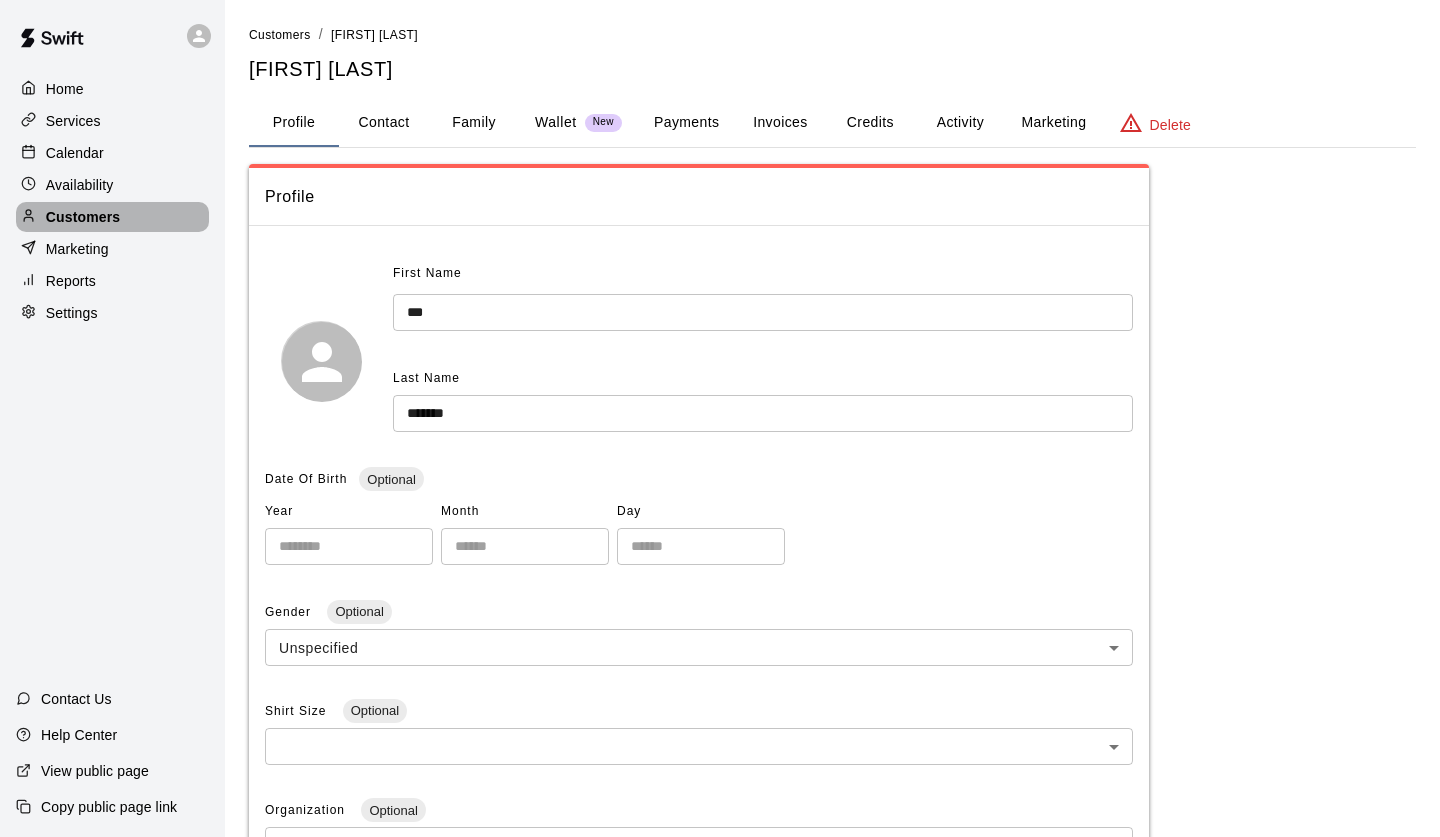 click on "Customers" at bounding box center [83, 217] 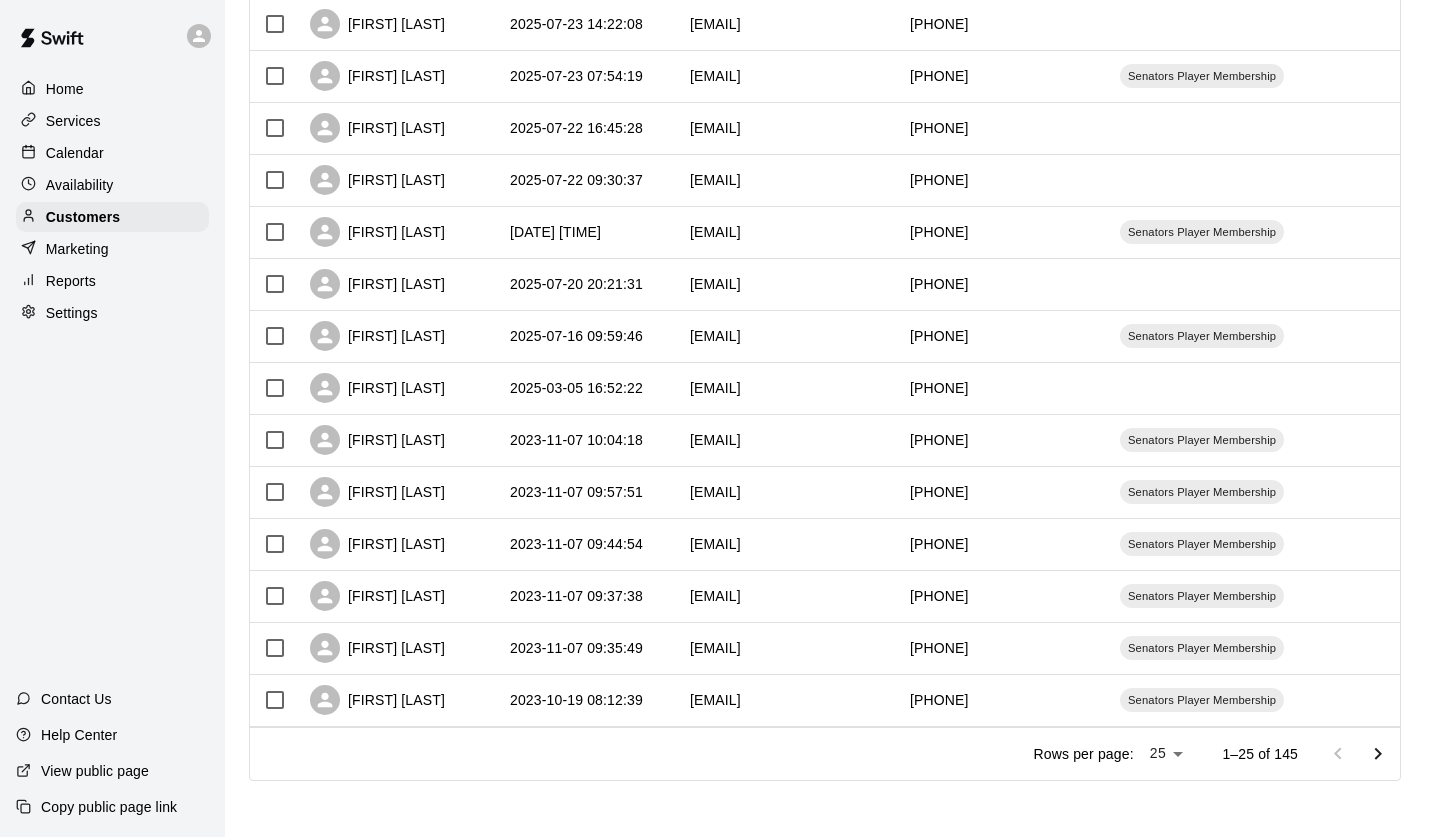scroll, scrollTop: 888, scrollLeft: 0, axis: vertical 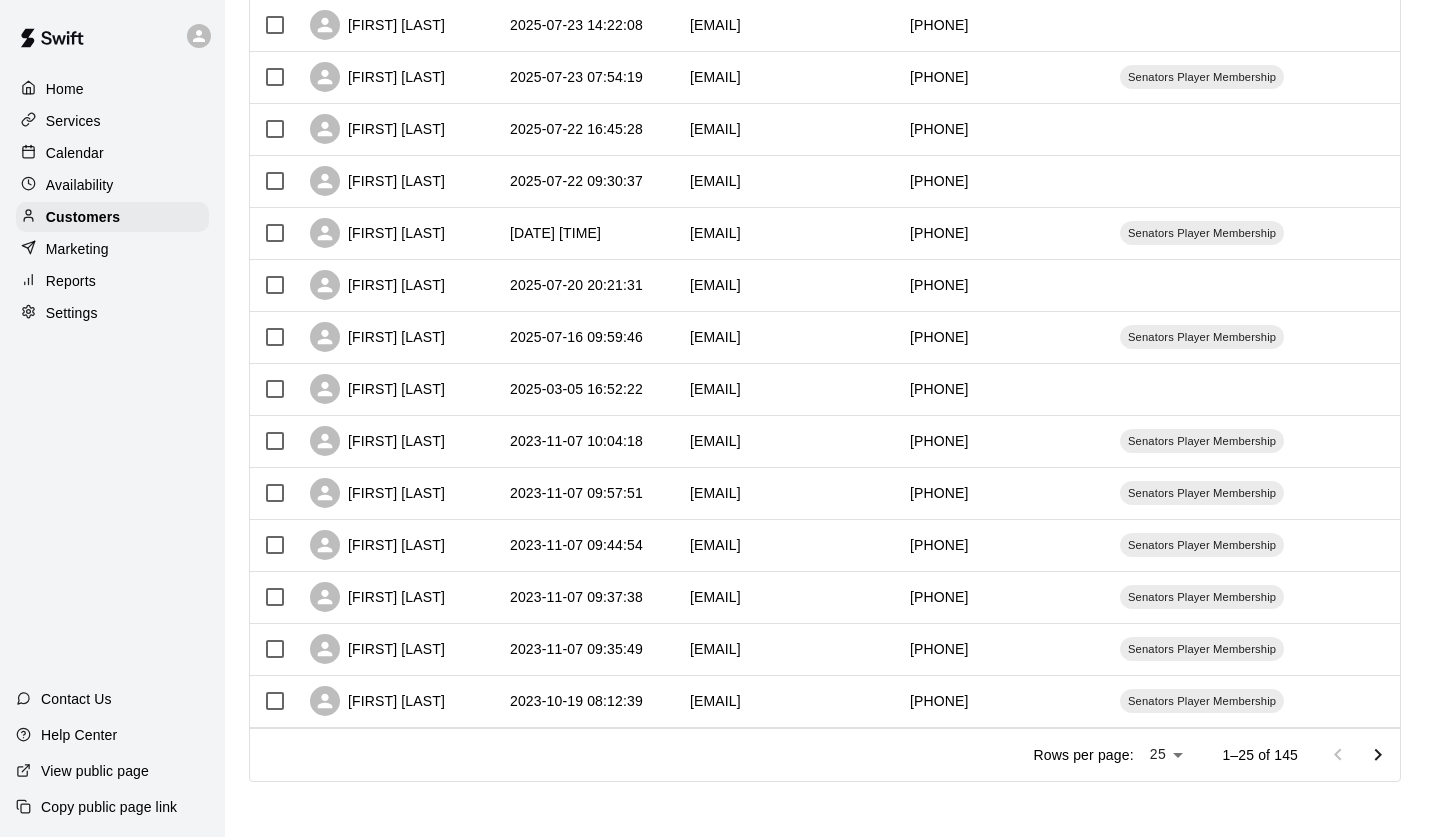 click on "Home Services Calendar Availability Customers Marketing Reports Settings Contact Us Help Center View public page Copy public page link Customers Customers includes anyone that has made a booking at your facility in the past.   New ​​ Columns 0 Filters Name Created At Email Phone Number Age Memberships [FIRST] [LAST] [DATE] [TIME] [EMAIL] [PHONE] Senators Player Membership [FIRST] [LAST] [DATE] [TIME] [EMAIL] [PHONE] Senators Player Membership [FIRST] [LAST] [DATE] [TIME] [EMAIL] [PHONE] [FIRST] [LAST] [DATE] [TIME] [EMAIL] [PHONE] [EMAIL] [PHONE] Senators Player Membership [FIRST] [LAST] [DATE] [TIME] [EMAIL] [PHONE] [FIRST] [LAST] [DATE] [TIME] [EMAIL] [PHONE] [FIRST] [LAST] [DATE] [TIME] [EMAIL] [PHONE] [FIRST] [LAST] [DATE] [TIME] [EMAIL] [PHONE] [FIRST] [LAST] [DATE] [TIME] [EMAIL] [PHONE] [FIRST] [LAST] [PHONE]" at bounding box center (720, -25) 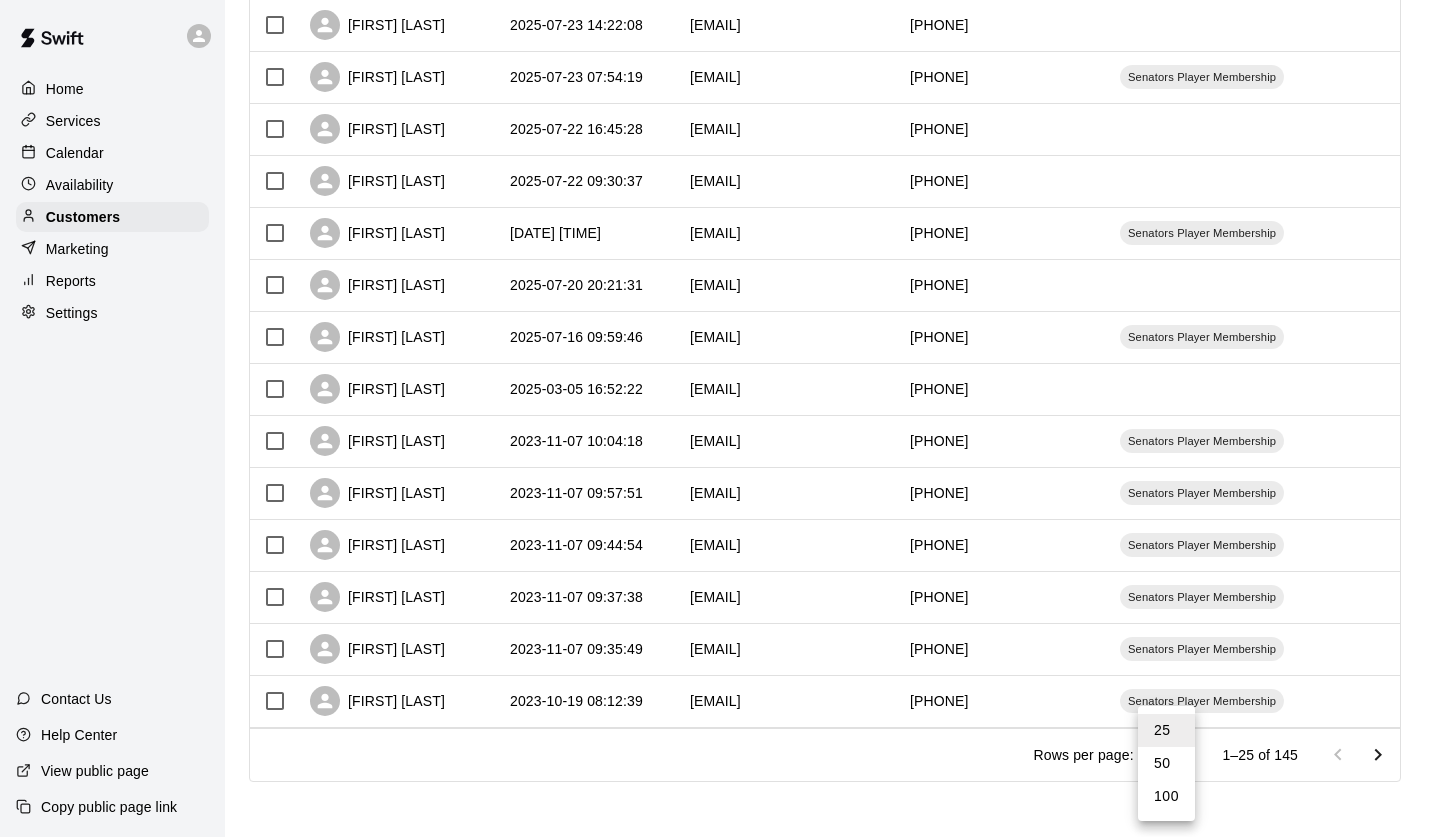 click on "100" at bounding box center [1166, 796] 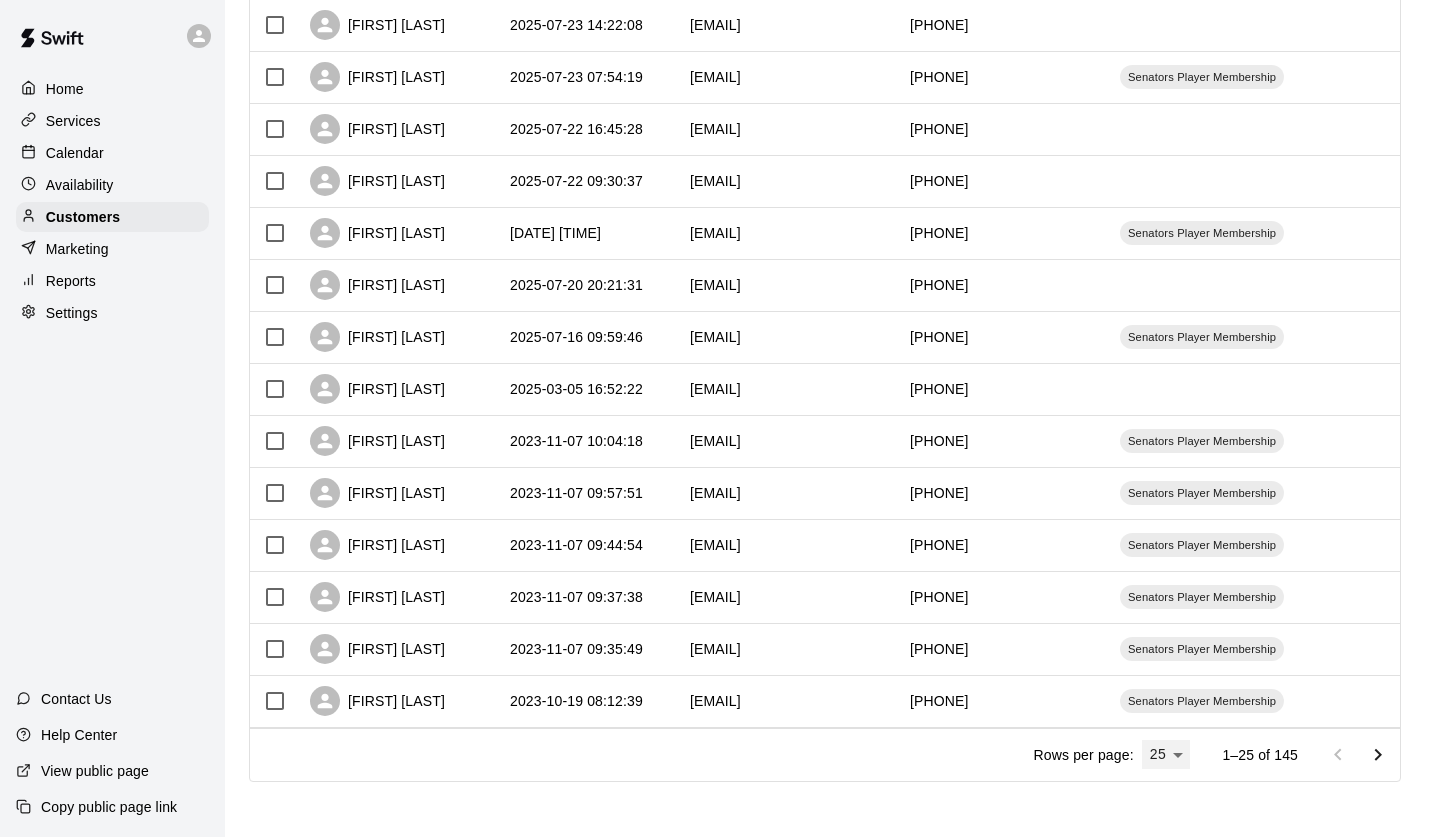 type on "***" 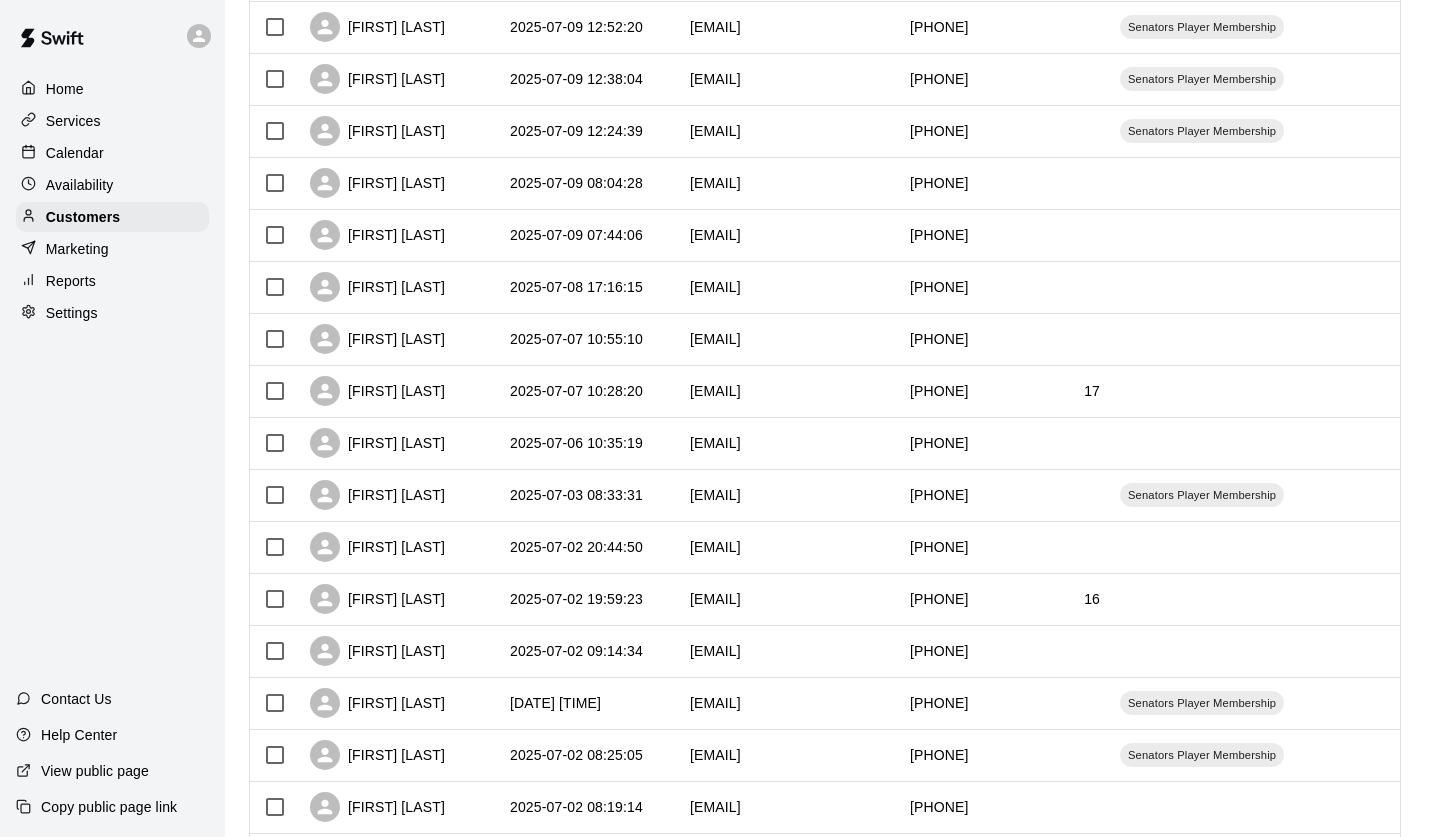scroll, scrollTop: 3015, scrollLeft: 0, axis: vertical 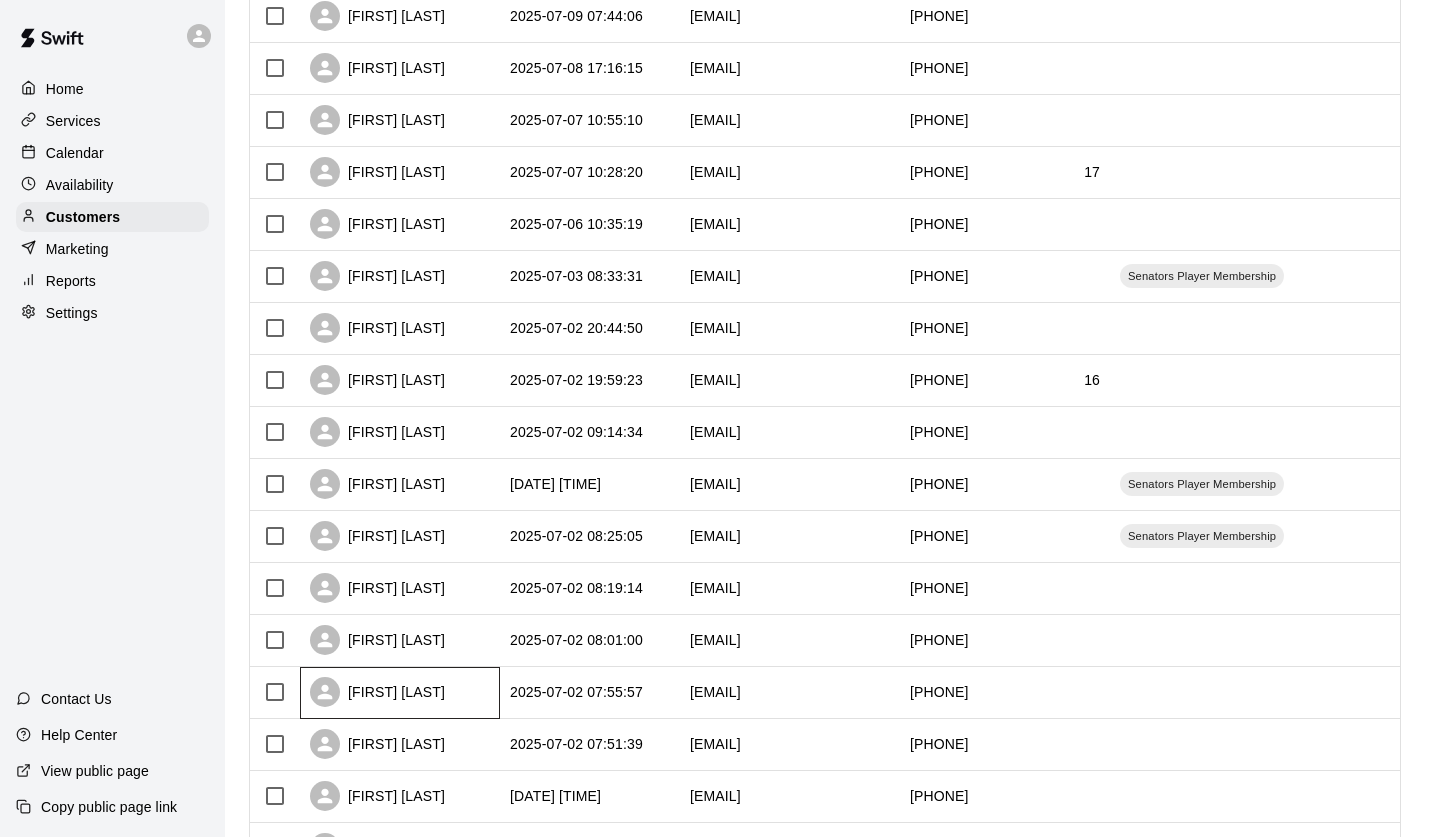 click on "[FIRST] [LAST]" at bounding box center [400, 693] 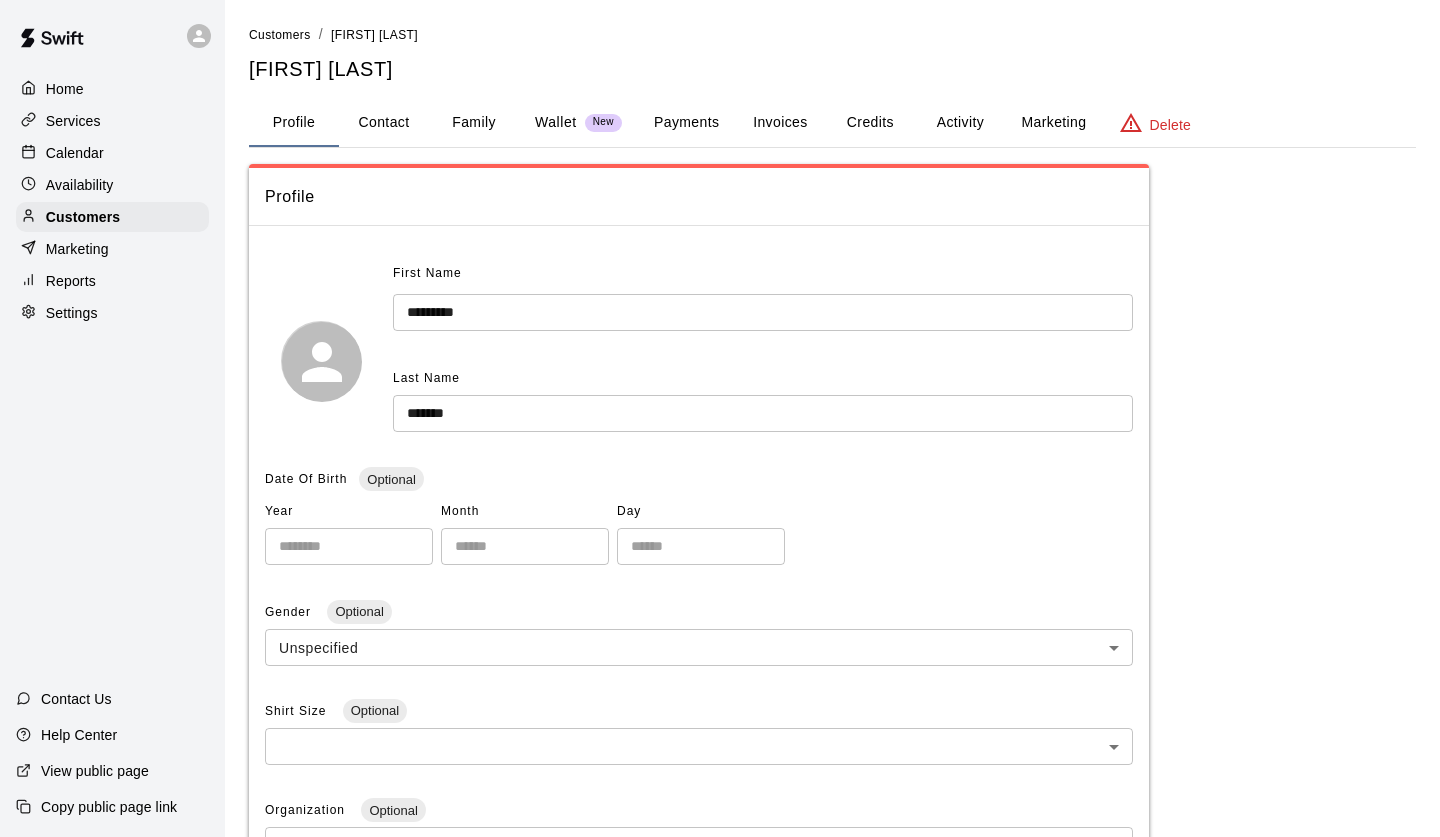 click on "Activity" at bounding box center [960, 123] 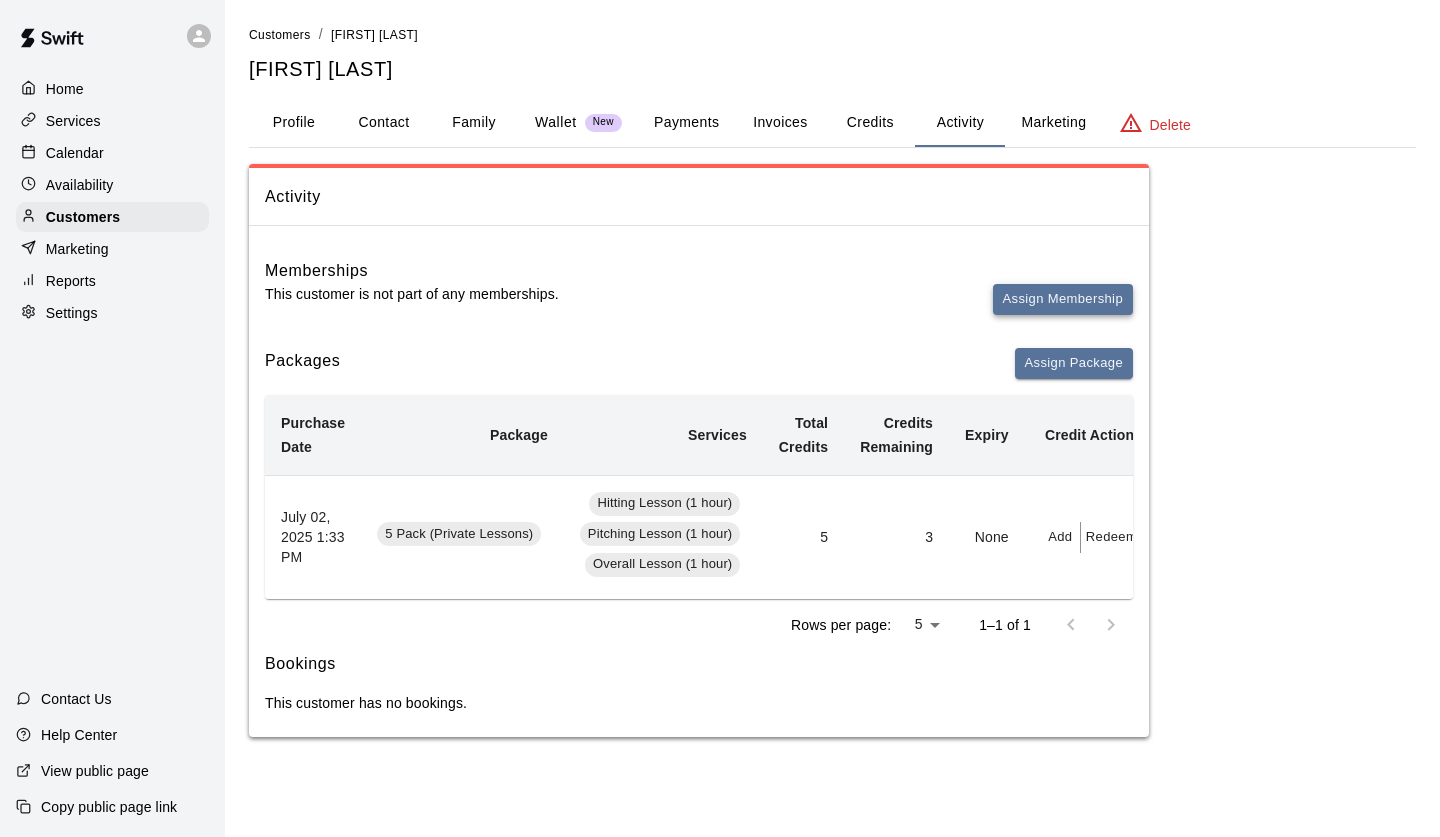 click on "Assign Membership" at bounding box center (1063, 299) 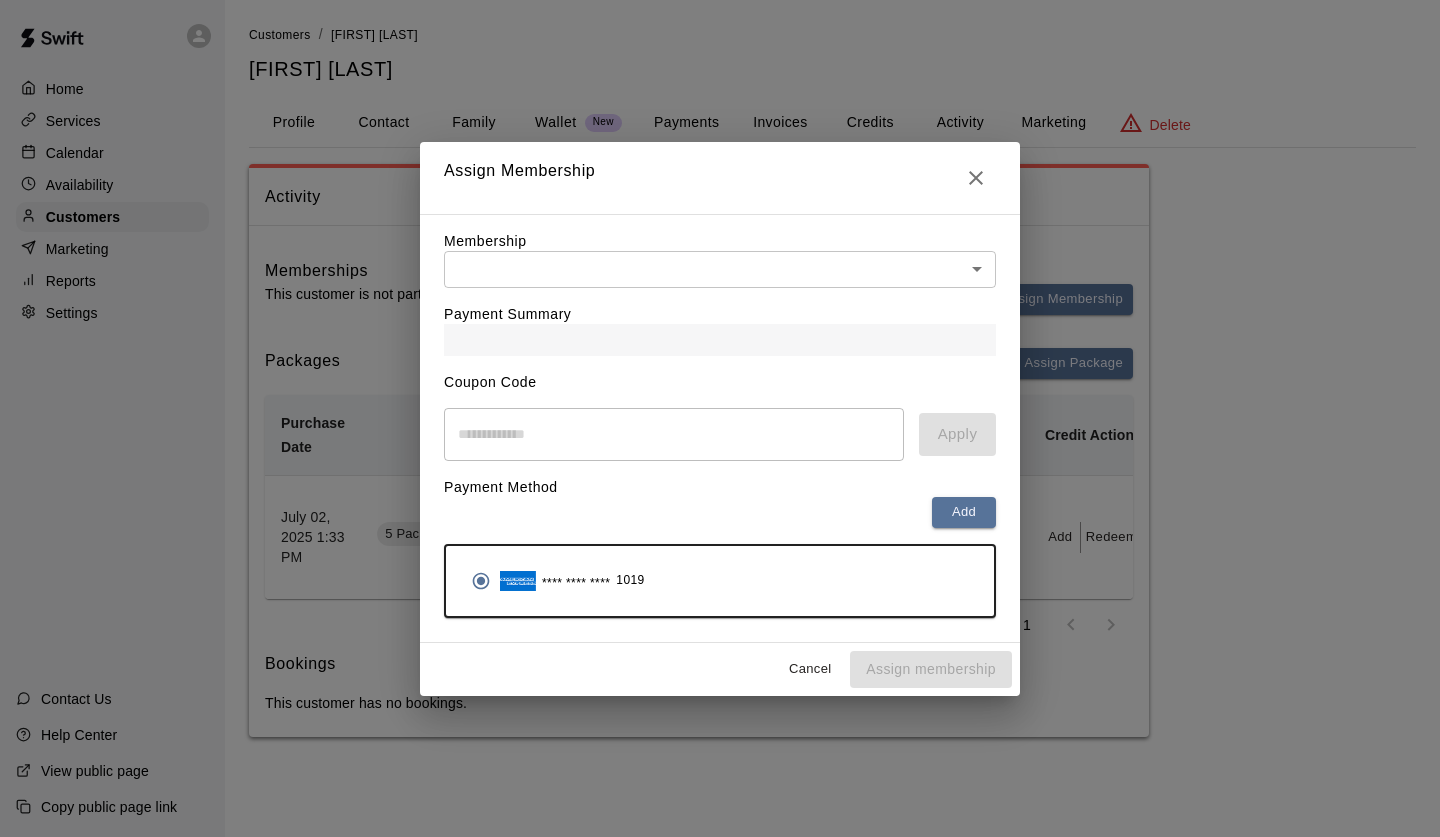 click on "Home Services Calendar Availability Customers Marketing Reports Settings Contact Us Help Center View public page Copy public page link Customers / Katherine Mitcham Katherine Mitcham Profile Contact Family Wallet New Payments Invoices Credits Activity Marketing Delete Activity Memberships This customer is not part of any memberships. Assign Membership Packages Assign Package Purchase Date   Package Services Total Credits Credits Remaining Expiry Credit Actions July 02, 2025 1:33 PM 5 Pack (Private Lessons)  Hitting Lesson (1 hour)  Pitching Lesson (1 hour)  Overall Lesson (1 hour)  5 3 None Add Redeem Rows per page: 5 * 1–1 of 1 Bookings This customer has no bookings. Swift - Edit Customer Close cross-small Assign Membership Membership ​ ​ Payment Summary Coupon Code ​ Apply Payment Method   Add **** **** **** 1019 Cancel Assign membership" at bounding box center [720, 388] 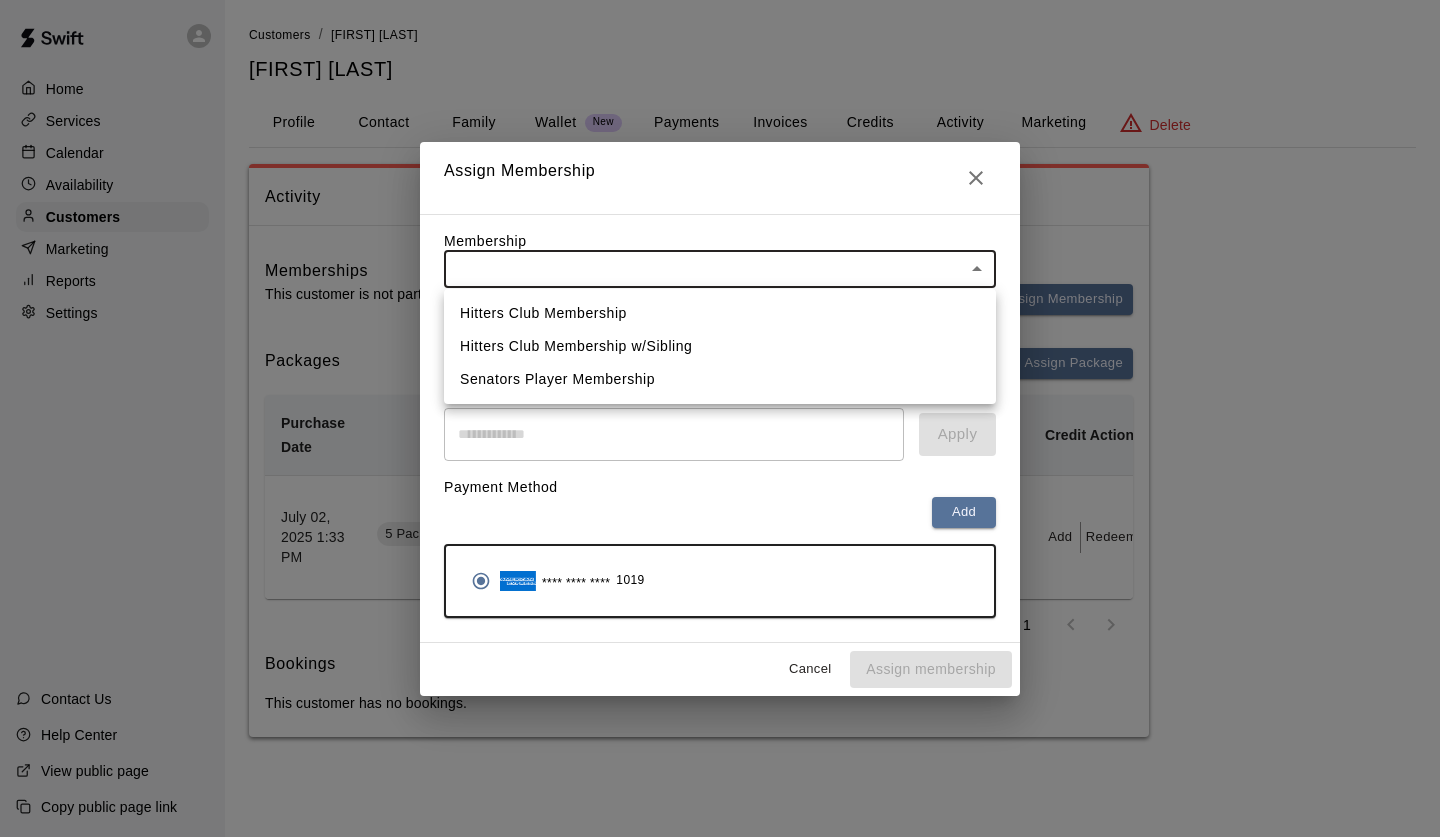 click on "Senators Player Membership" at bounding box center [720, 379] 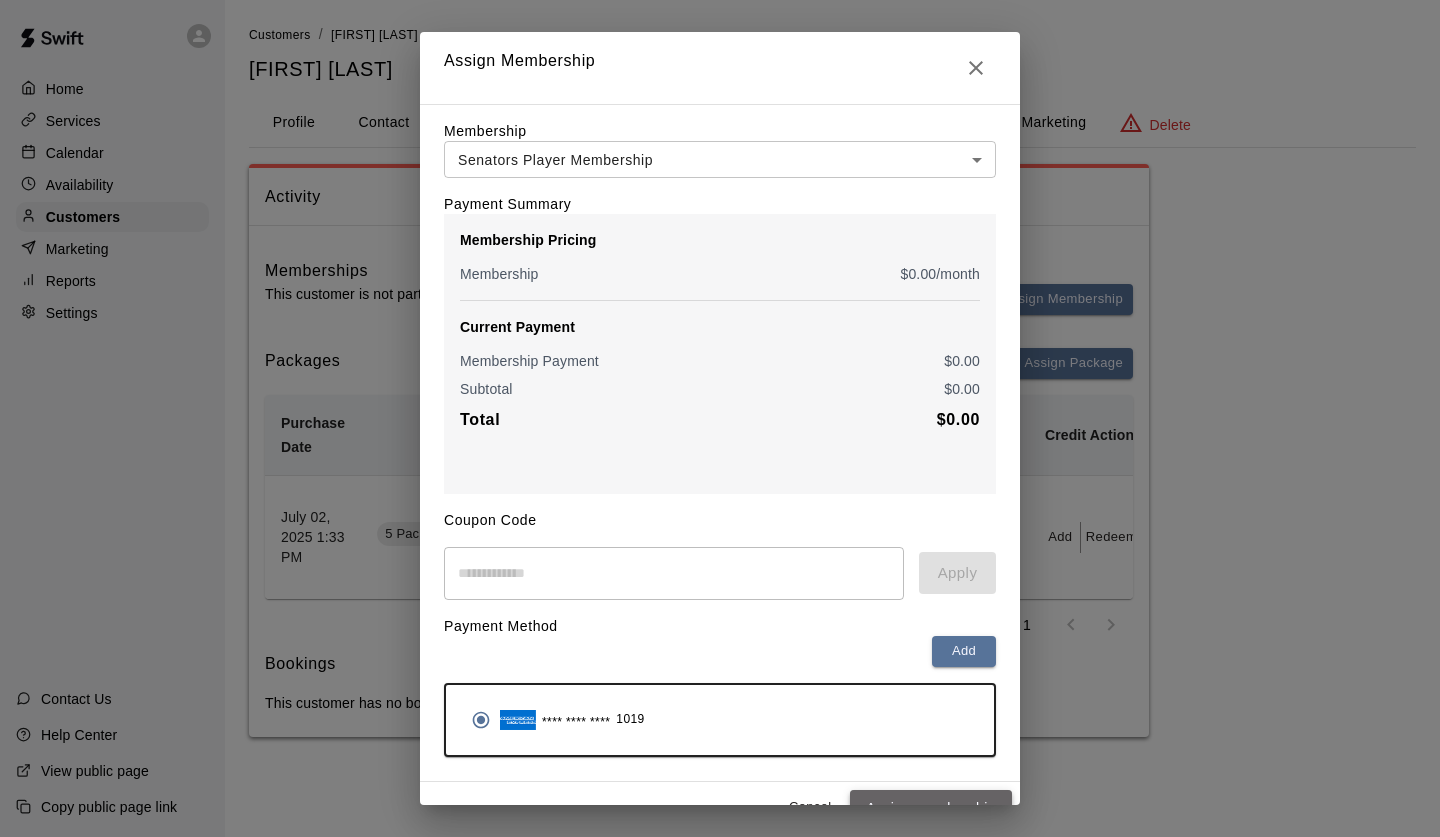 click on "Assign membership" at bounding box center [931, 808] 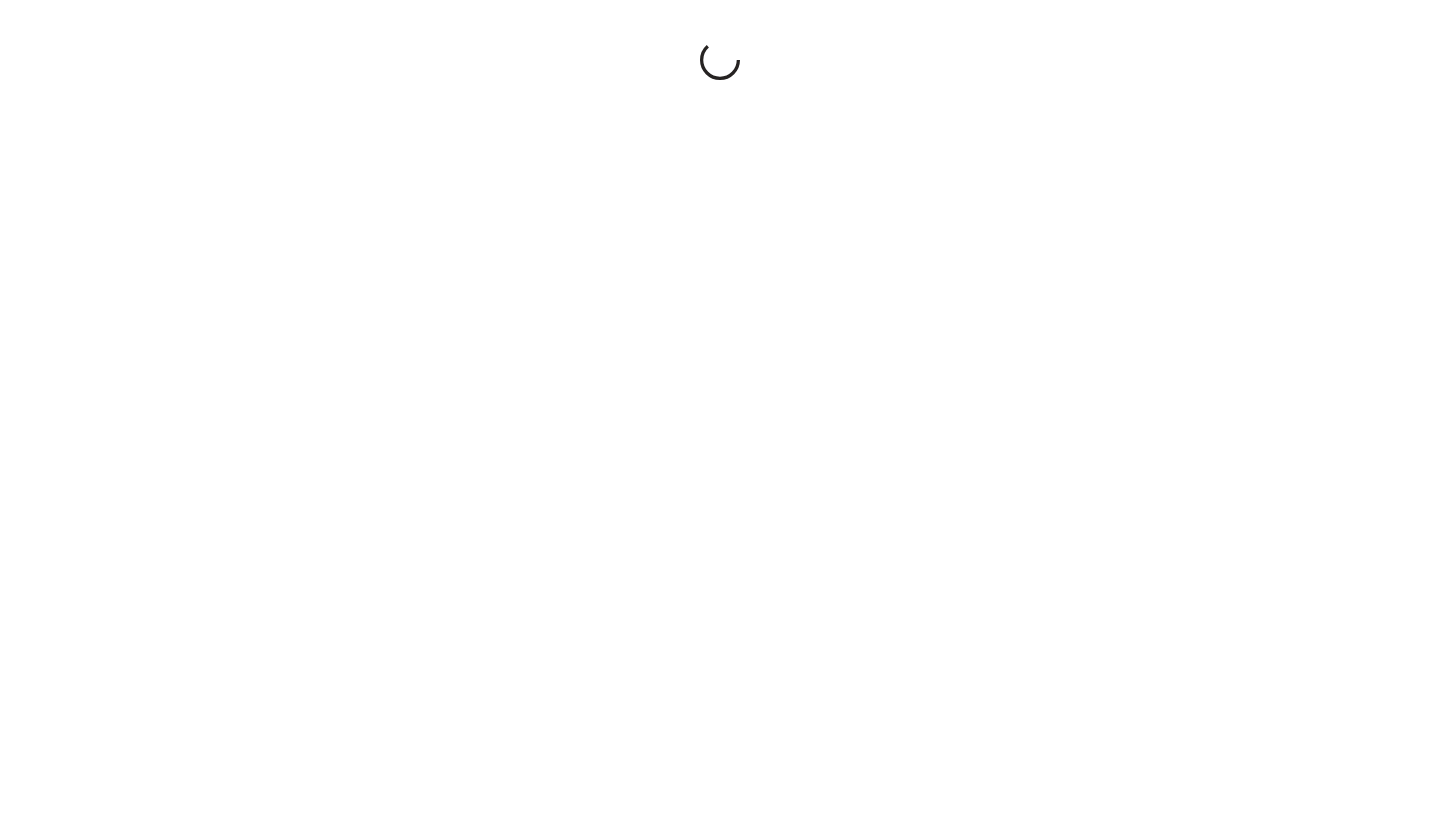 scroll, scrollTop: 0, scrollLeft: 0, axis: both 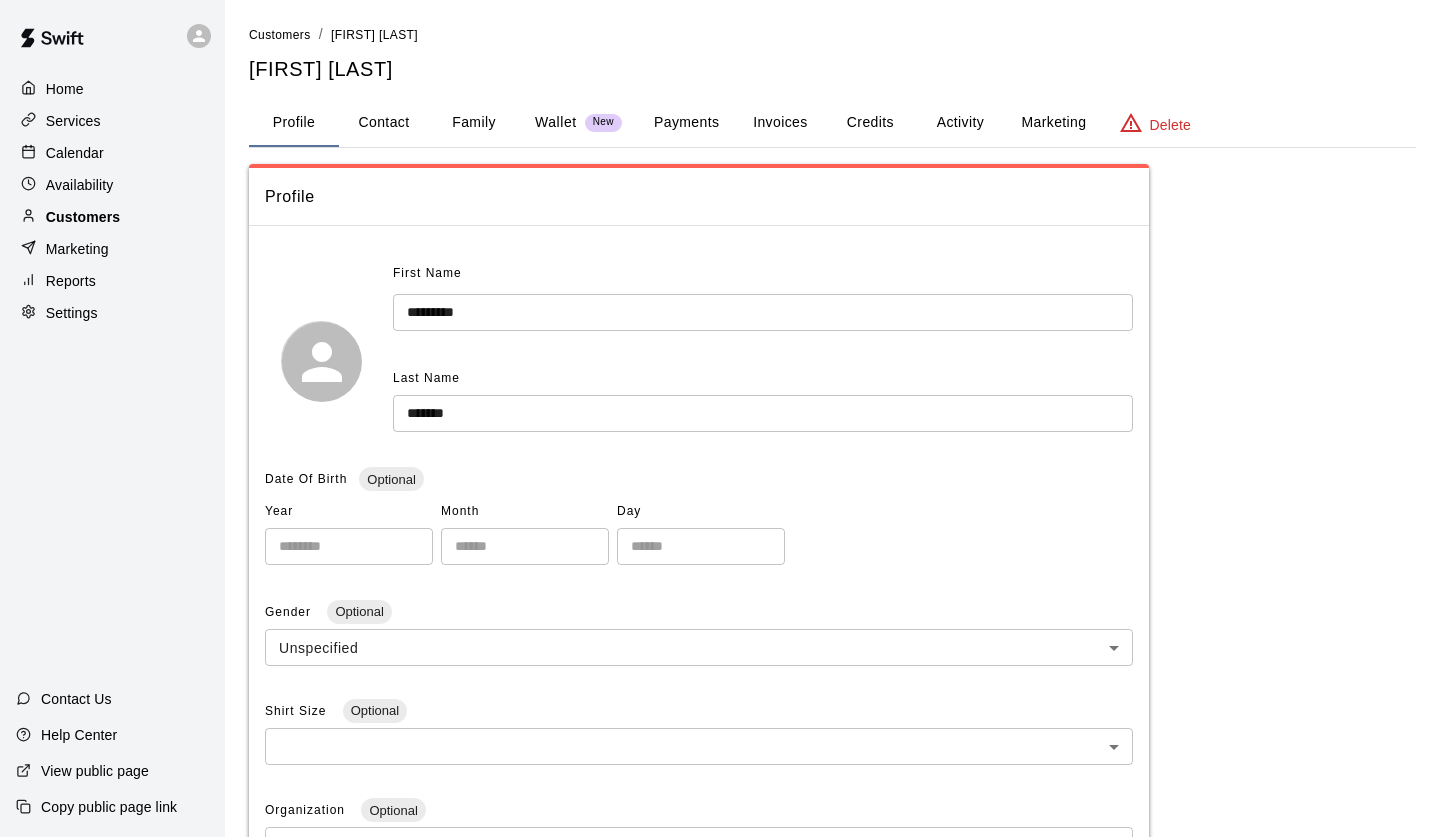 click on "Customers" at bounding box center (83, 217) 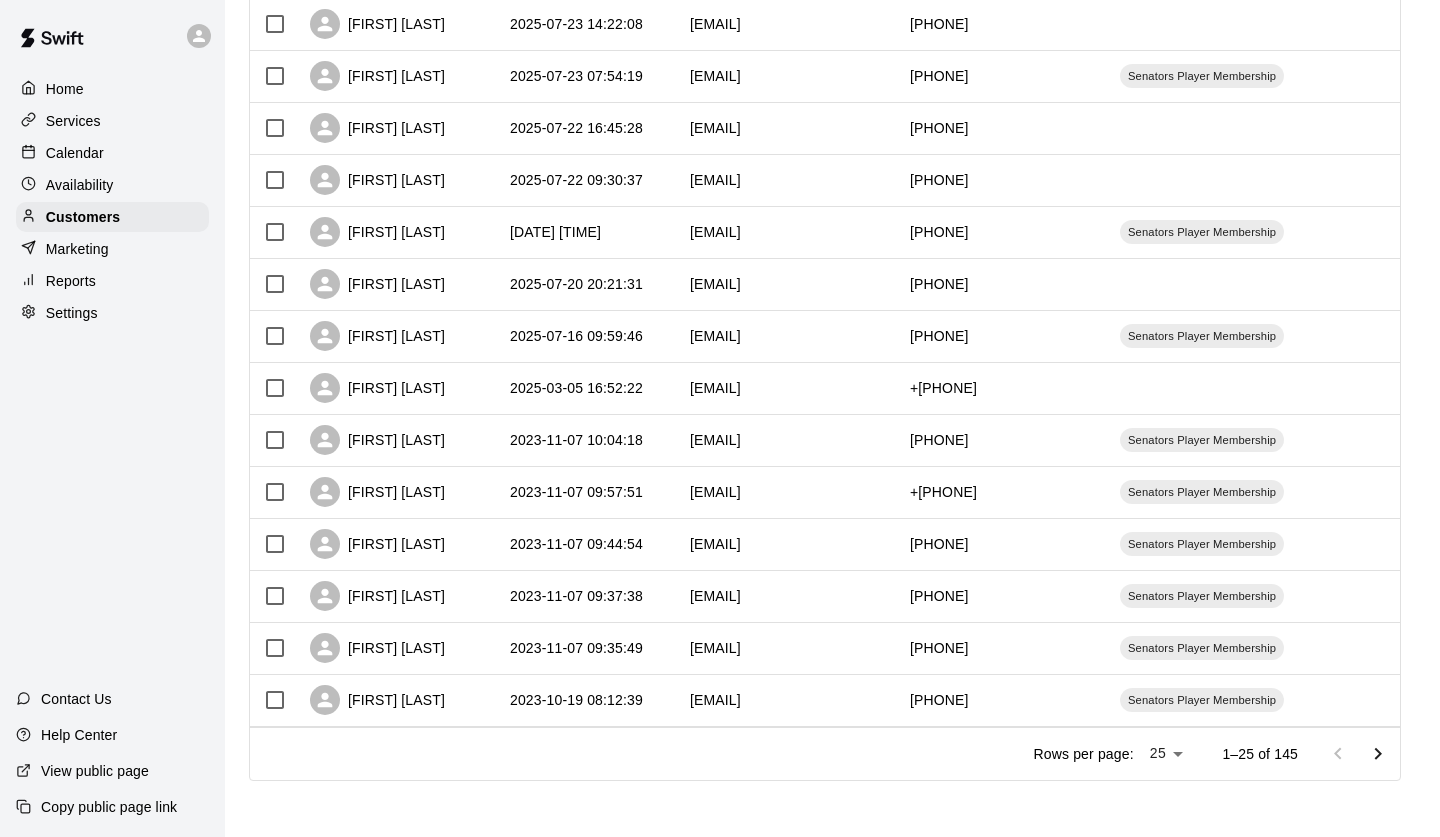 scroll, scrollTop: 888, scrollLeft: 0, axis: vertical 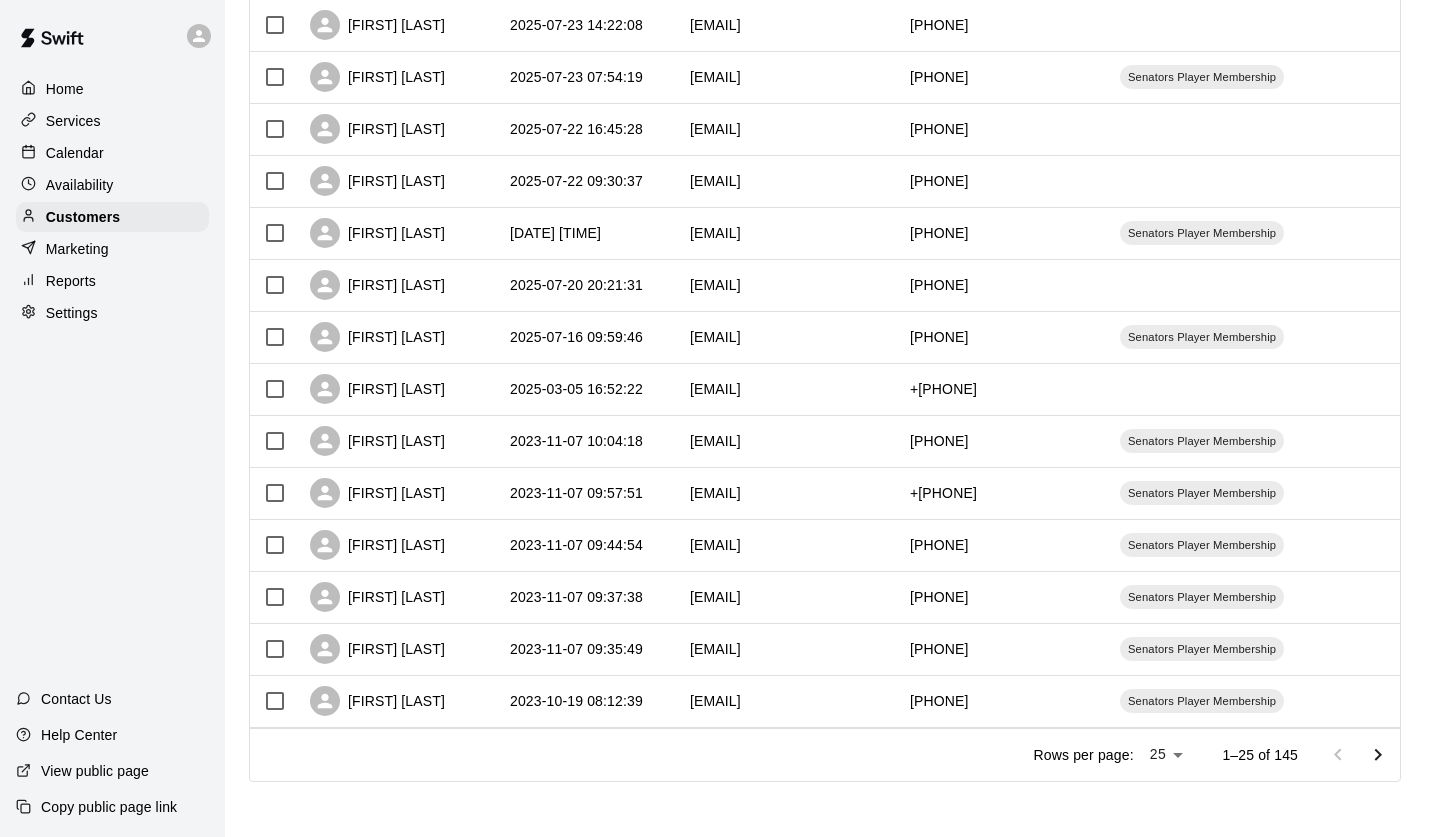 click on "Home Services Calendar Availability Customers Marketing Reports Settings Contact Us Help Center View public page Copy public page link Customers Customers includes anyone that has made a booking at your facility in the past.   New ​ ​ Columns 0 Filters Name Created At Email Phone Number Age Memberships [FIRST] [LAST] 2025-08-01 20:11:10 [EMAIL] +[PHONE] Senators Player Membership [FIRST] [LAST] 2025-08-01 17:29:53 [EMAIL] +[PHONE] Senators Player Membership [FIRST] [LAST] 2025-08-01 11:39:55 [EMAIL] +[PHONE] [FIRST] [LAST] 2025-08-01 06:41:06 [EMAIL] +[PHONE] [FIRST] [LAST] 2025-07-30 17:42:50 [EMAIL] +[PHONE] Senators Player Membership [FIRST] [LAST] 2025-07-28 23:00:32 [EMAIL] +[PHONE] [FIRST] [LAST] 2025-07-28 13:15:08 [EMAIL] +[PHONE] [FIRST] [LAST] 2025-07-28 09:31:51 [EMAIL] +[PHONE] [FIRST] [LAST] 2025-07-28 07:21:15 [EMAIL] +[PHONE] [FIRST] [LAST] +[PHONE]" at bounding box center [720, -25] 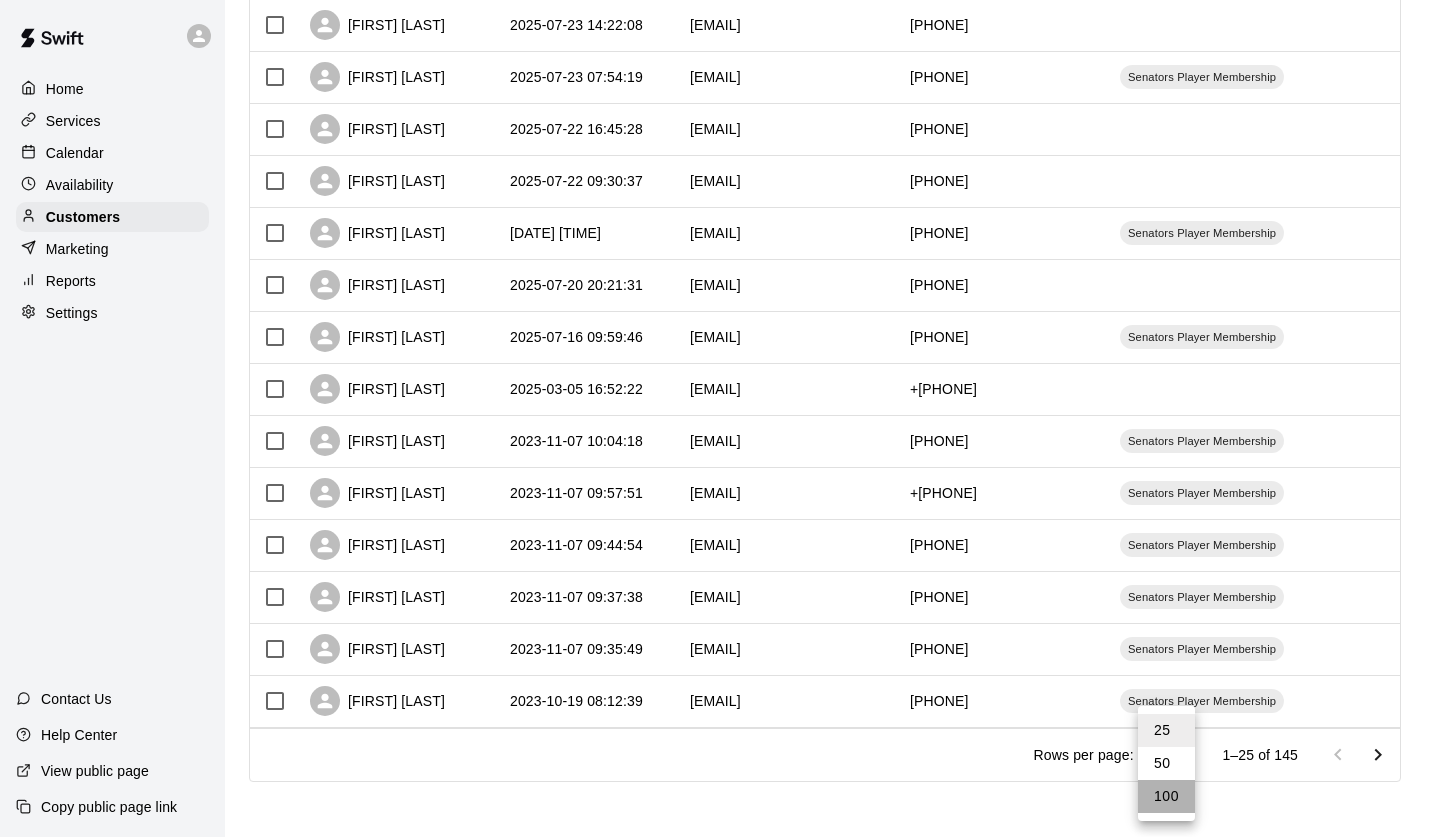 click on "100" at bounding box center [1166, 796] 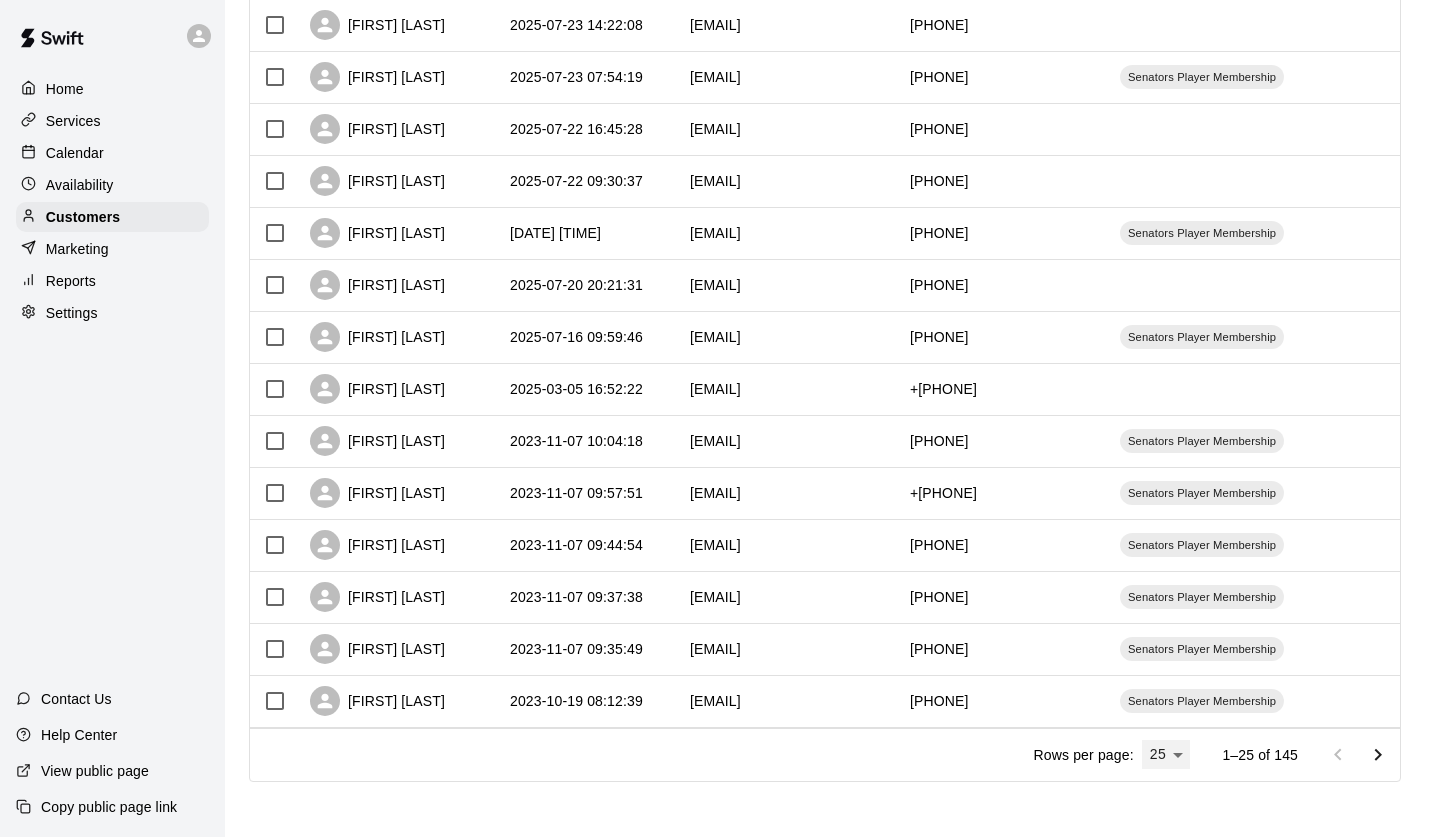type on "***" 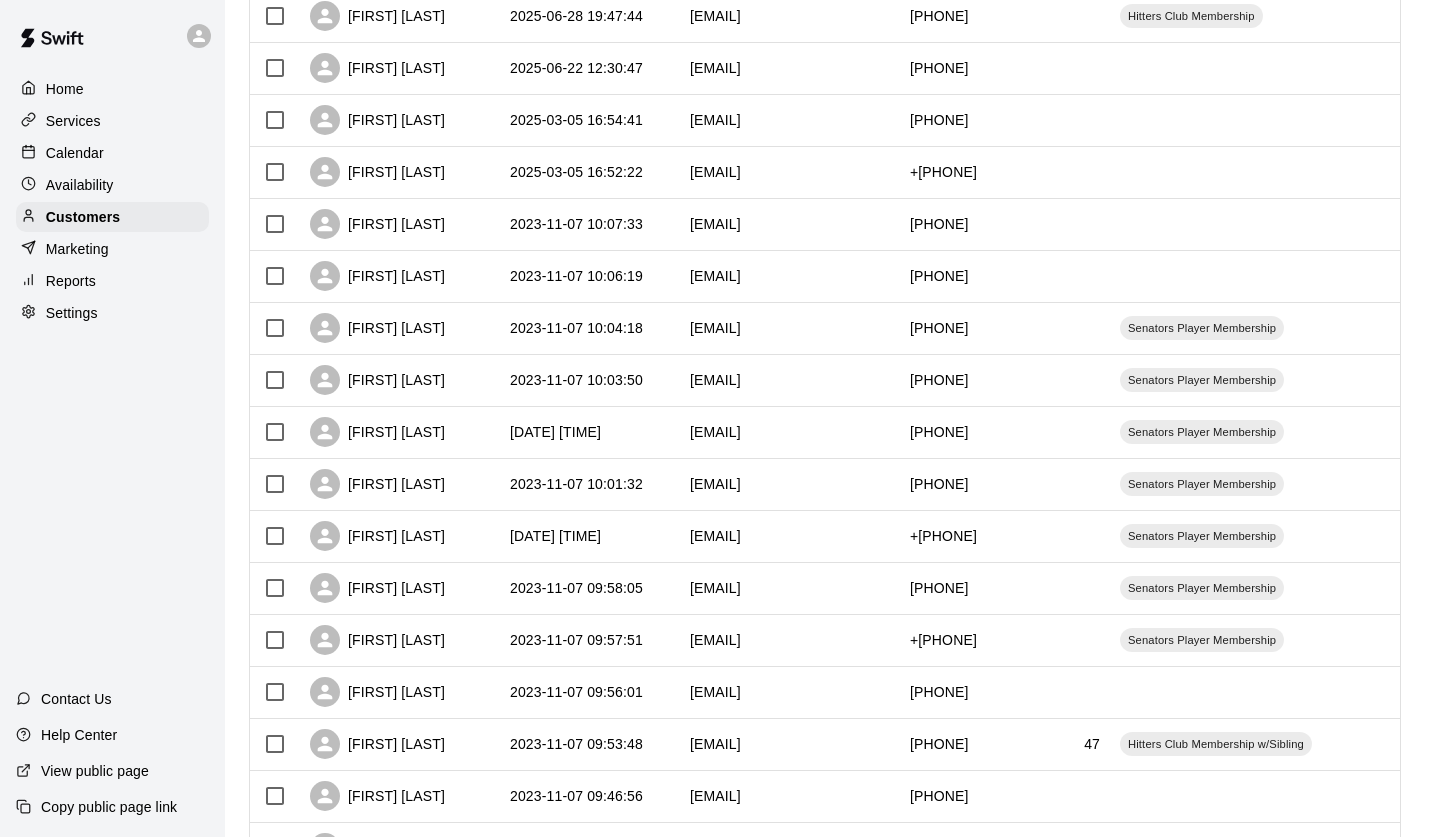 scroll, scrollTop: 4381, scrollLeft: 0, axis: vertical 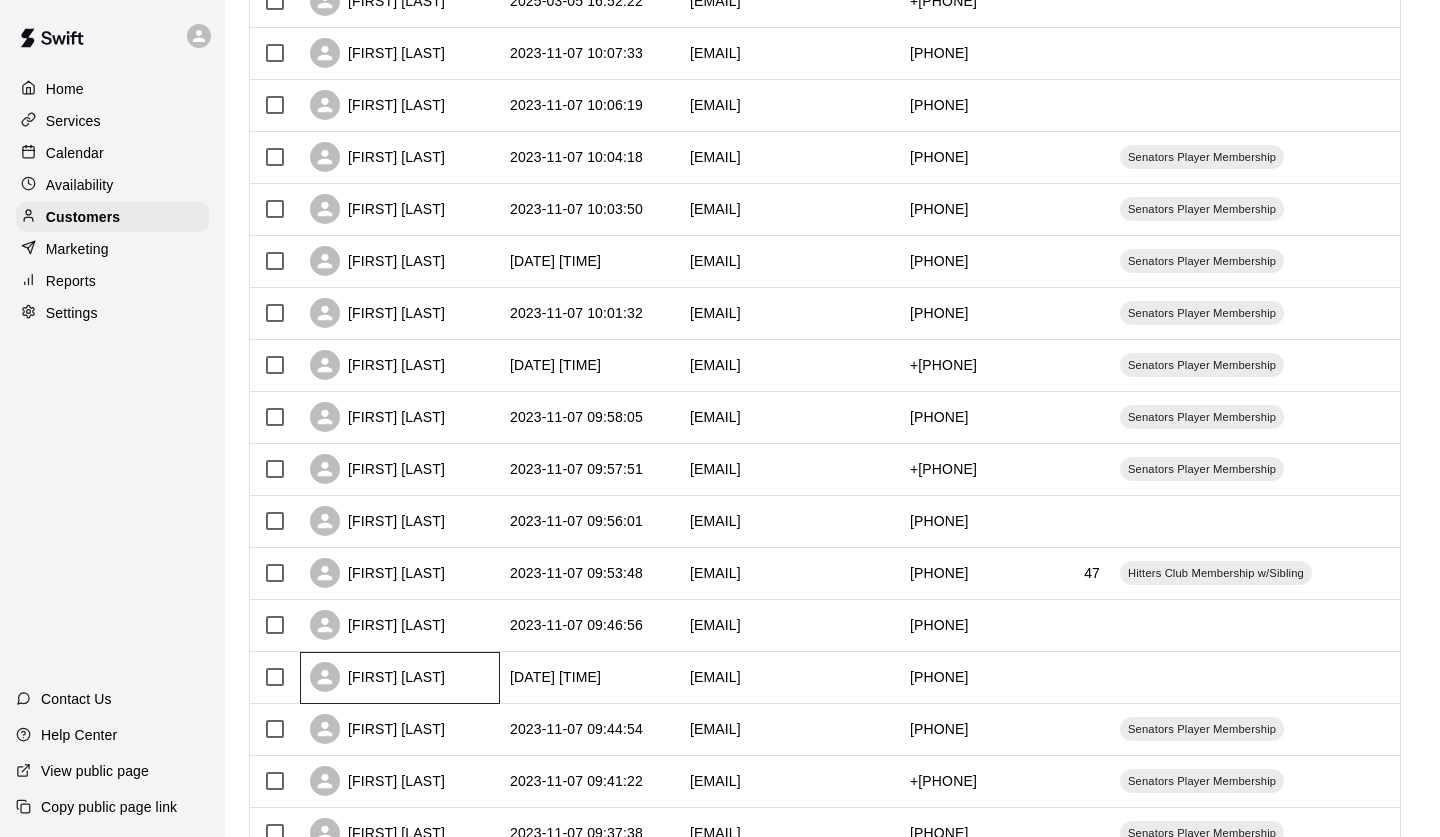 click on "[FIRST] [LAST]" at bounding box center (400, 678) 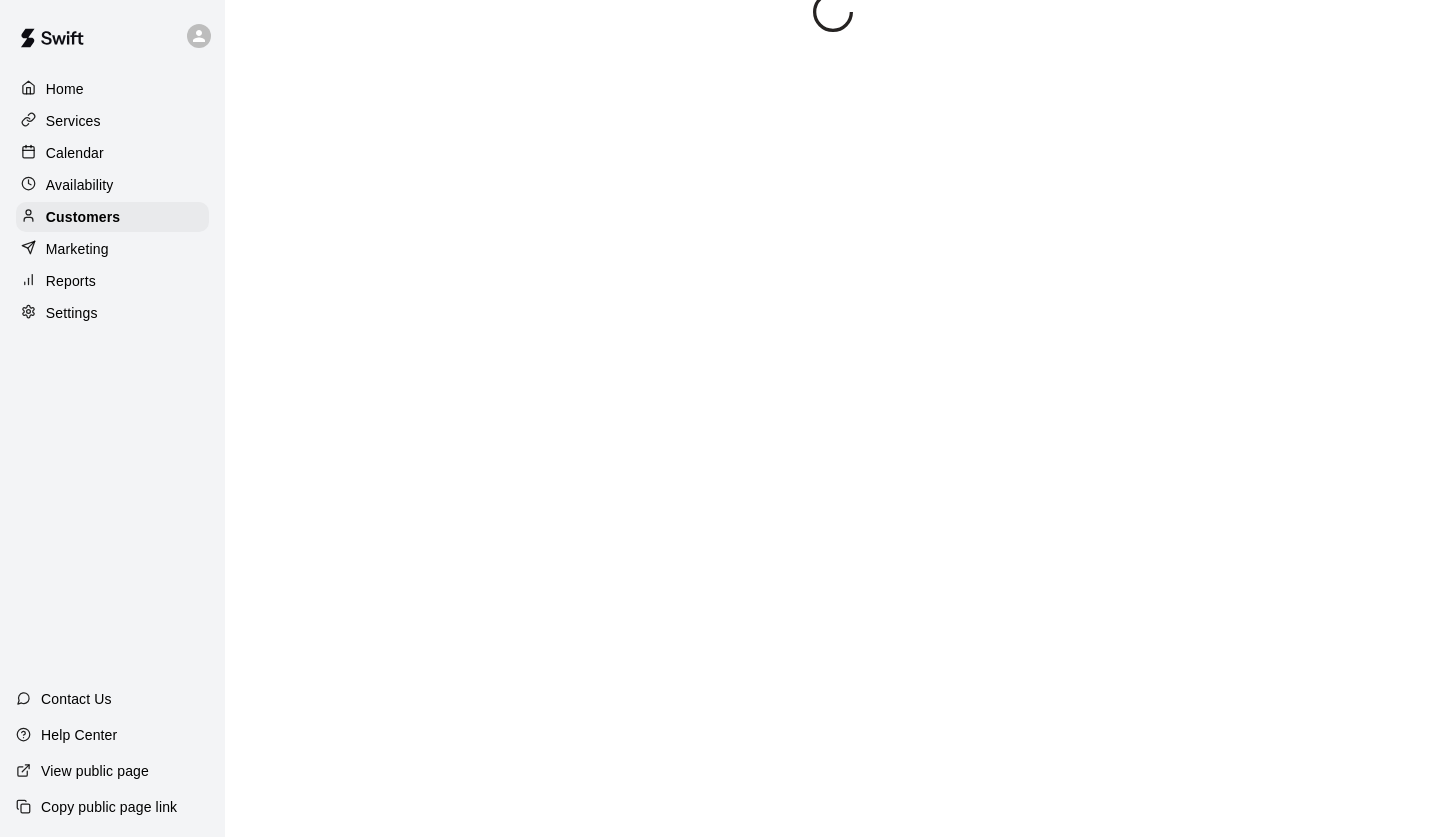 scroll, scrollTop: 0, scrollLeft: 0, axis: both 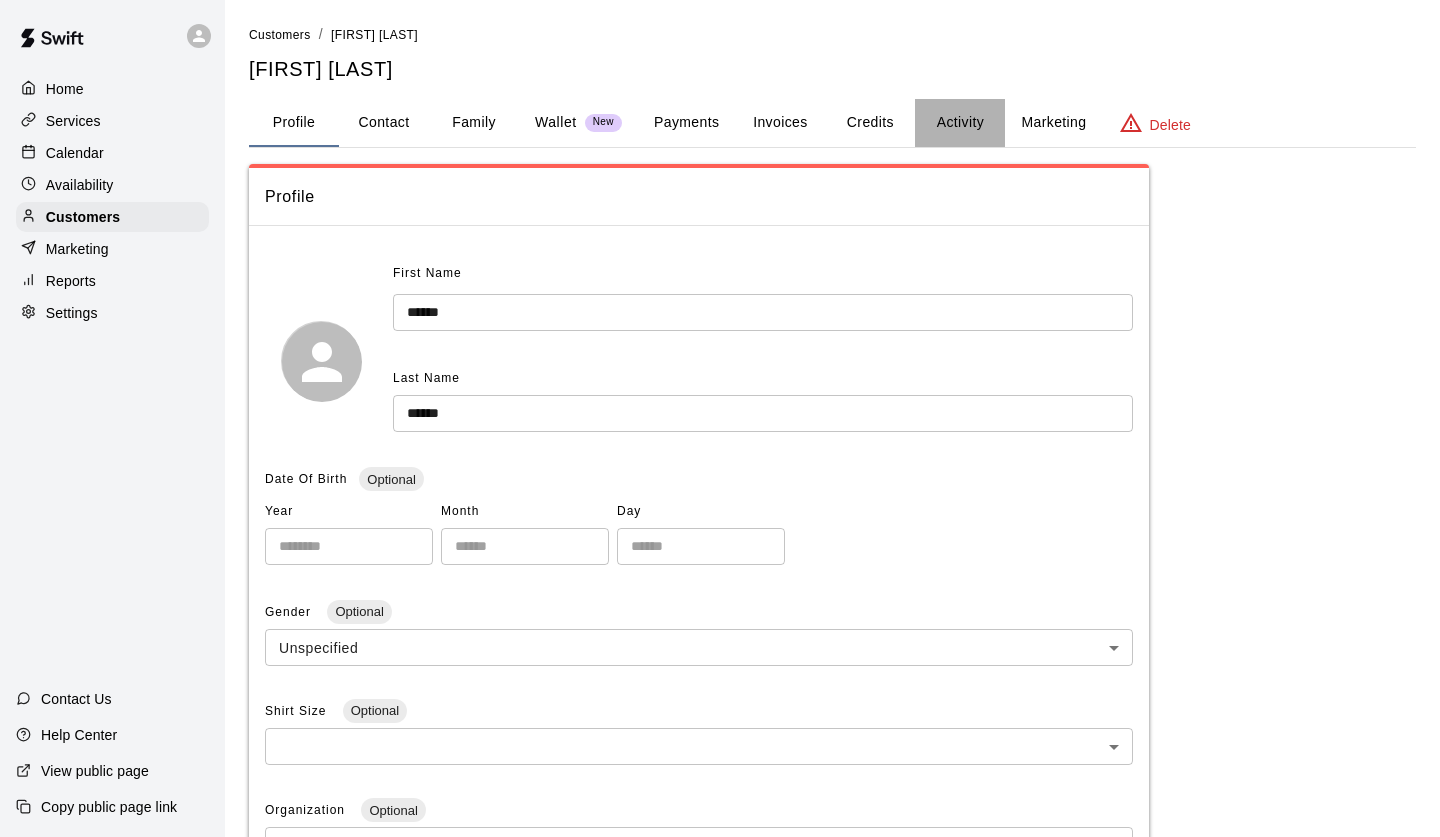 click on "Activity" at bounding box center (960, 123) 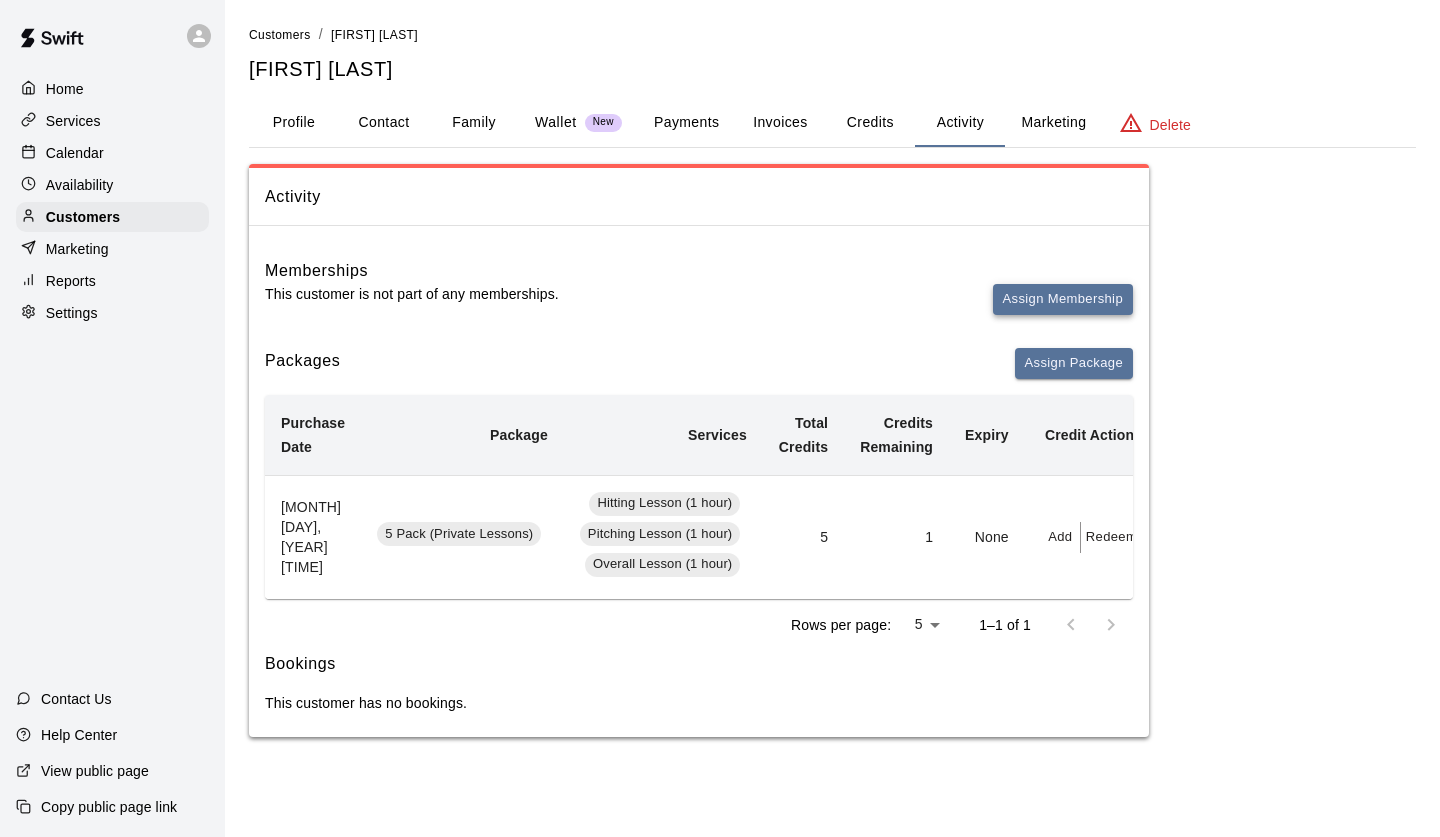 click on "Assign Membership" at bounding box center (1063, 299) 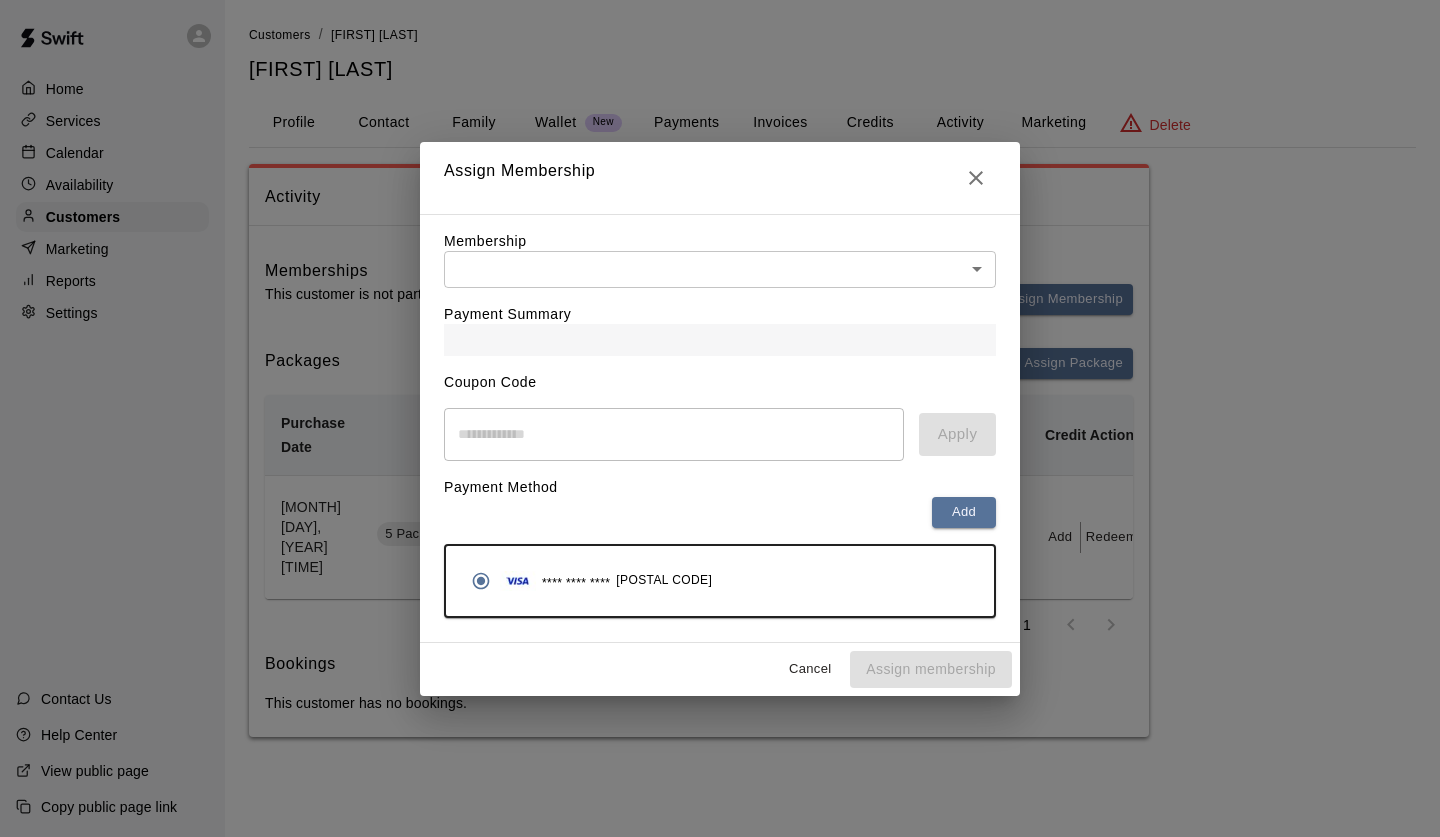 click on "Home Services Calendar Availability Customers Marketing Reports Settings Contact Us Help Center View public page Copy public page link Customers / Angela Gordon Angela Gordon Profile Contact Family Wallet New Payments Invoices Credits Activity Marketing Delete Activity Memberships This customer is not part of any memberships. Assign Membership Packages Assign Package Purchase Date   Package Services Total Credits Credits Remaining Expiry Credit Actions July 11, 2025 10:42 AM 5 Pack (Private Lessons)  Hitting Lesson (1 hour)  Pitching Lesson (1 hour)  Overall Lesson (1 hour)  5 1 None Add Redeem Rows per page: 5 * 1–1 of 1 Bookings This customer has no bookings. Swift - Edit Customer Close cross-small Assign Membership Membership ​ ​ Payment Summary Coupon Code ​ Apply Payment Method   Add **** **** **** 0159 Cancel Assign membership" at bounding box center (720, 388) 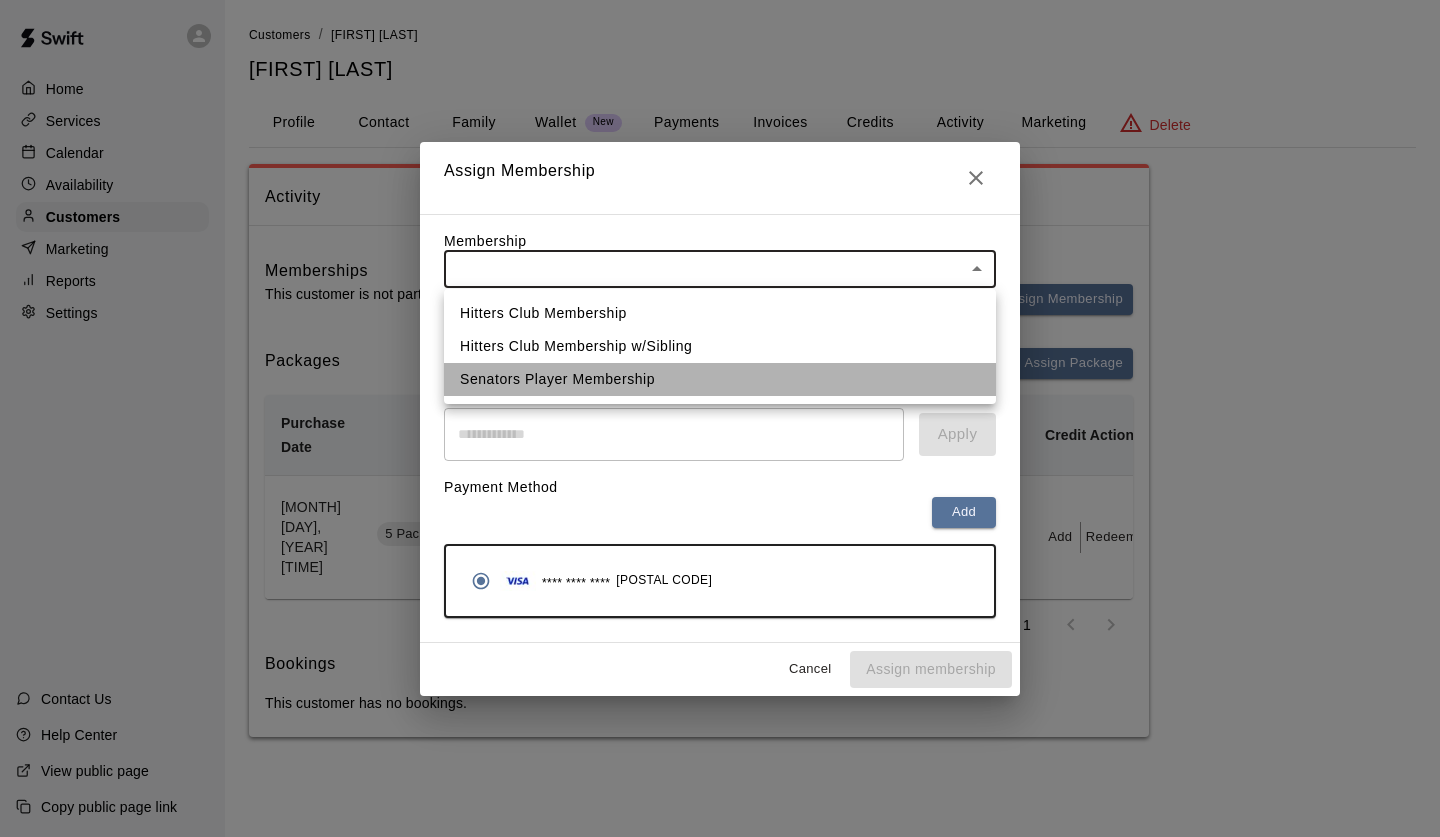 click on "Senators Player Membership" at bounding box center (720, 379) 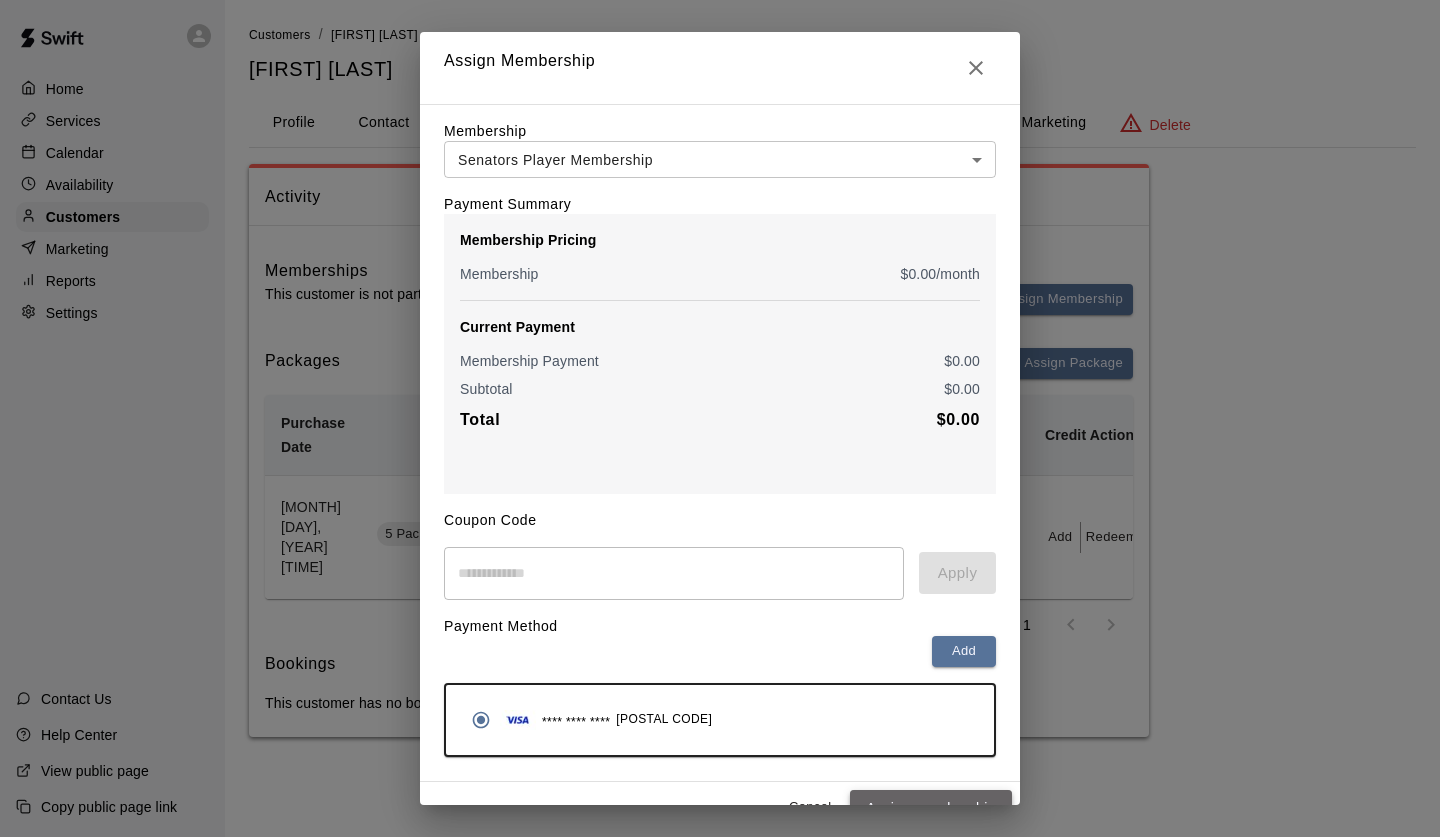 click on "Assign membership" at bounding box center [931, 808] 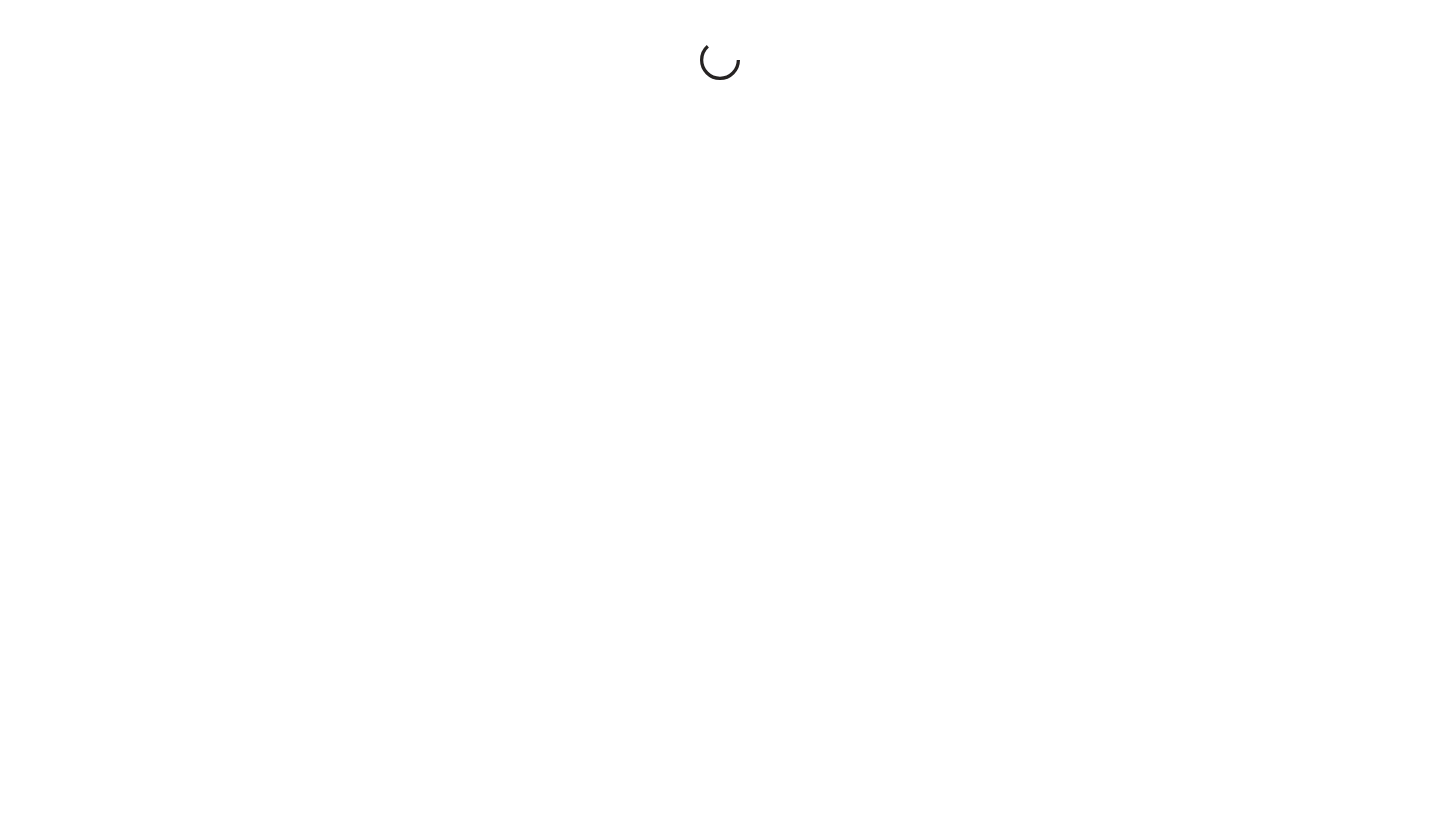scroll, scrollTop: 0, scrollLeft: 0, axis: both 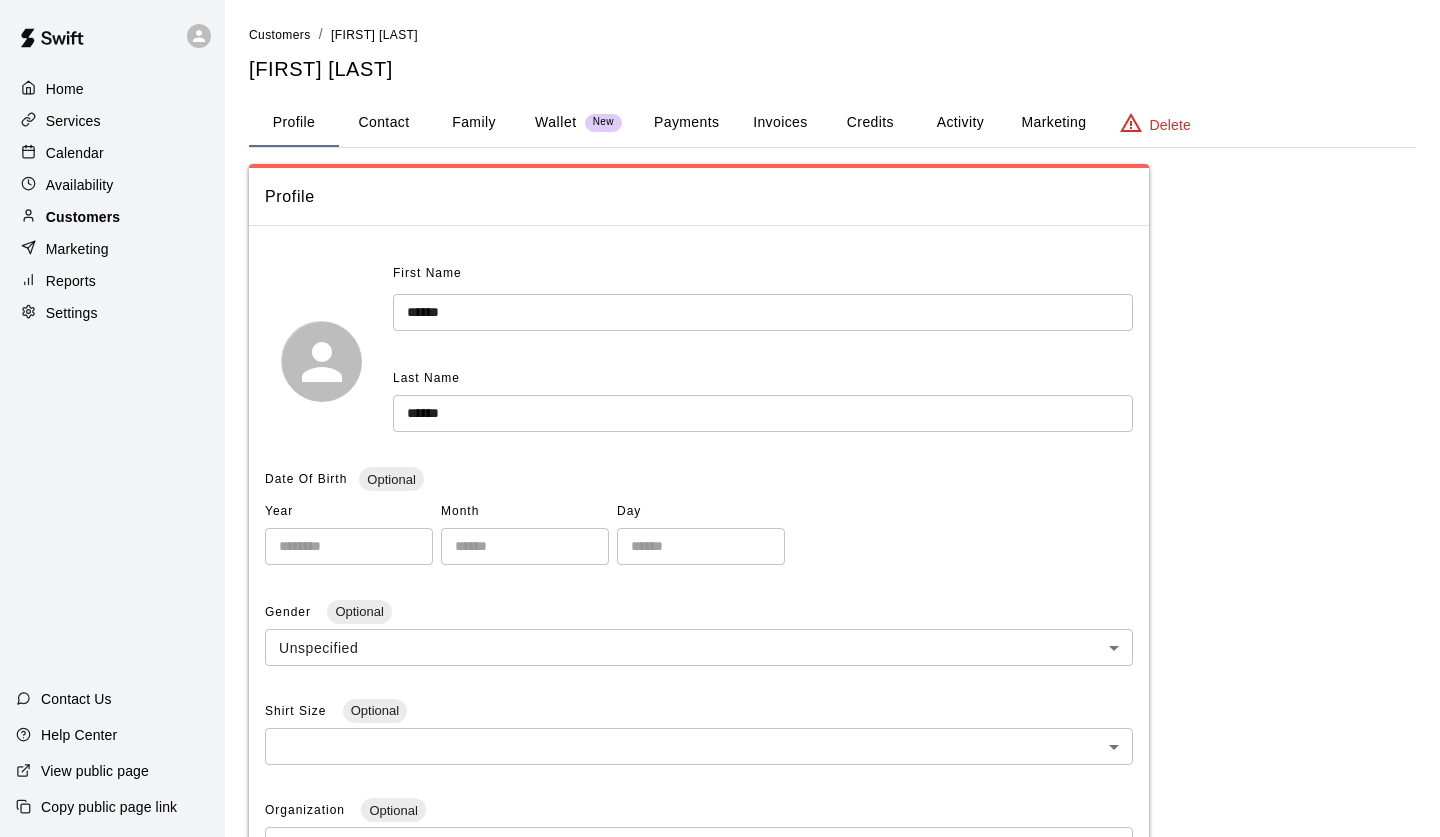click on "Customers" at bounding box center (83, 217) 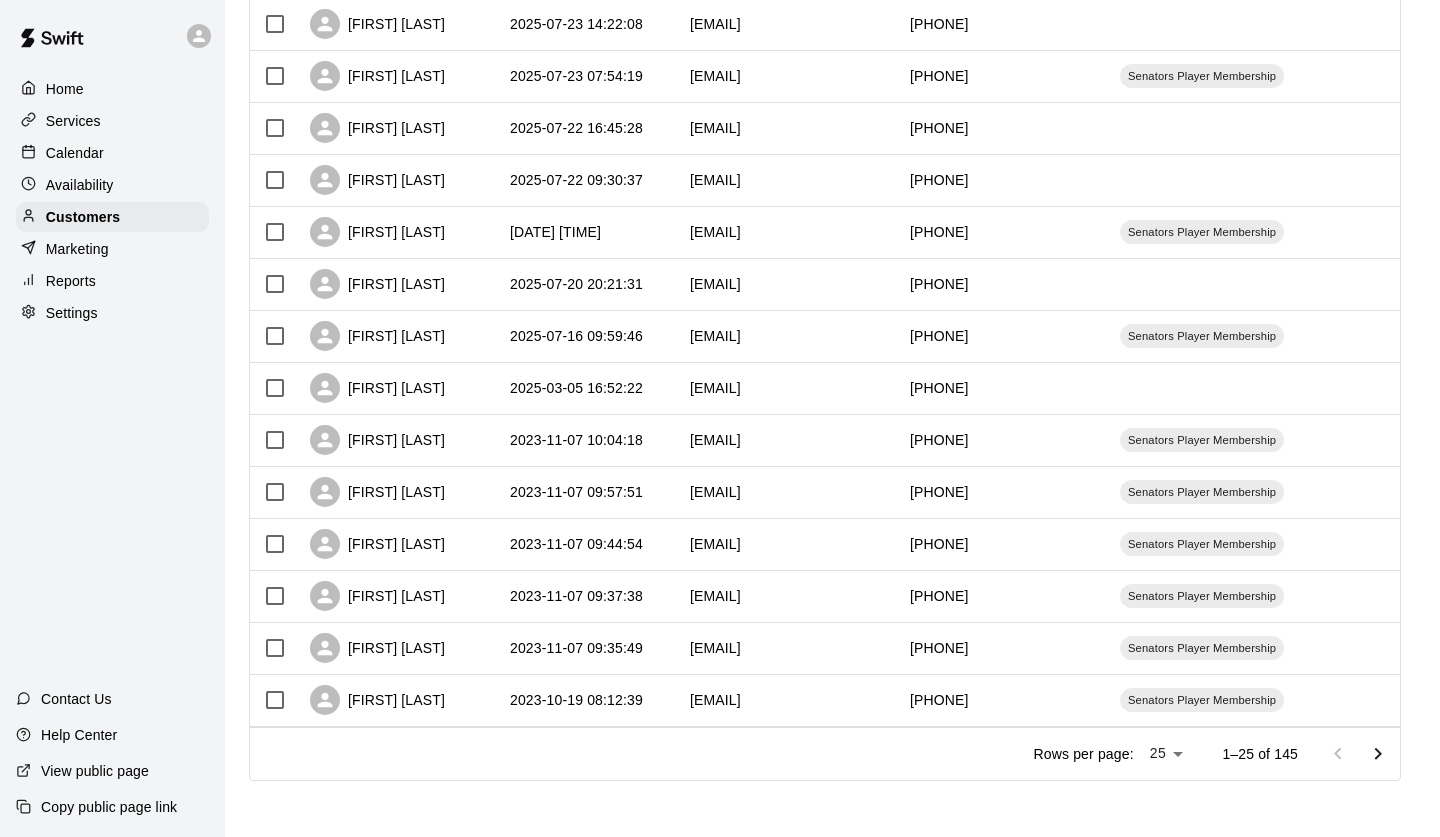 scroll, scrollTop: 888, scrollLeft: 0, axis: vertical 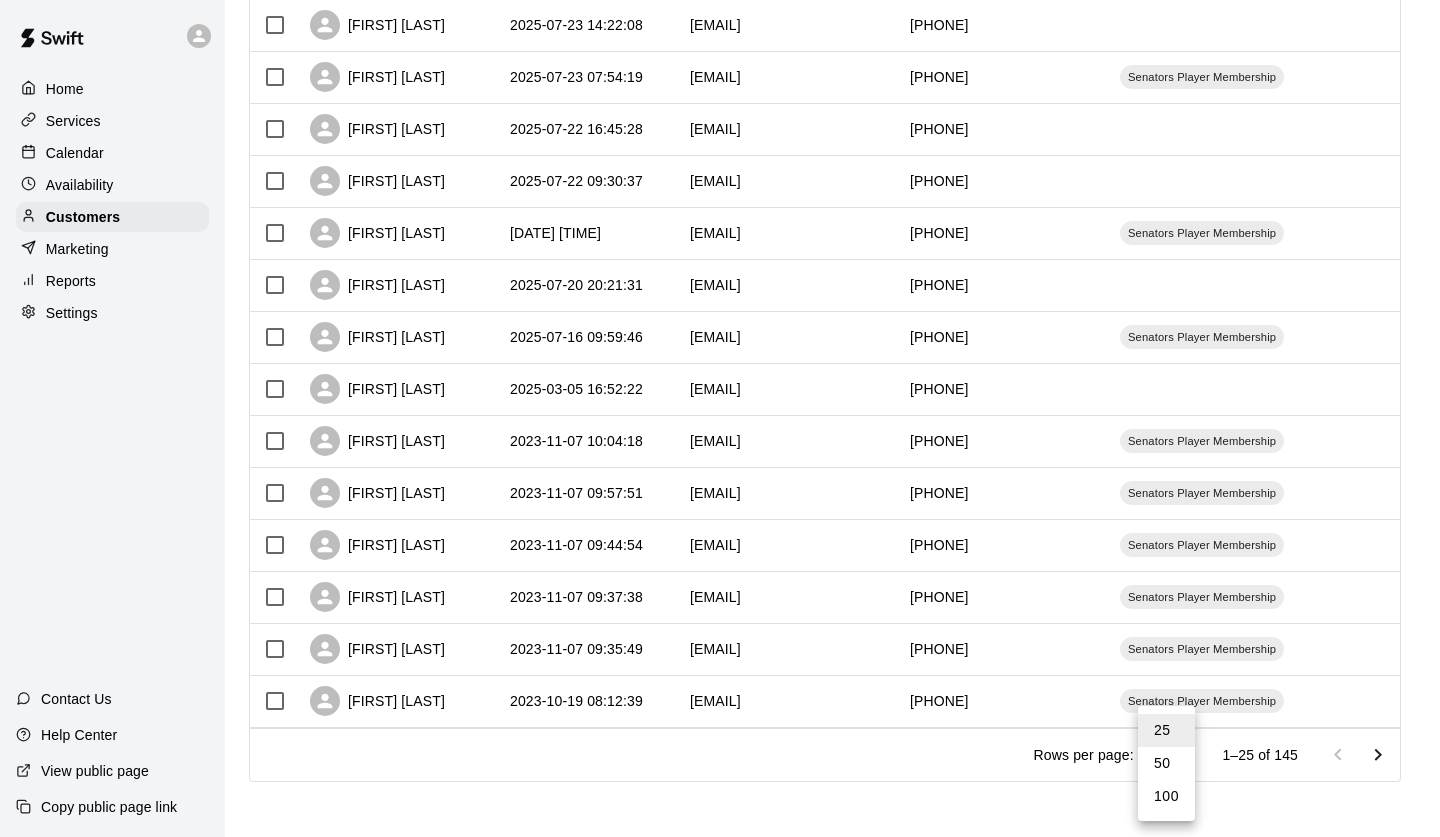 click on "Home Services Calendar Availability Customers Marketing Reports Settings Contact Us View public page Copy public page link Customers Customers includes anyone that has made a booking at your facility in the past. New Columns Filters Name Created At Email Phone Number Age Memberships [FIRST] [LAST] [DATE] [TIME] [EMAIL] [PHONE] [MEMBERSHIP] [FIRST] [LAST] [DATE] [TIME] [EMAIL] [PHONE] [MEMBERSHIP] [FIRST] [LAST] [DATE] [TIME] [EMAIL] [PHONE] [FIRST] [LAST] [DATE] [TIME] [EMAIL] [PHONE] [MEMBERSHIP] [FIRST] [LAST] [DATE] [TIME] [EMAIL] [PHONE] [MEMBERSHIP] [FIRST] [LAST] [DATE] [TIME] [EMAIL] [PHONE] [MEMBERSHIP] [FIRST] [LAST] [PHONE]" at bounding box center [720, -25] 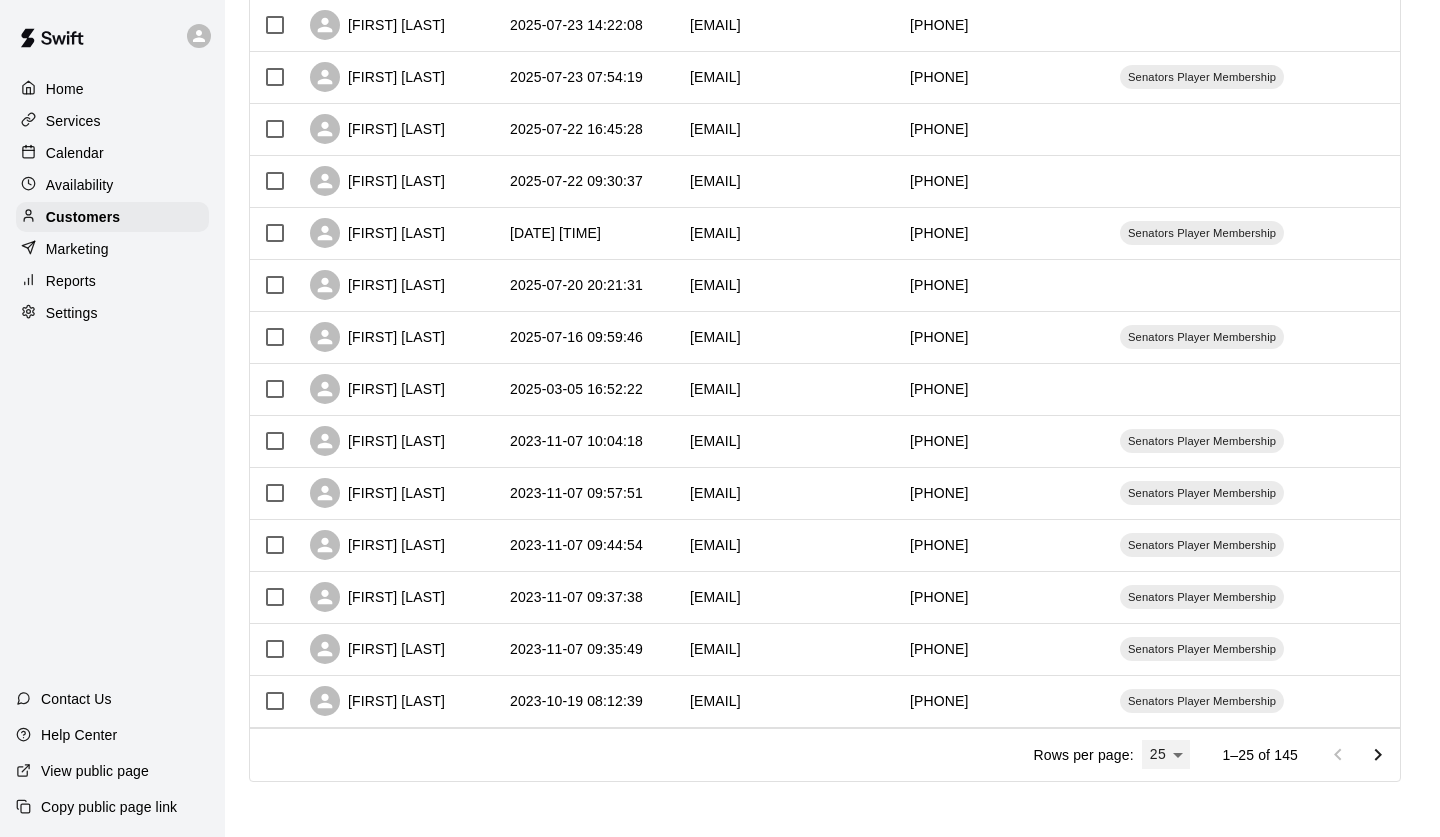 type on "***" 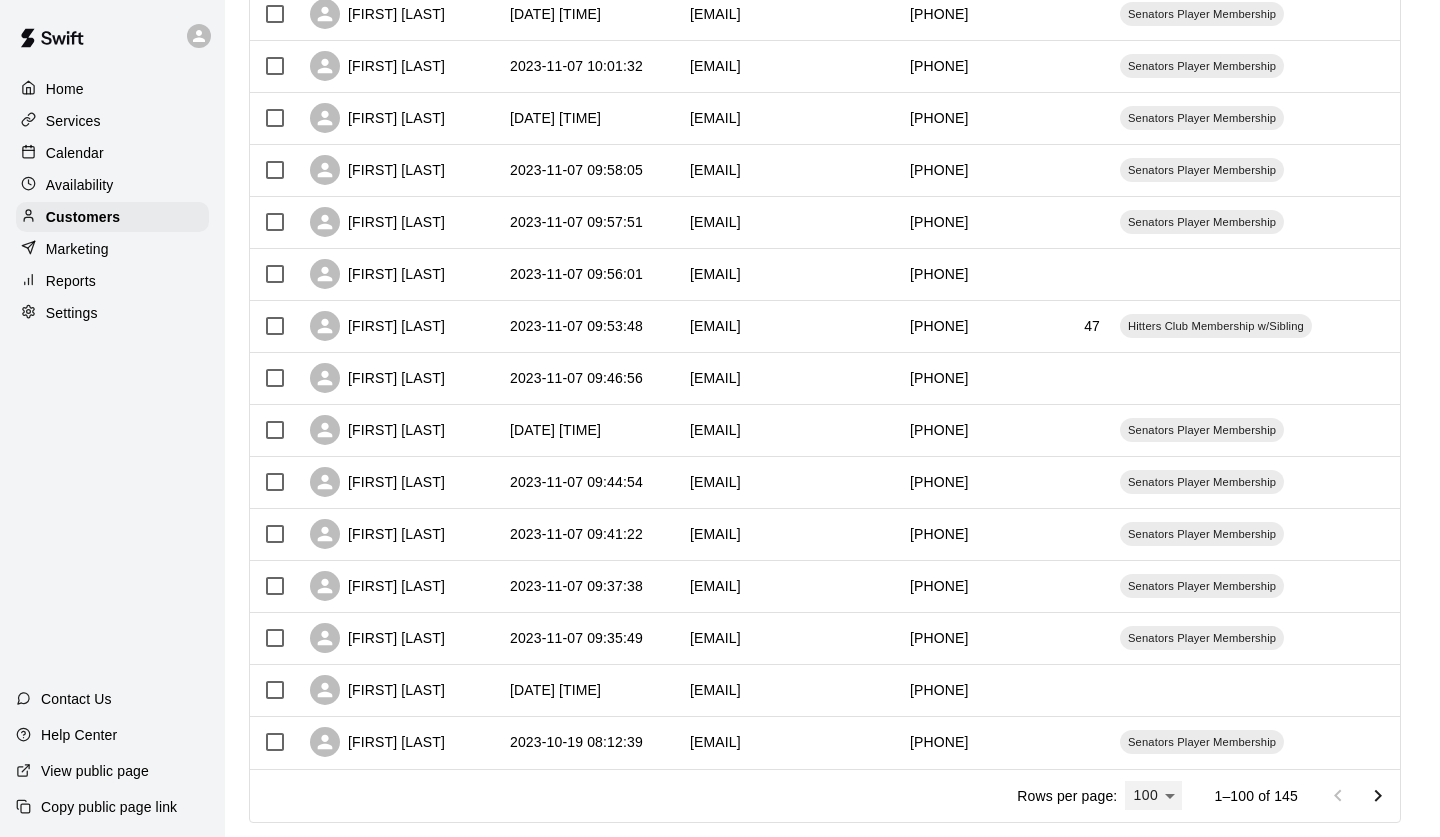 scroll, scrollTop: 4747, scrollLeft: 0, axis: vertical 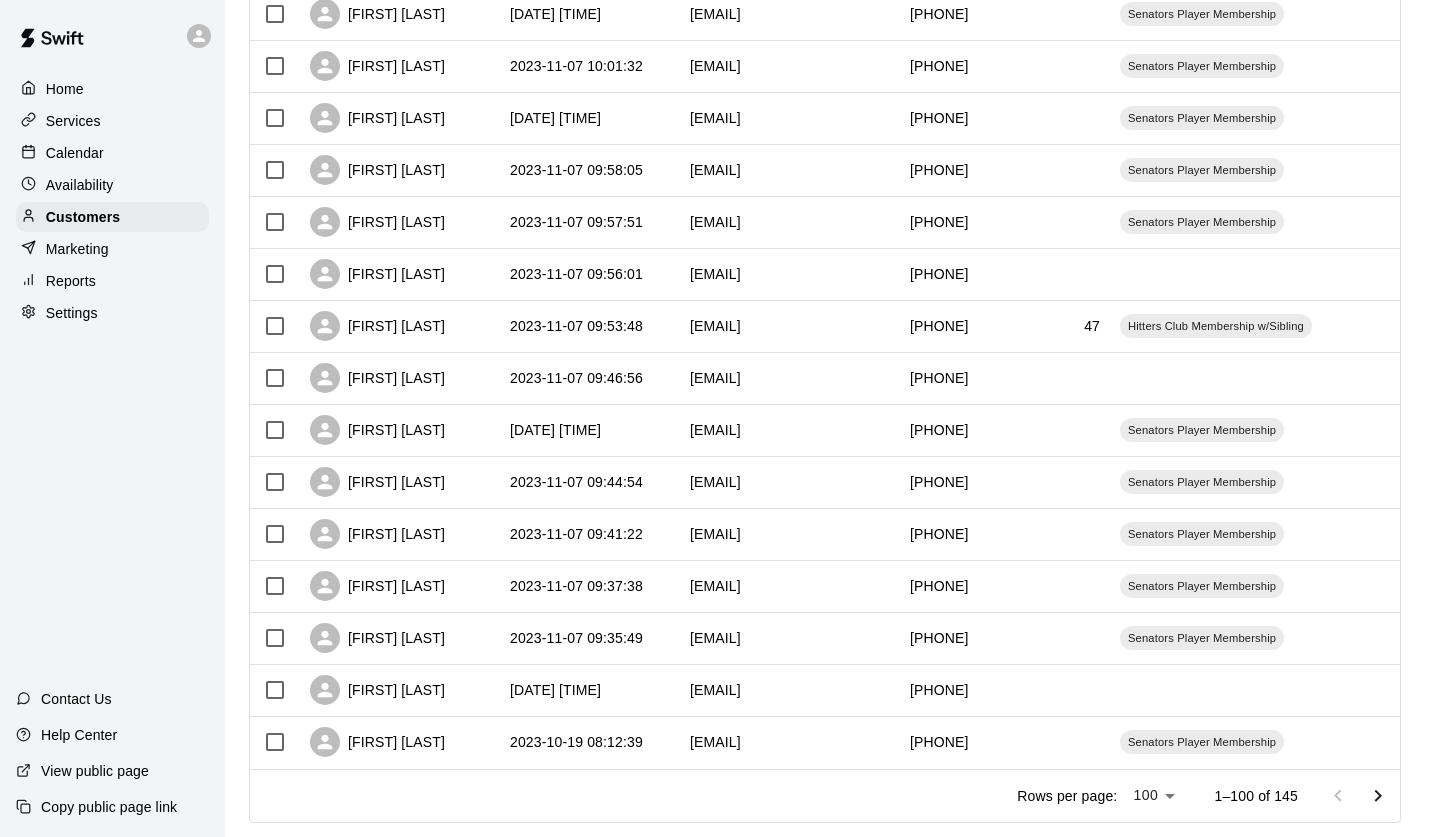 click 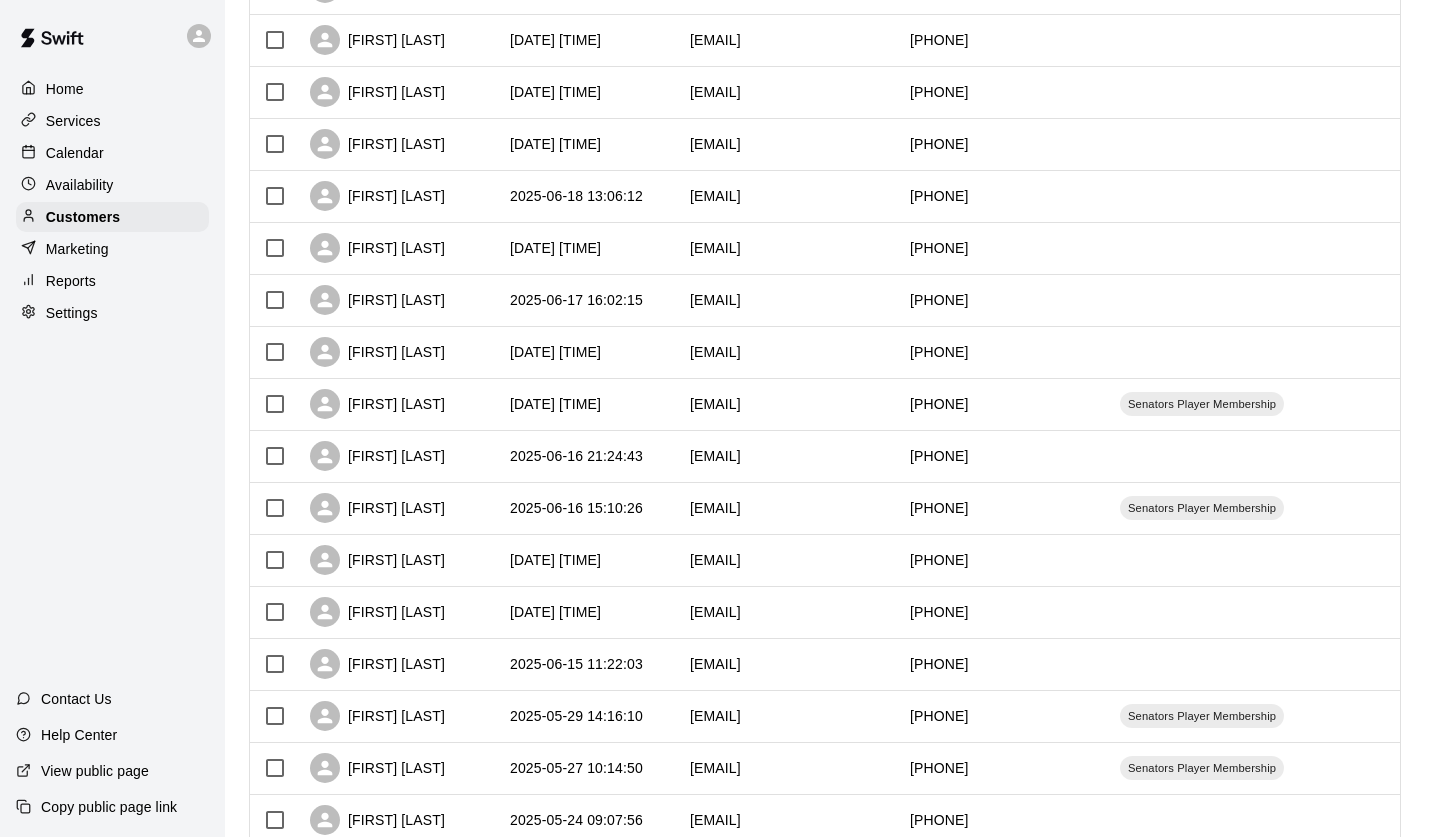 scroll, scrollTop: 1554, scrollLeft: 1, axis: both 